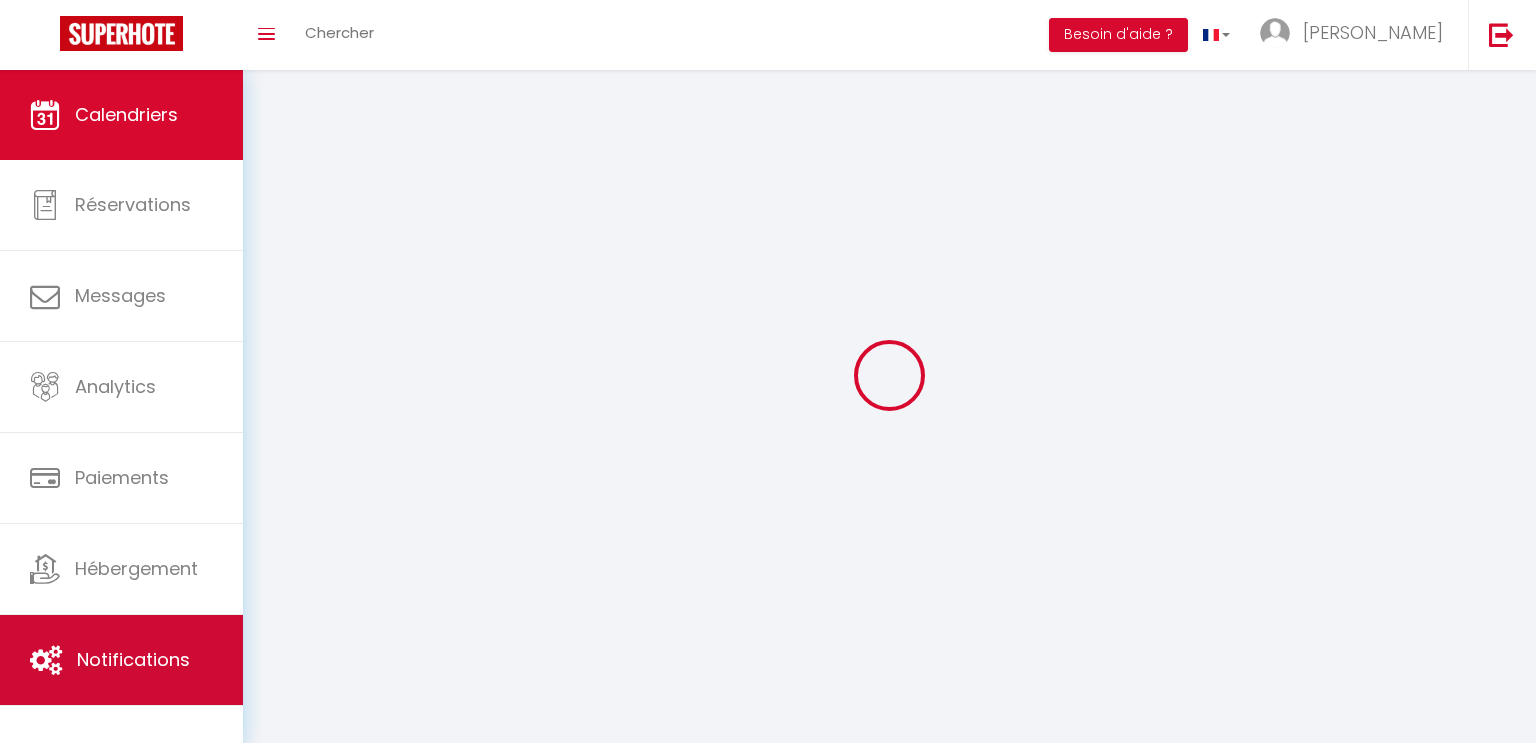 click on "Notifications" at bounding box center (133, 659) 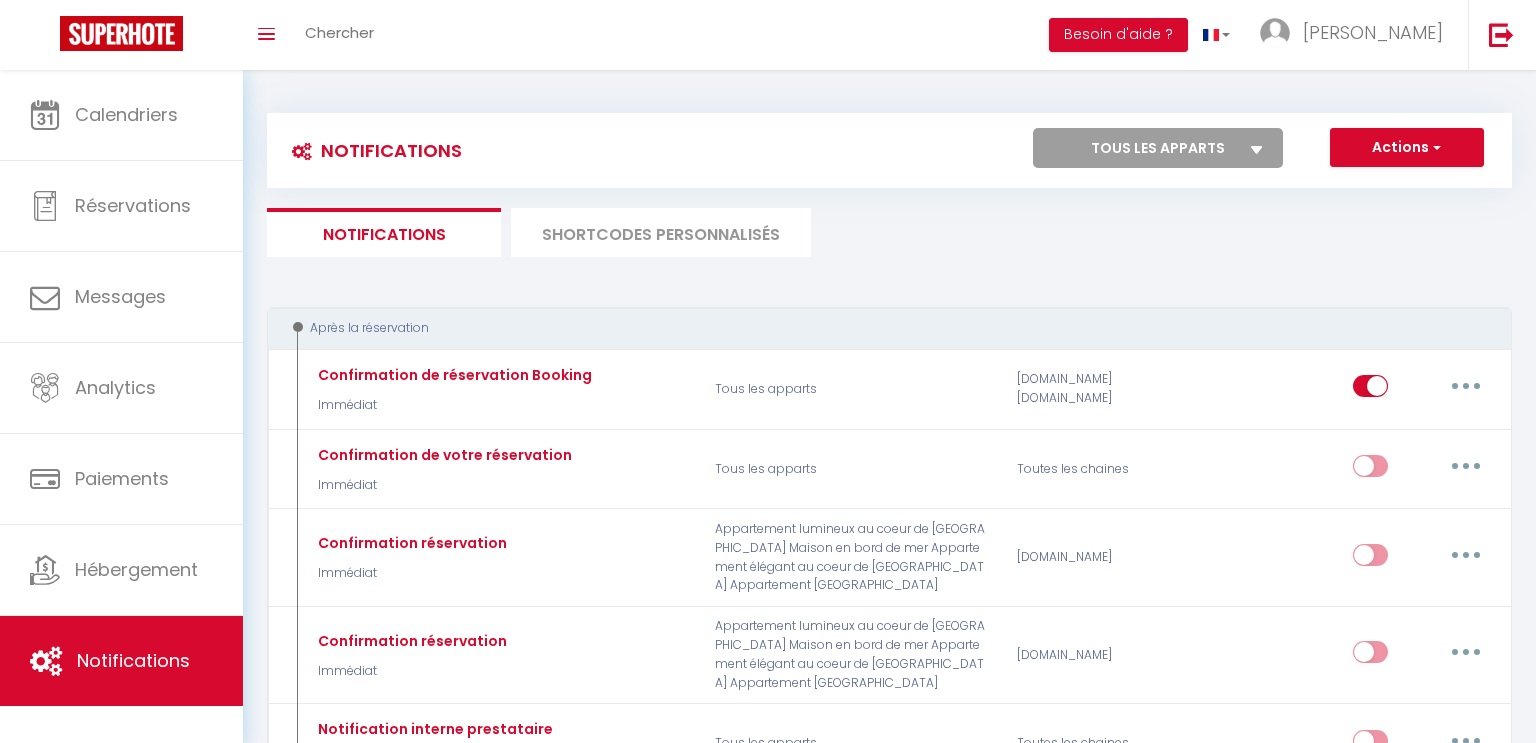 select 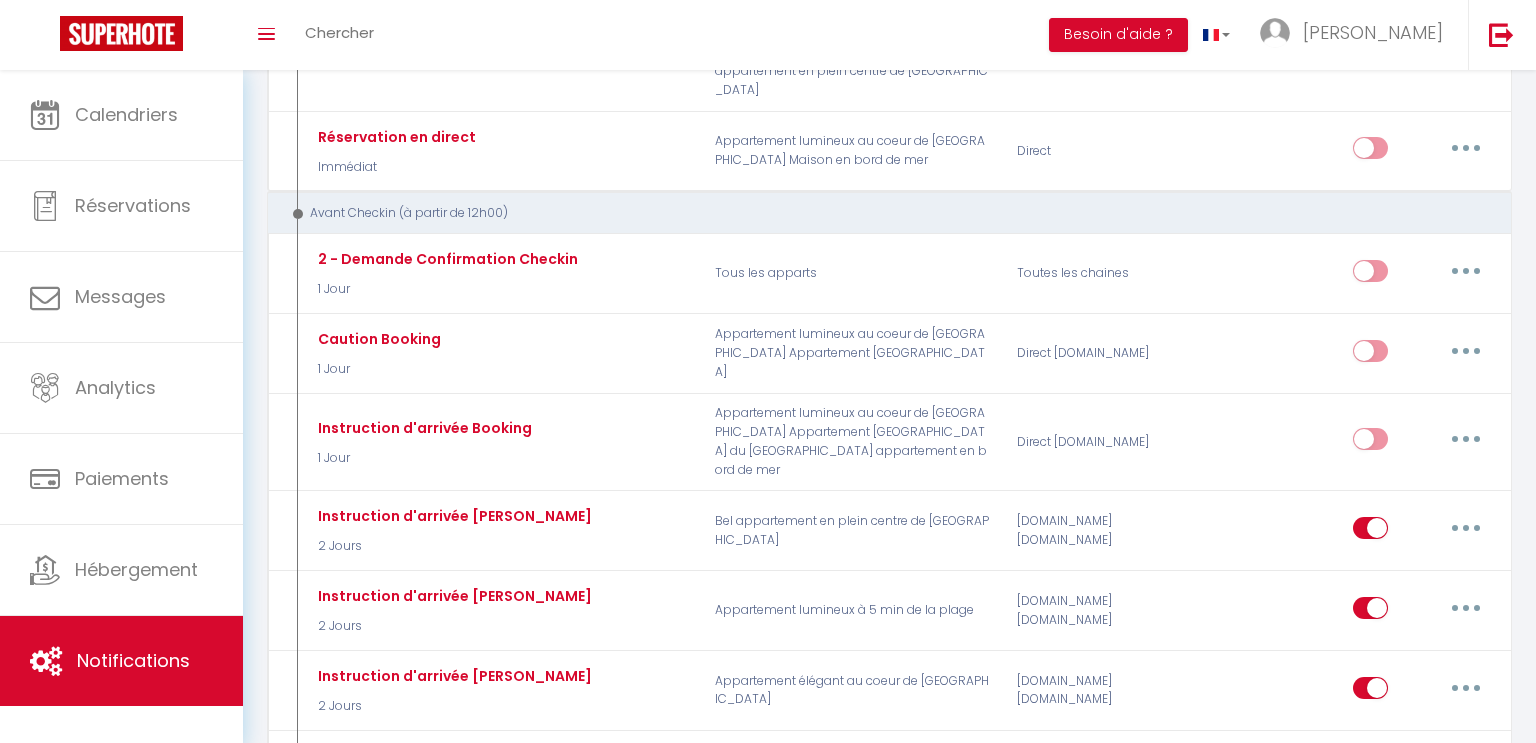 select 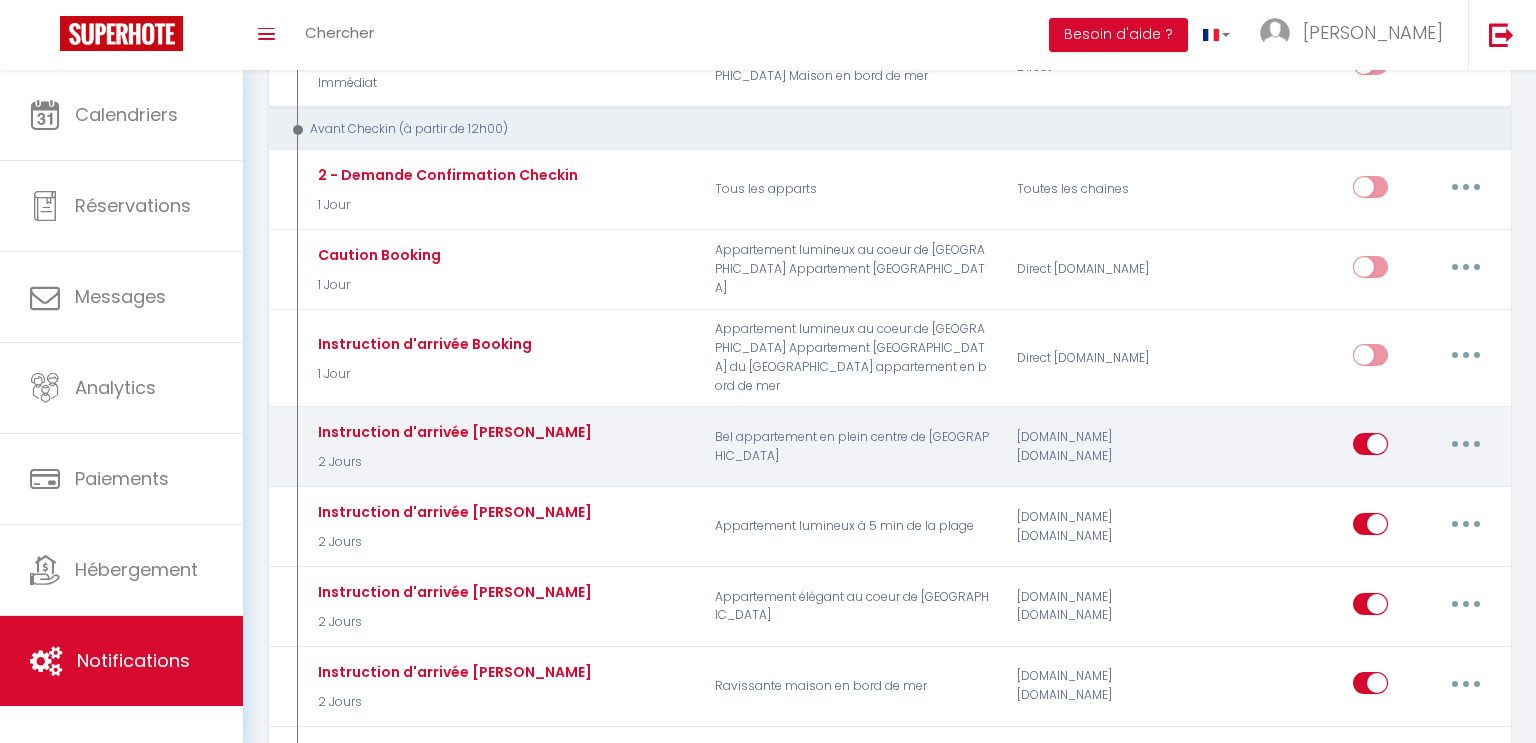 click at bounding box center (1466, 444) 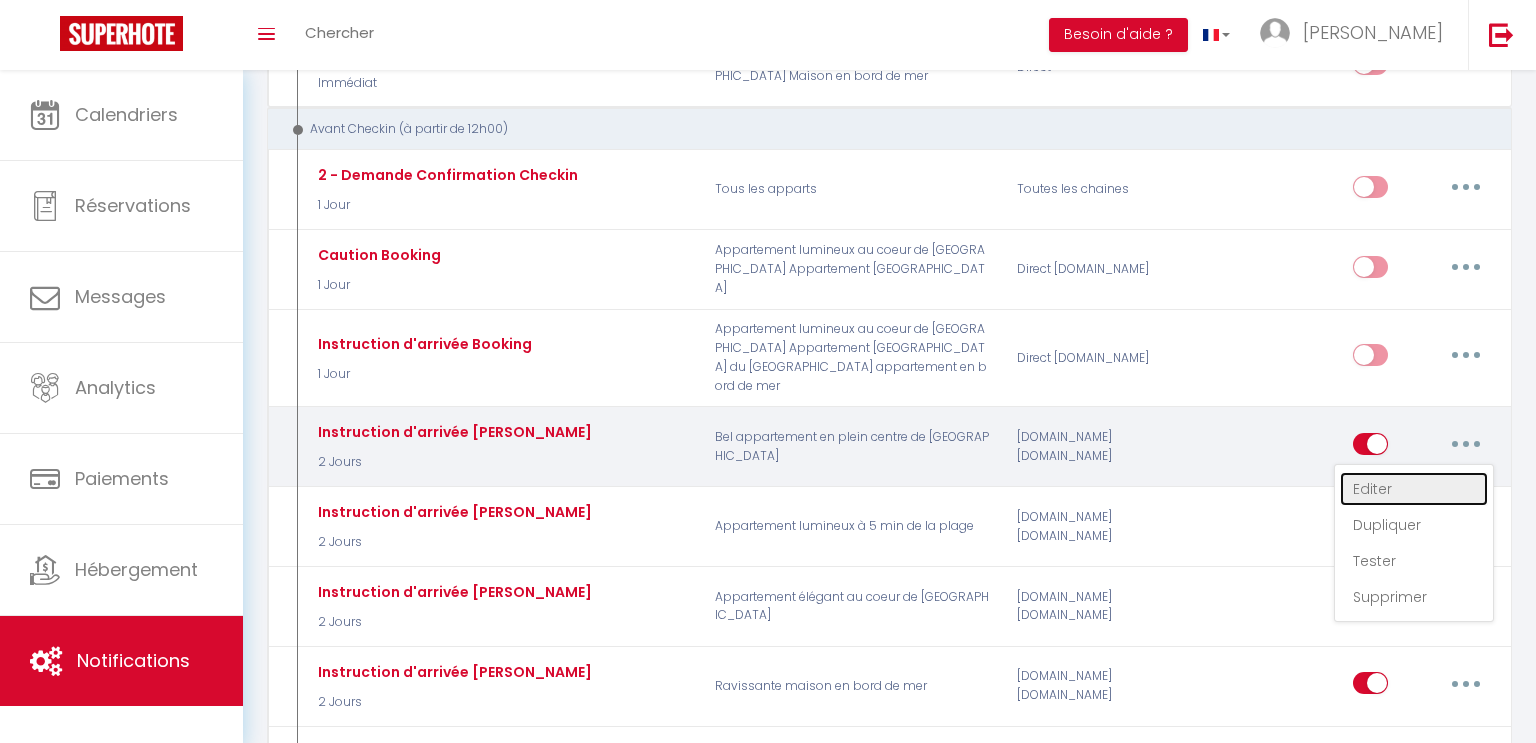 click on "Editer" at bounding box center (1414, 489) 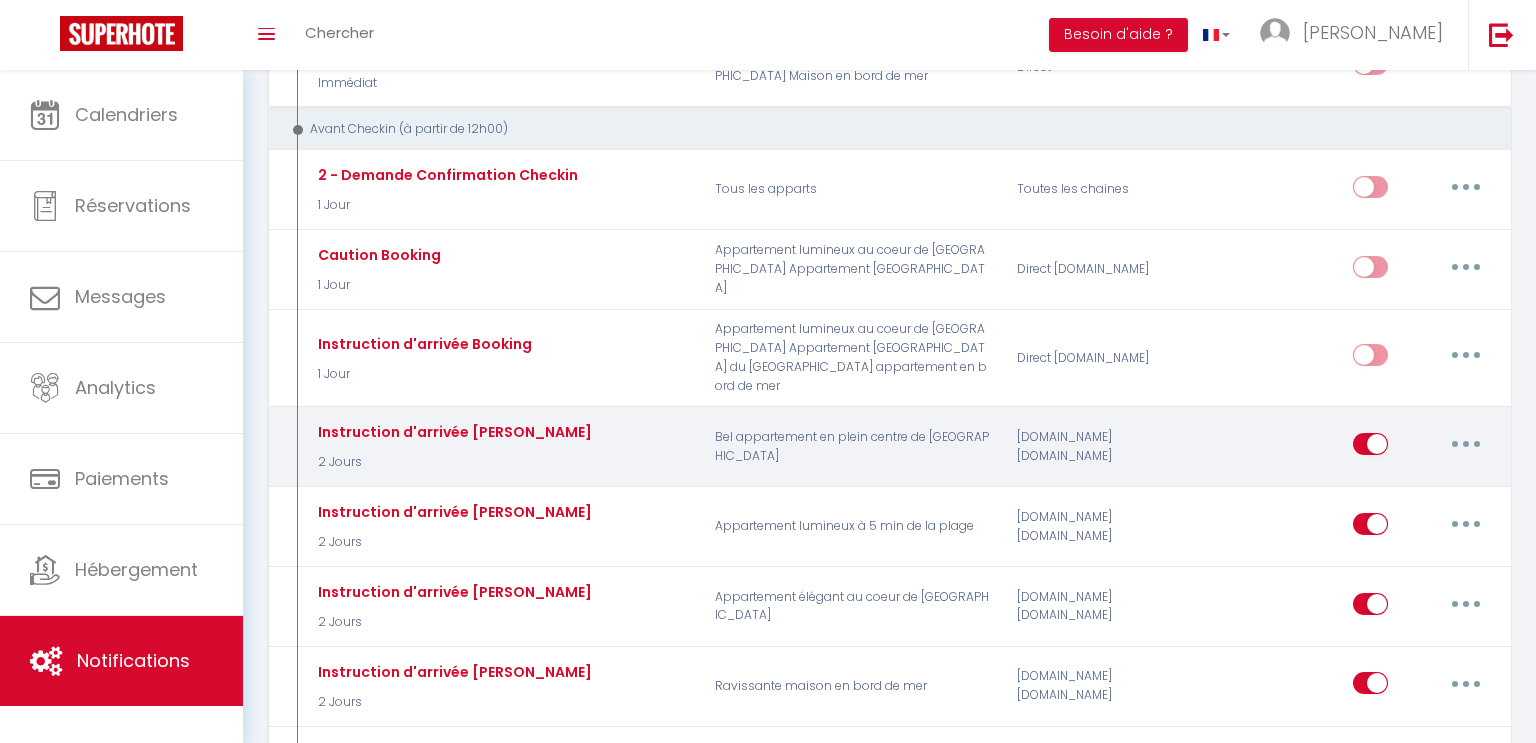 type on "Instruction d'arrivée [PERSON_NAME]" 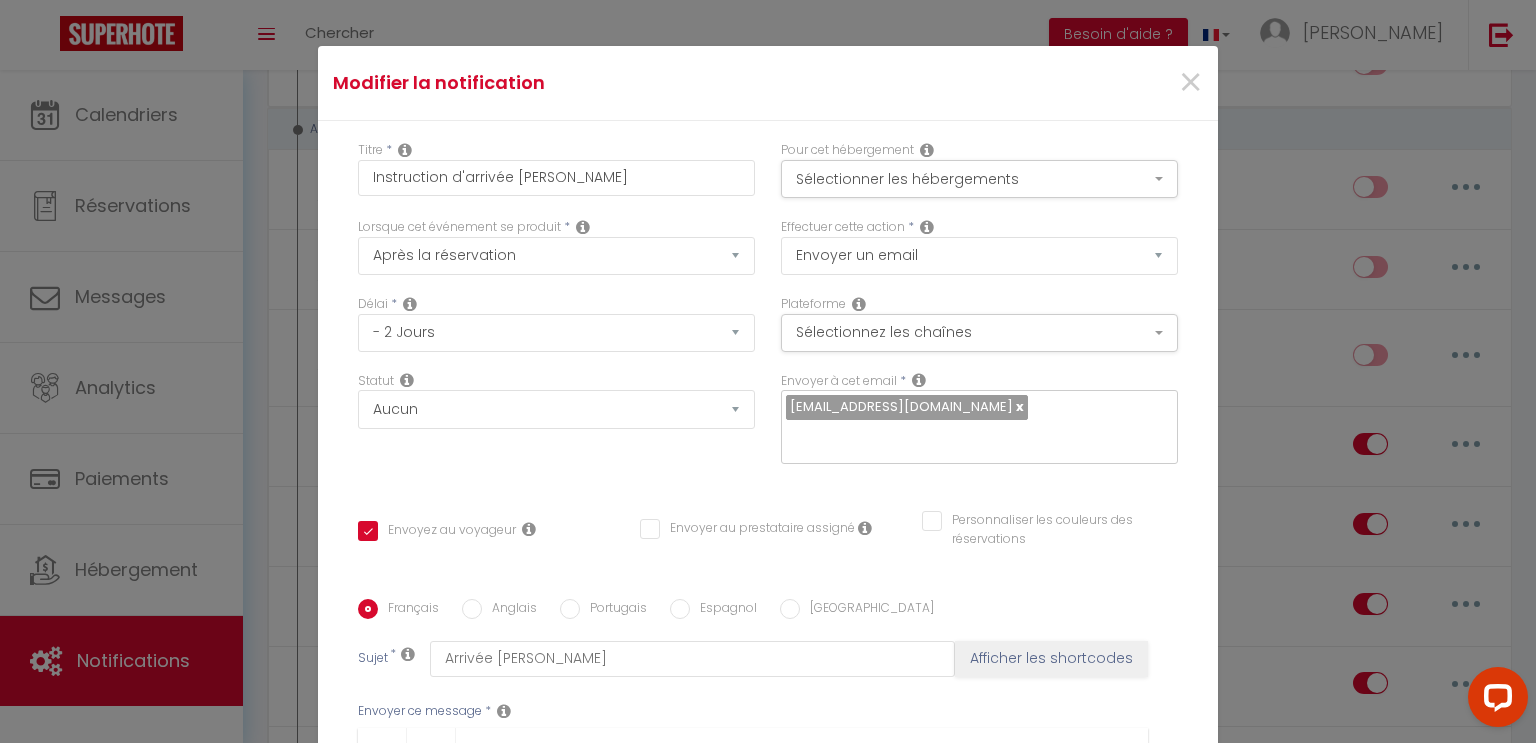 scroll, scrollTop: 0, scrollLeft: 0, axis: both 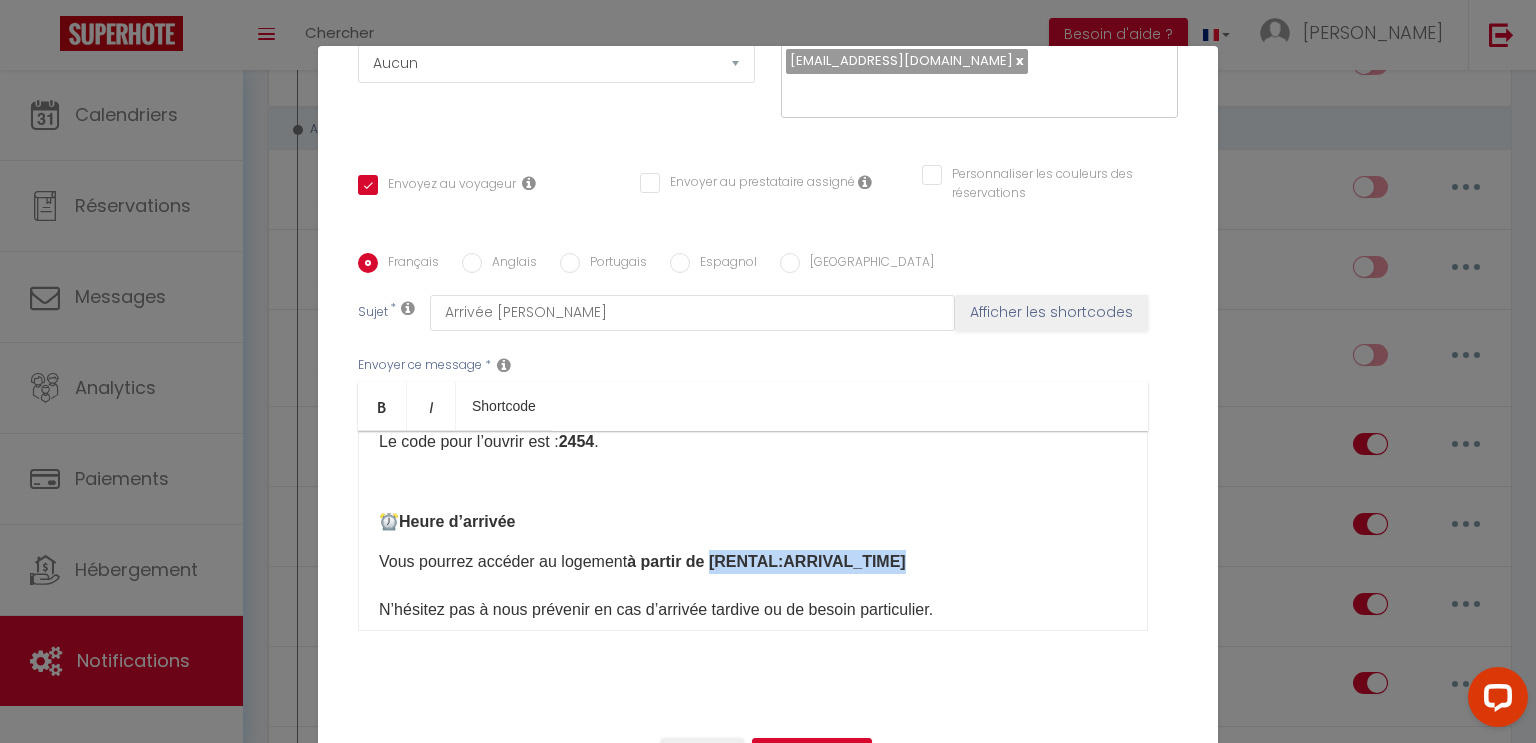 drag, startPoint x: 908, startPoint y: 556, endPoint x: 718, endPoint y: 557, distance: 190.00262 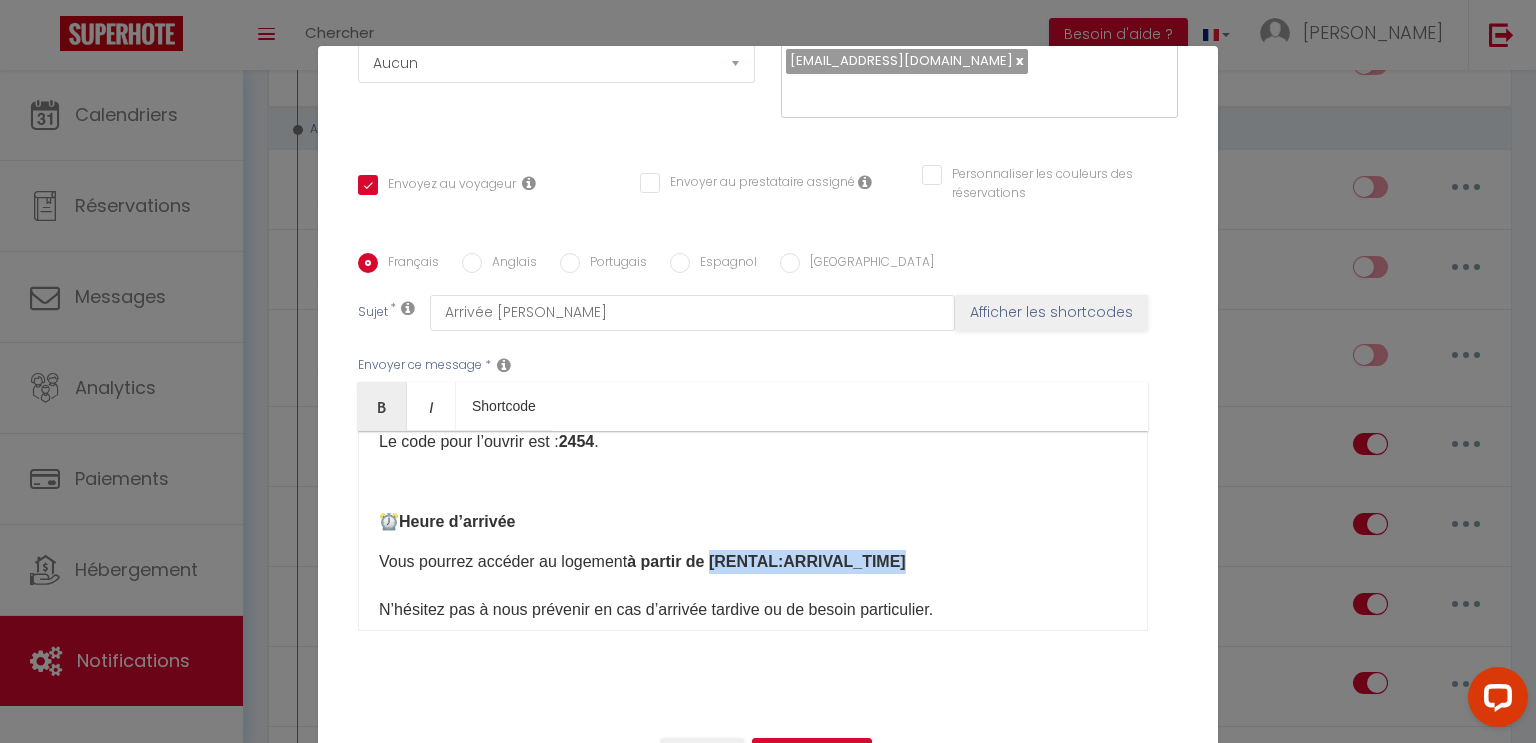 type 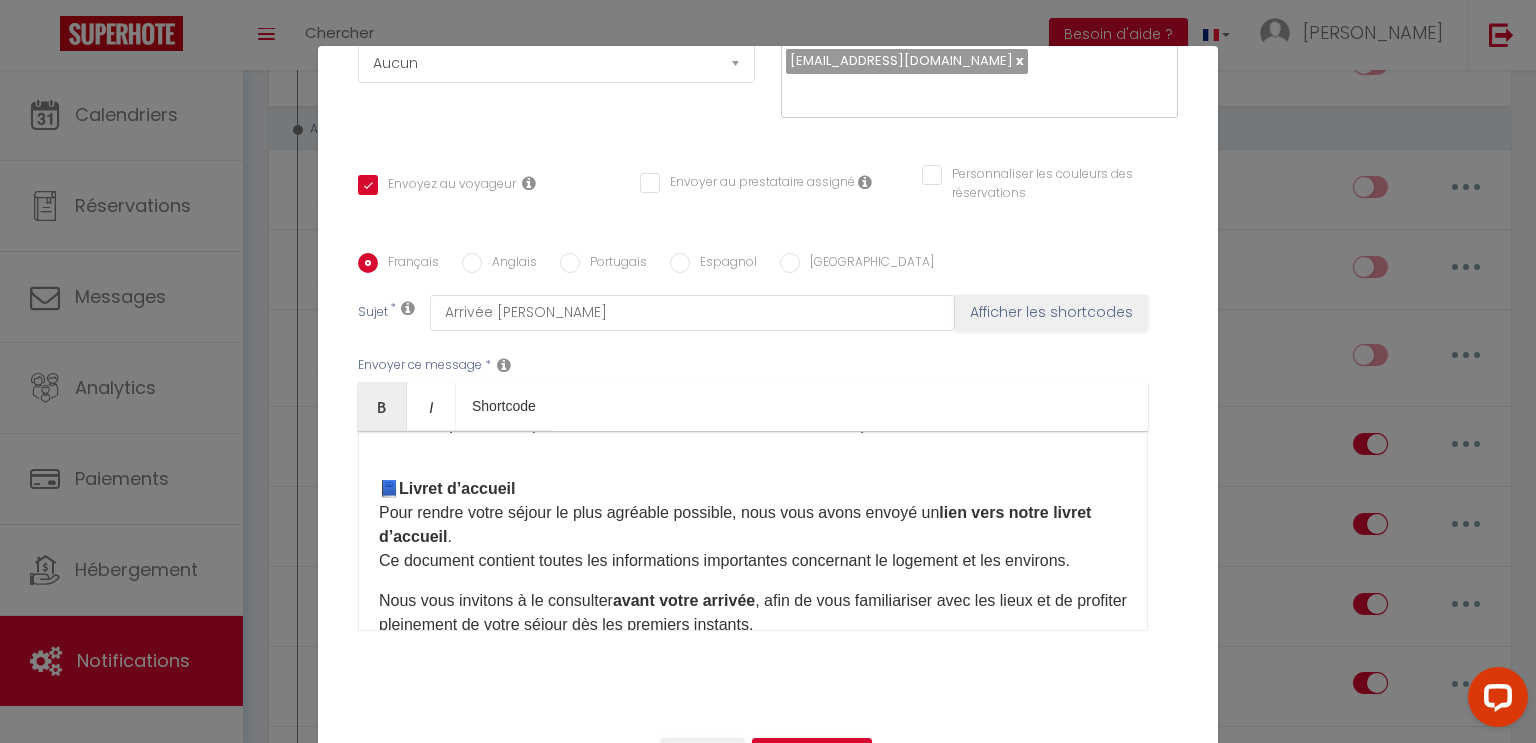 scroll, scrollTop: 448, scrollLeft: 0, axis: vertical 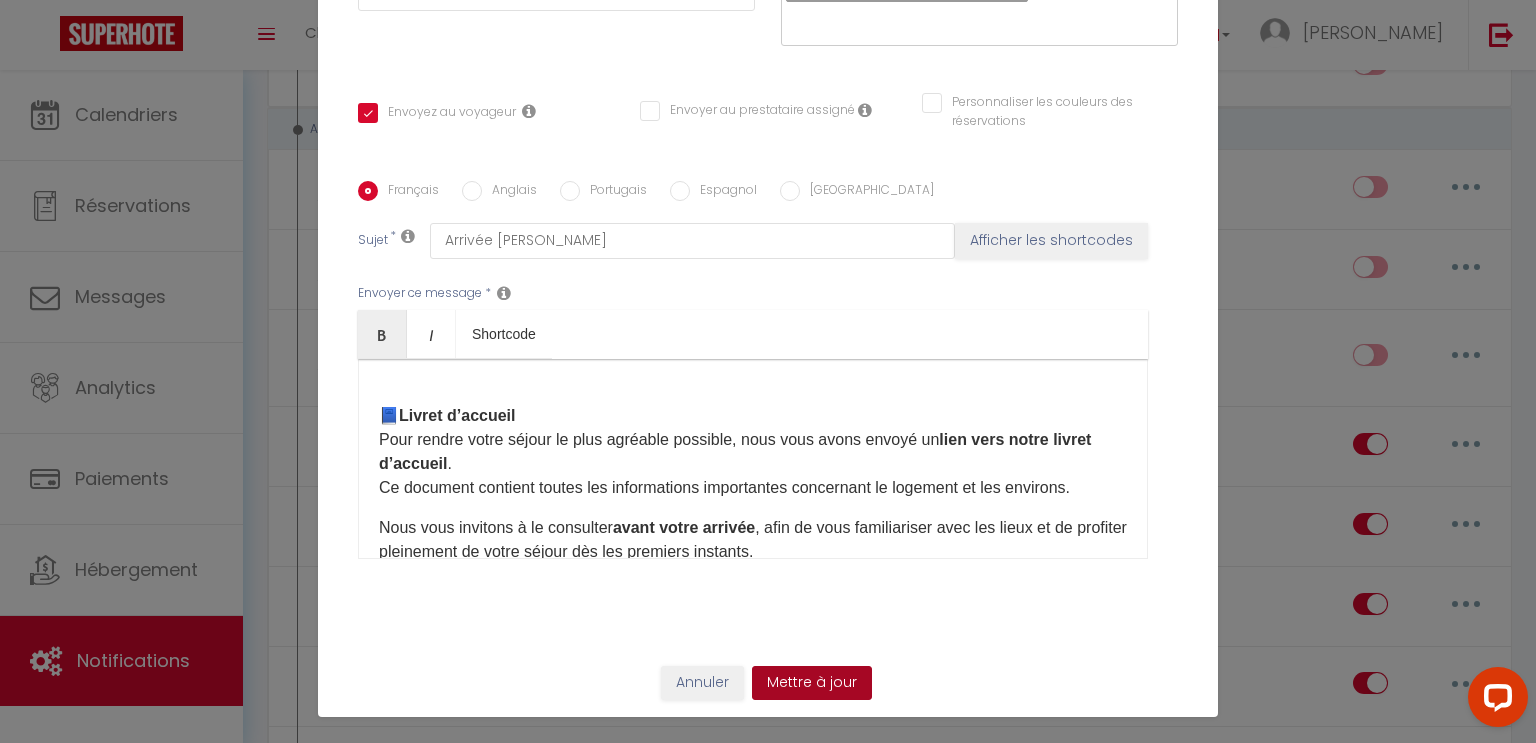 click on "Mettre à jour" at bounding box center [812, 683] 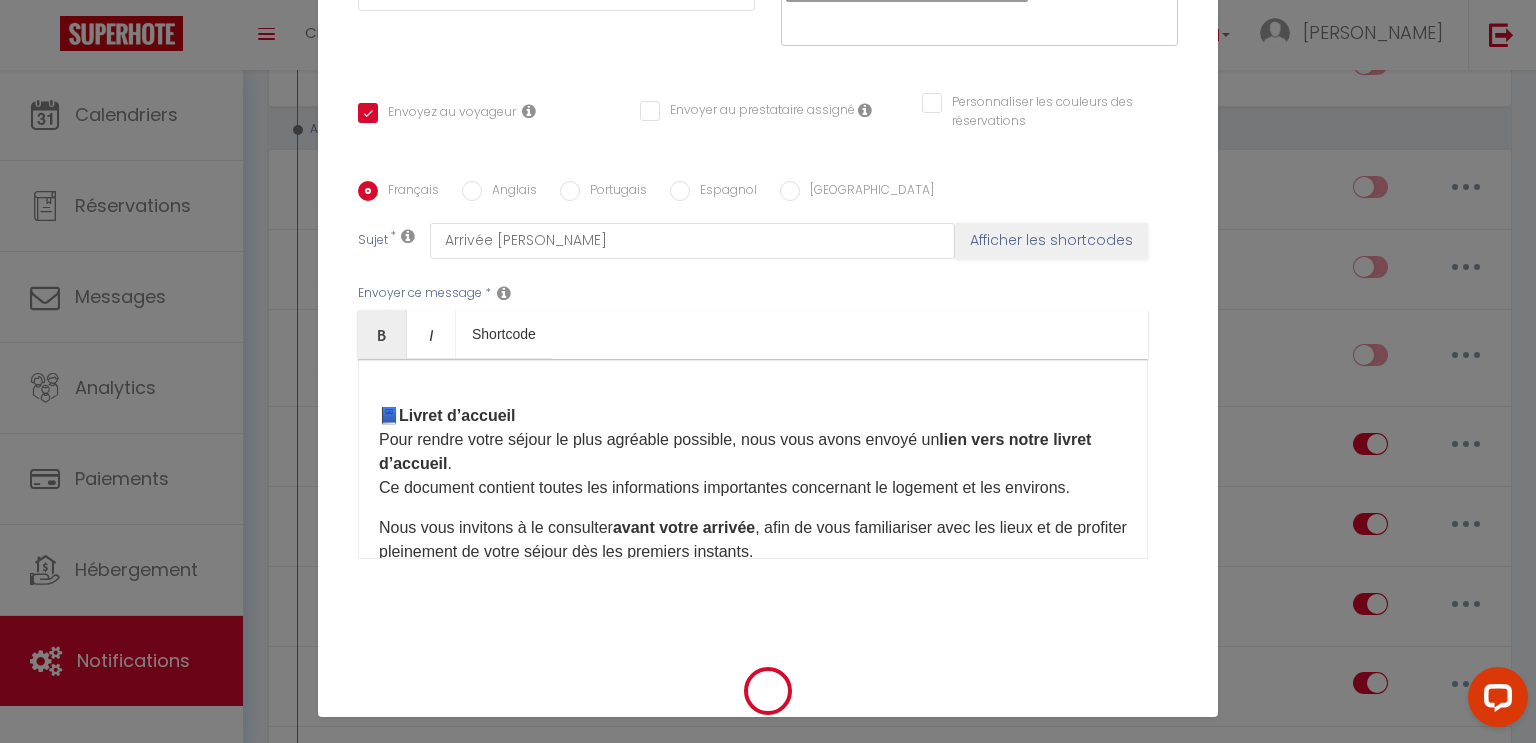 checkbox on "true" 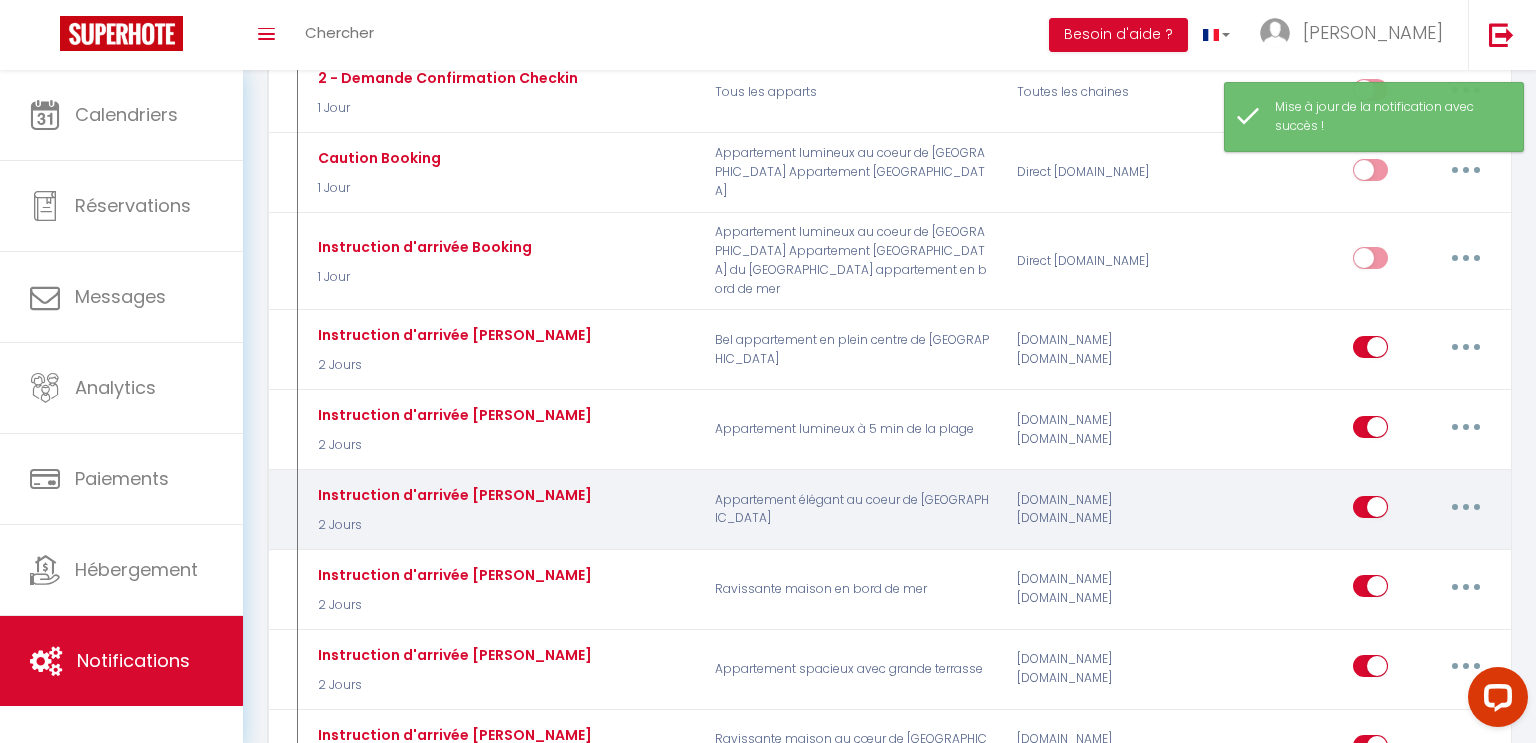 scroll, scrollTop: 1064, scrollLeft: 0, axis: vertical 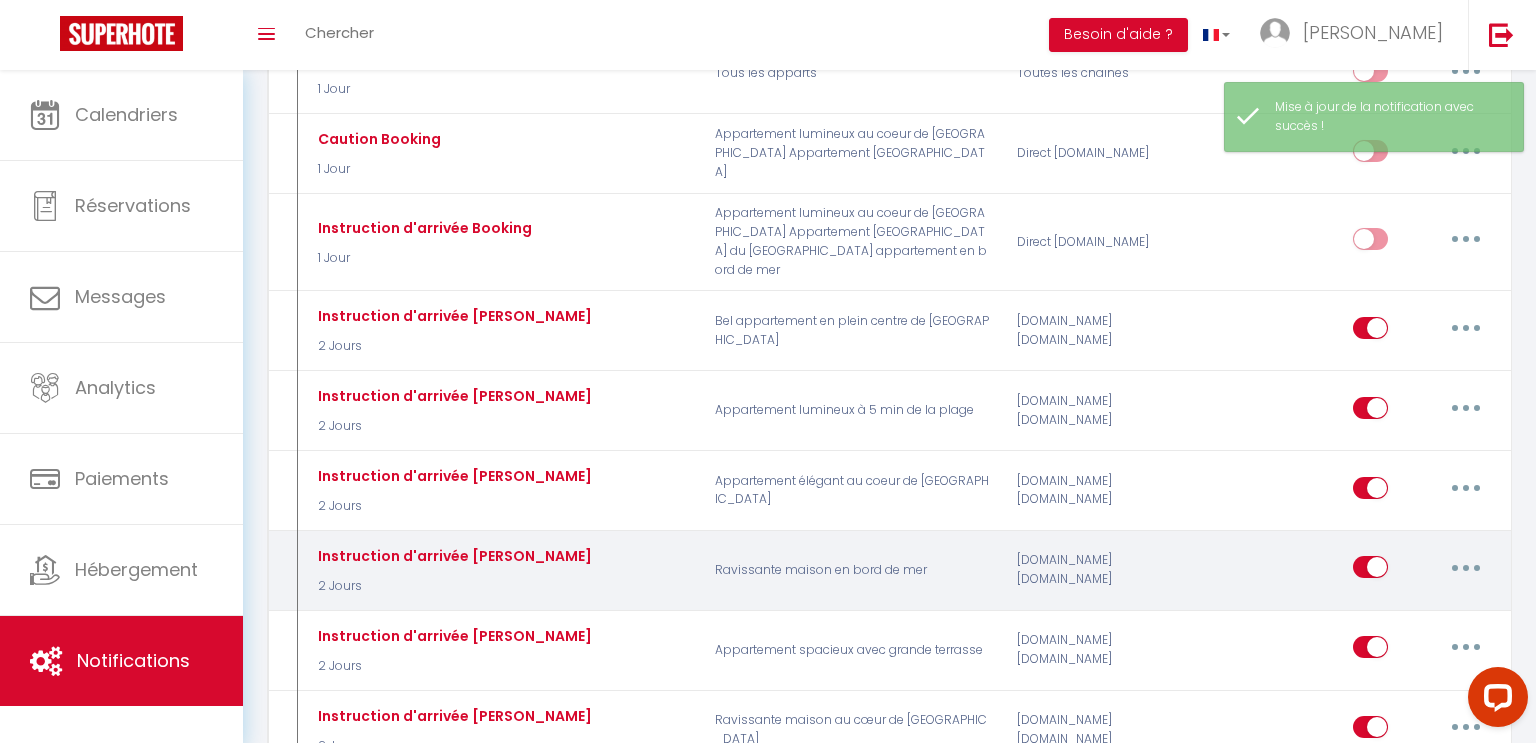 click at bounding box center (1466, 567) 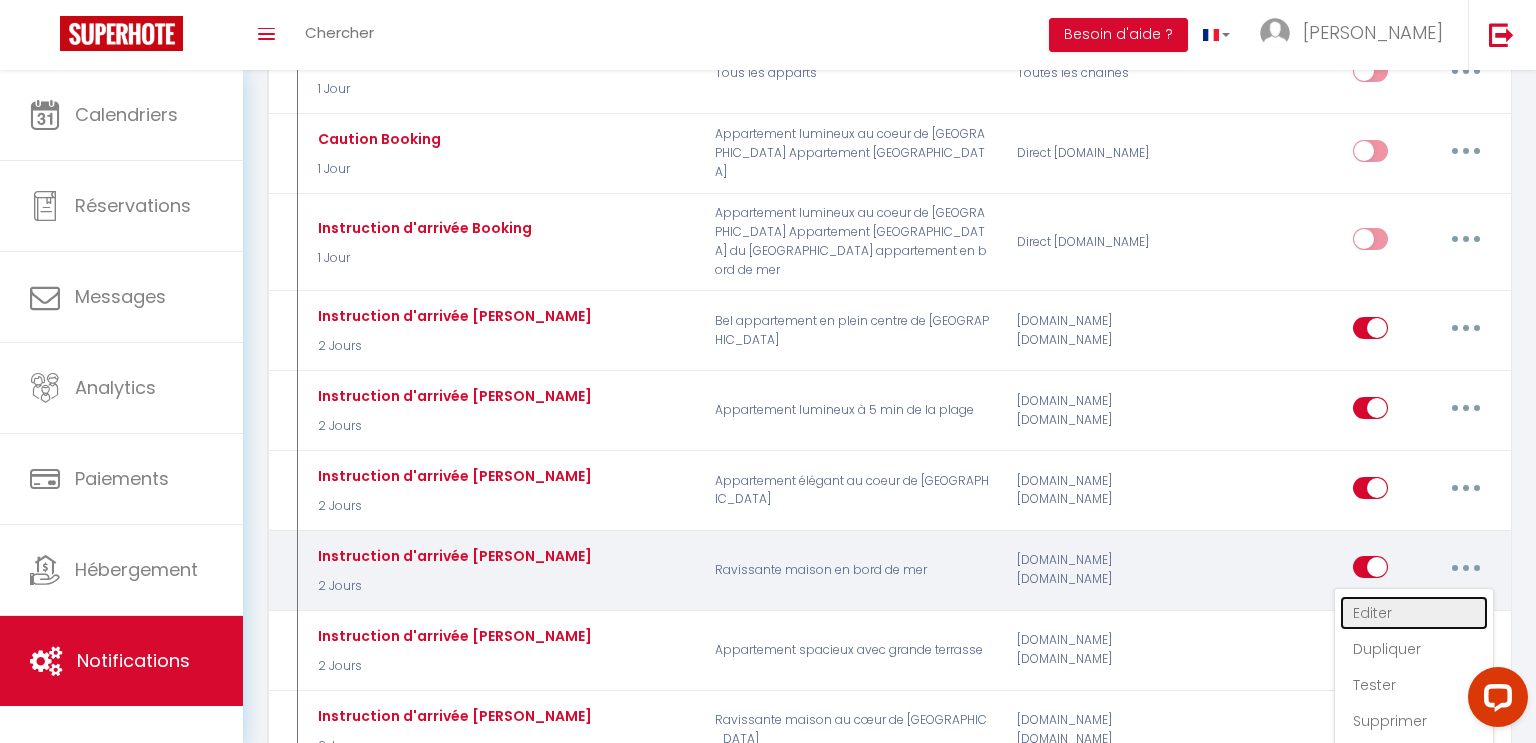 click on "Editer" at bounding box center [1414, 613] 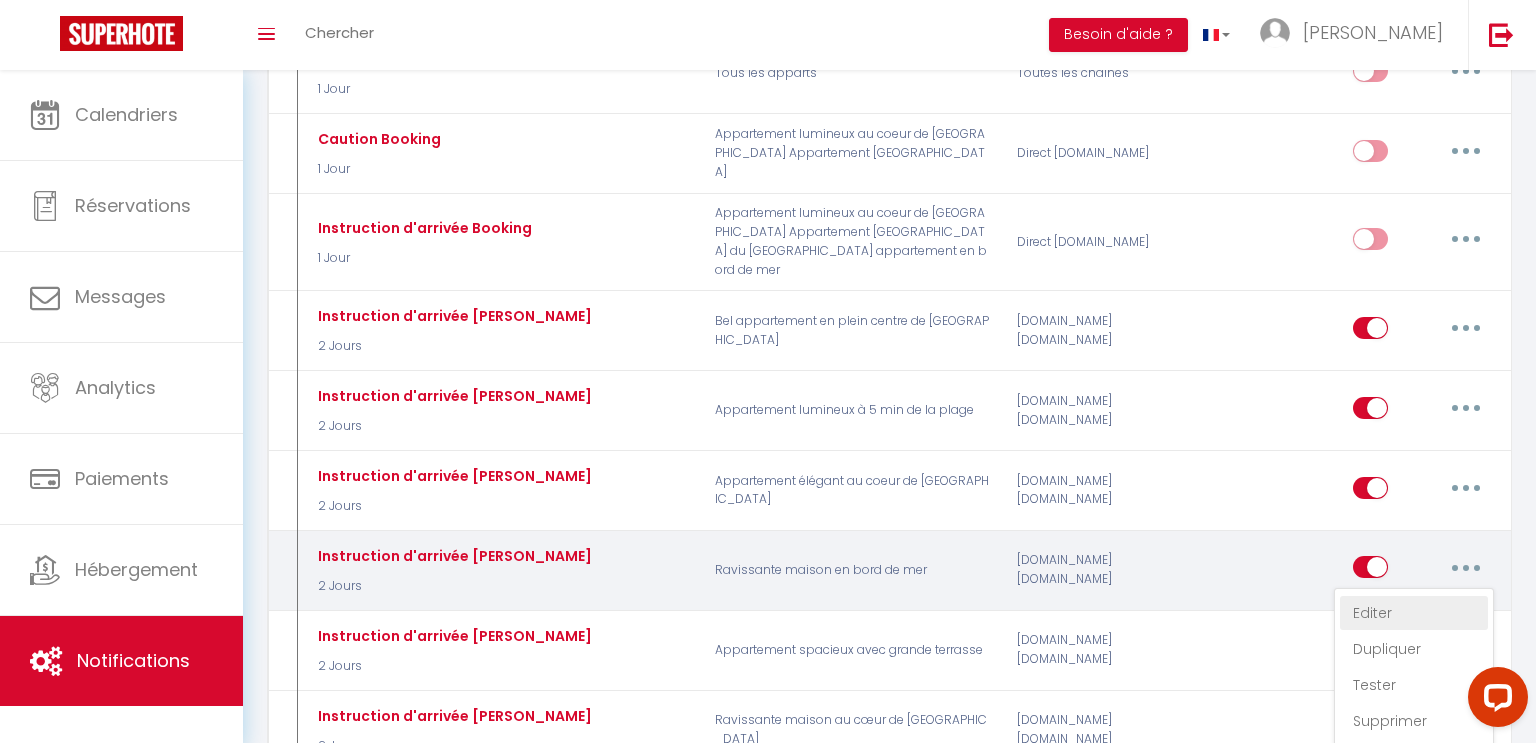 type on "Instruction d'arrivée [PERSON_NAME]" 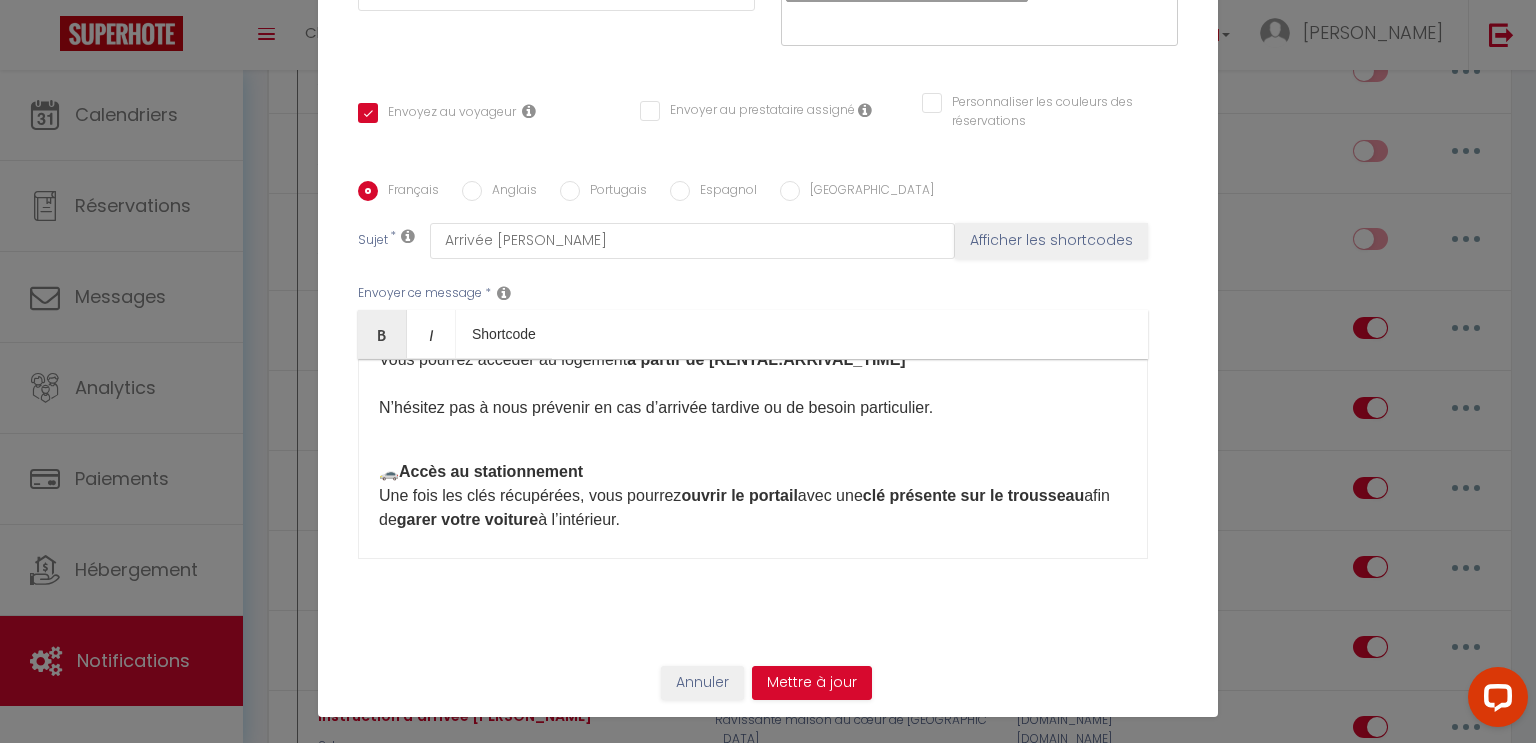 scroll, scrollTop: 276, scrollLeft: 0, axis: vertical 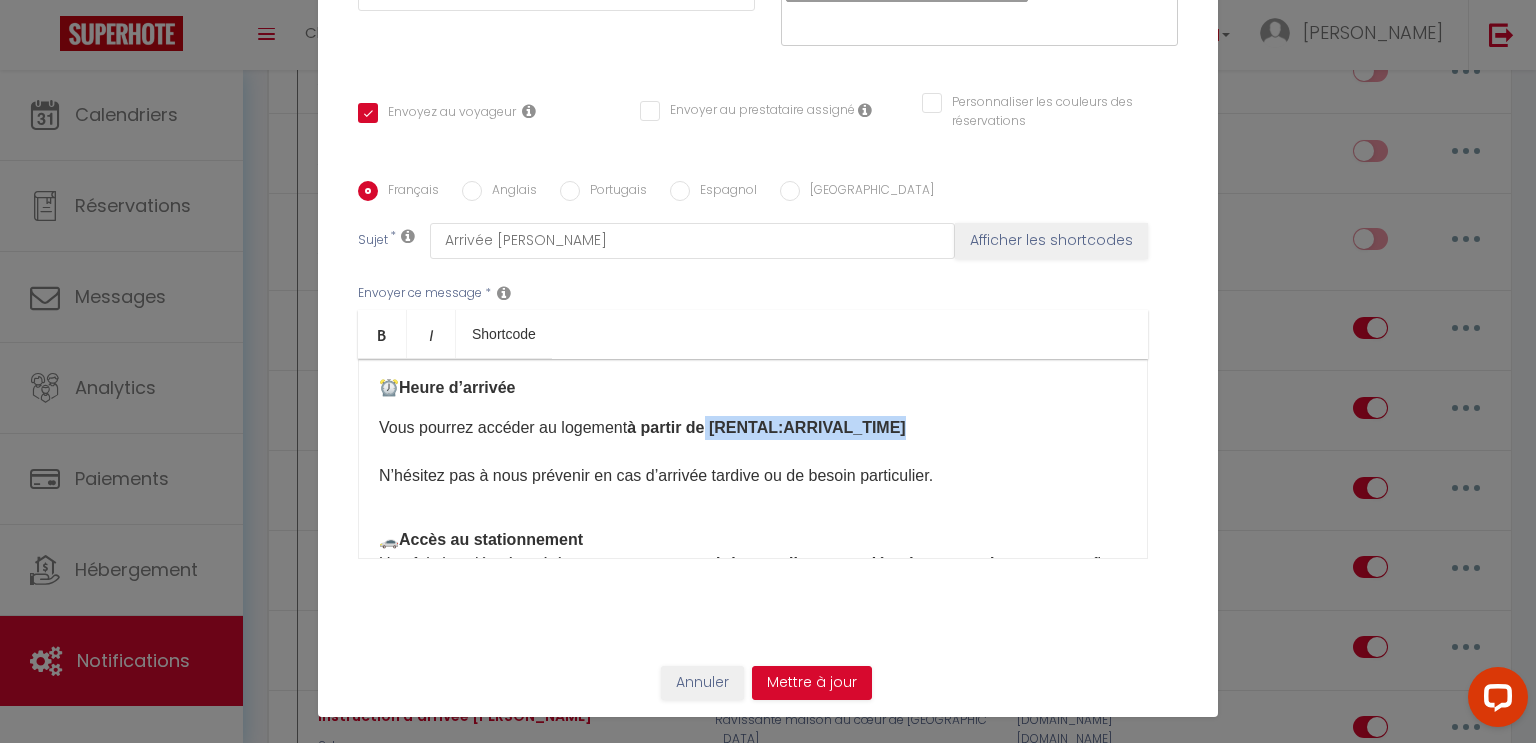drag, startPoint x: 912, startPoint y: 425, endPoint x: 710, endPoint y: 420, distance: 202.06187 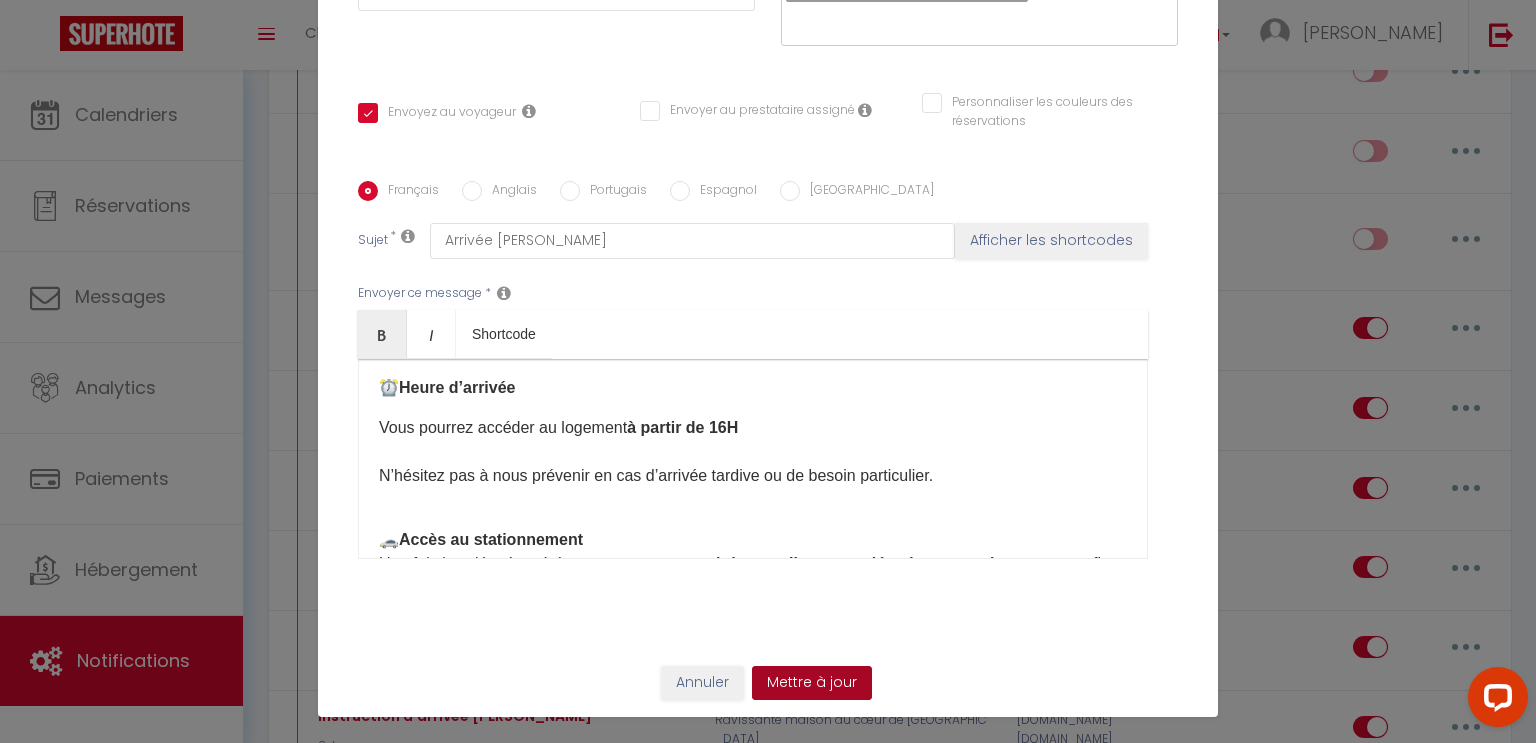 click on "Mettre à jour" at bounding box center [812, 683] 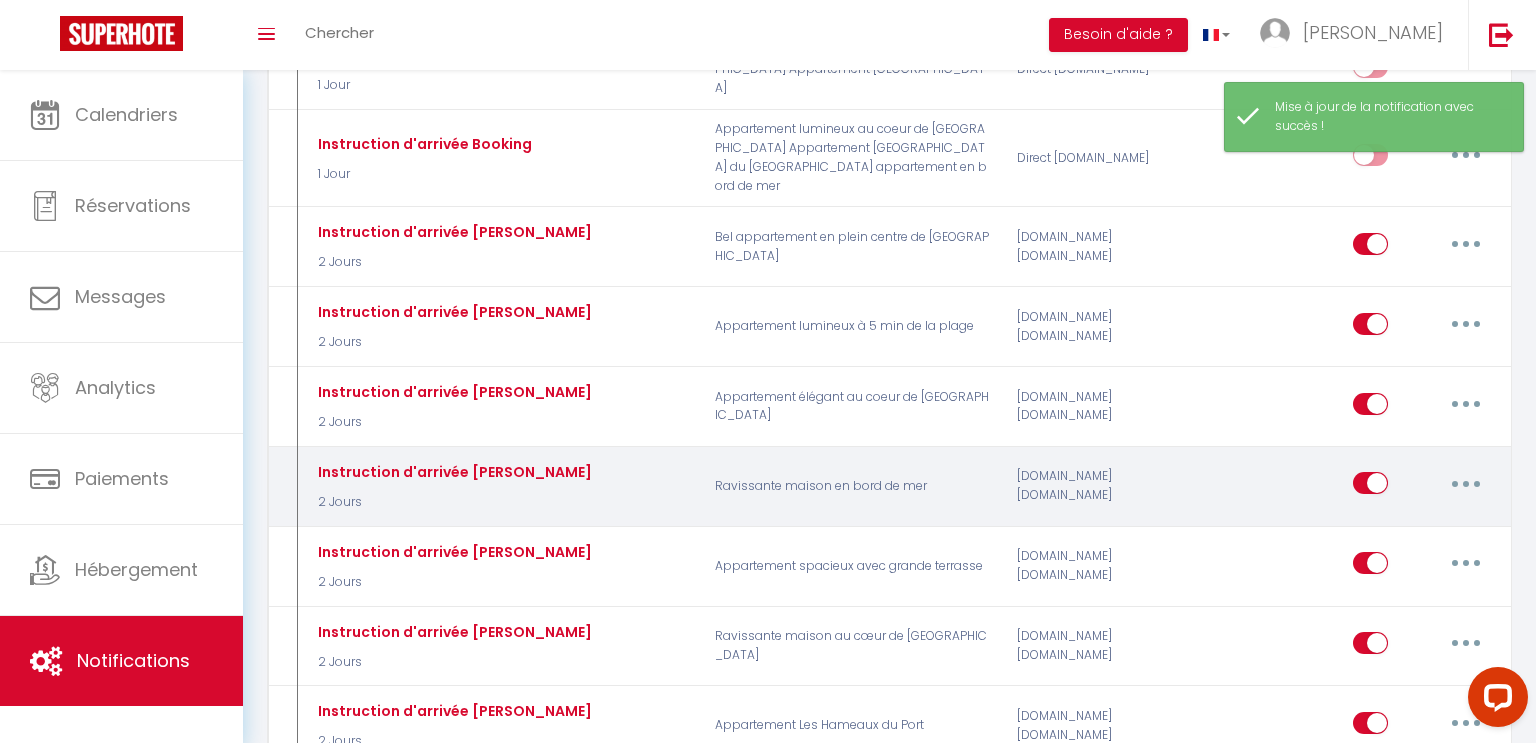 scroll, scrollTop: 1155, scrollLeft: 0, axis: vertical 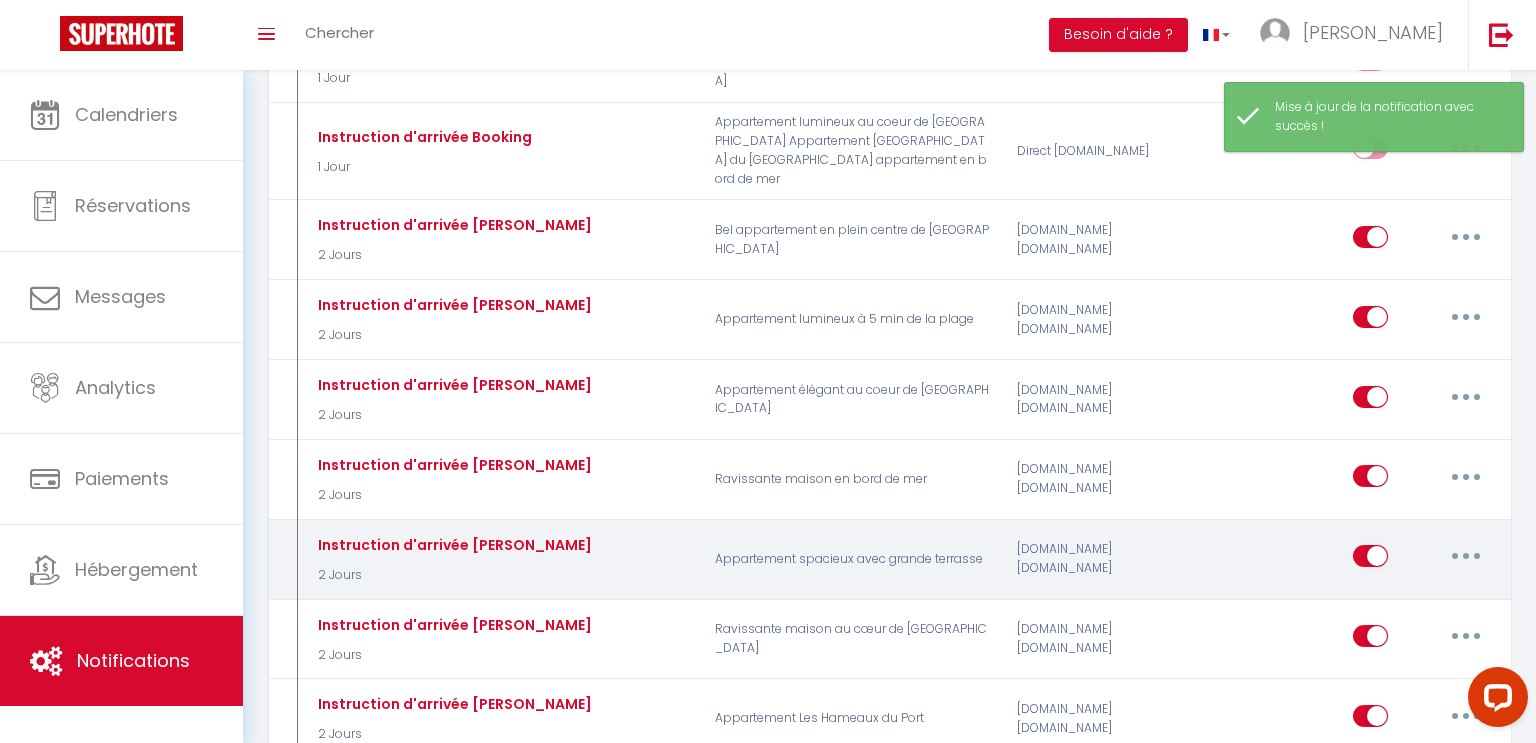 click at bounding box center [1466, 556] 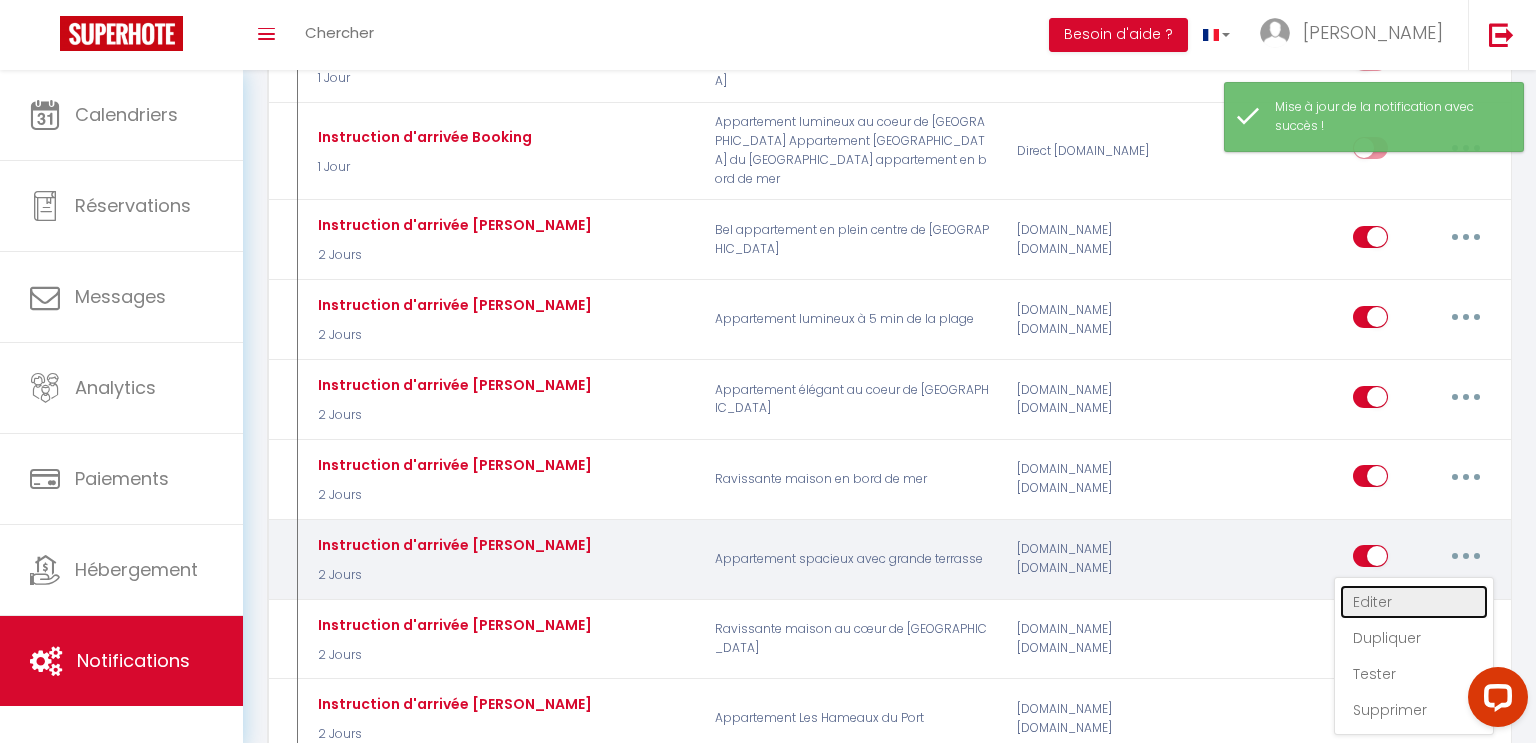 click on "Editer" at bounding box center (1414, 602) 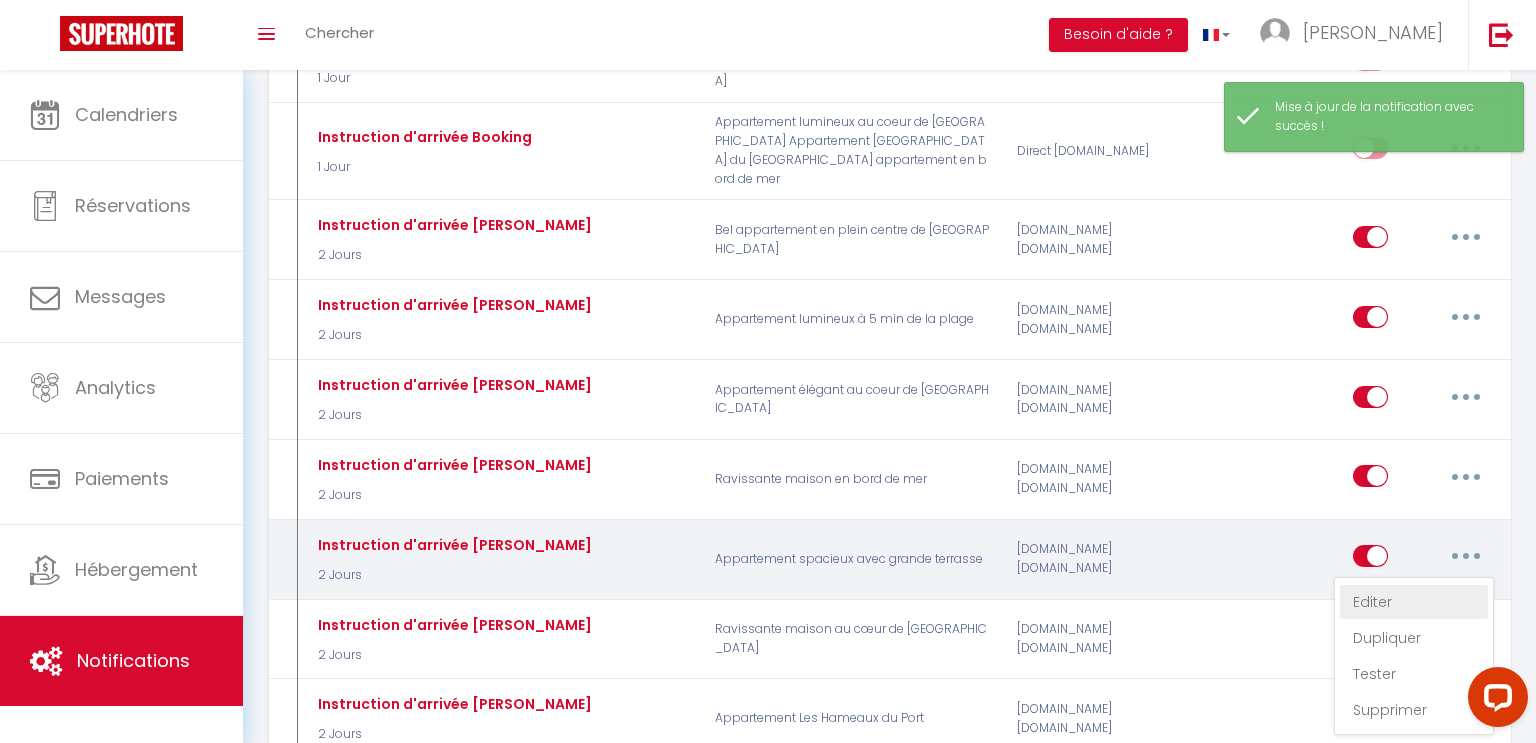 type on "Instruction d'arrivée [PERSON_NAME]" 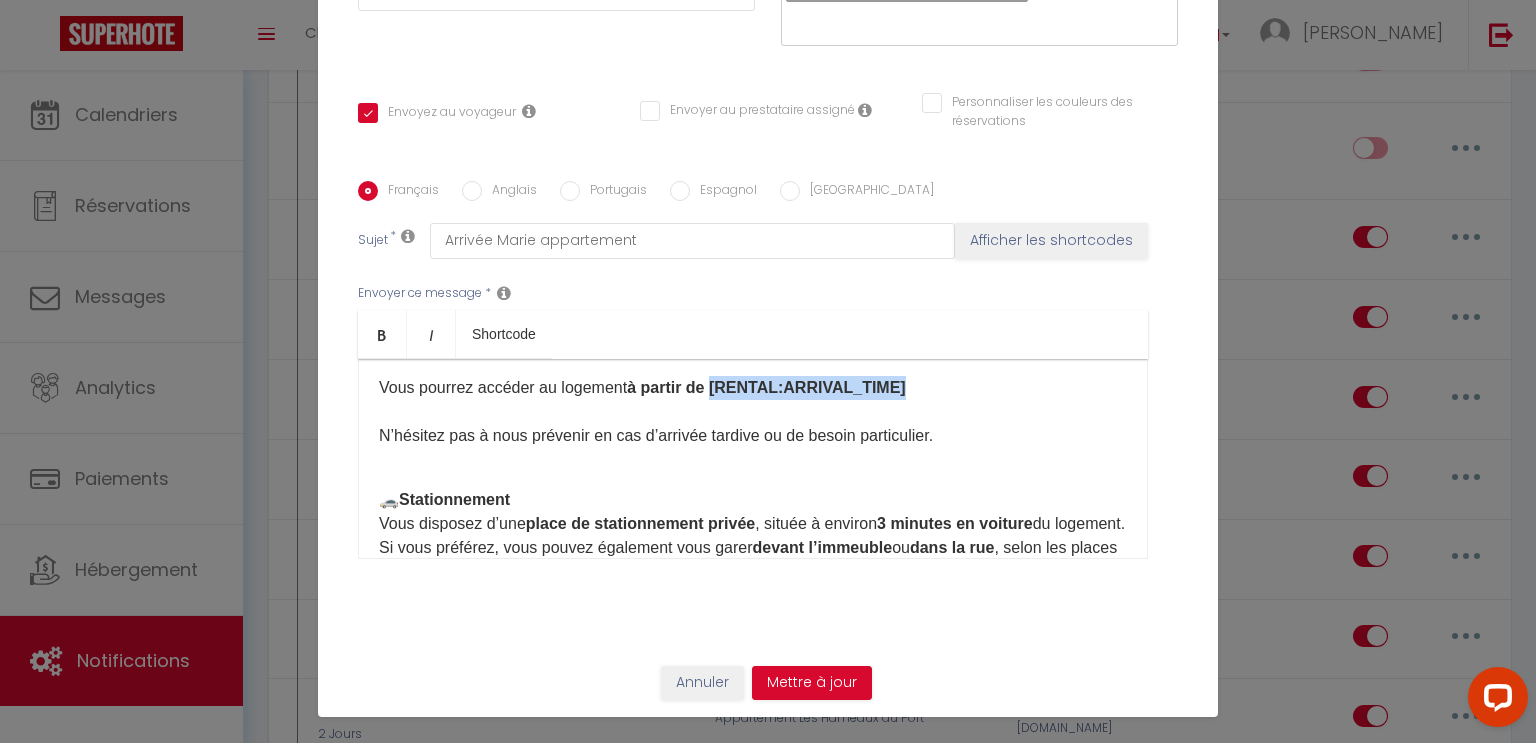 drag, startPoint x: 913, startPoint y: 381, endPoint x: 724, endPoint y: 380, distance: 189.00264 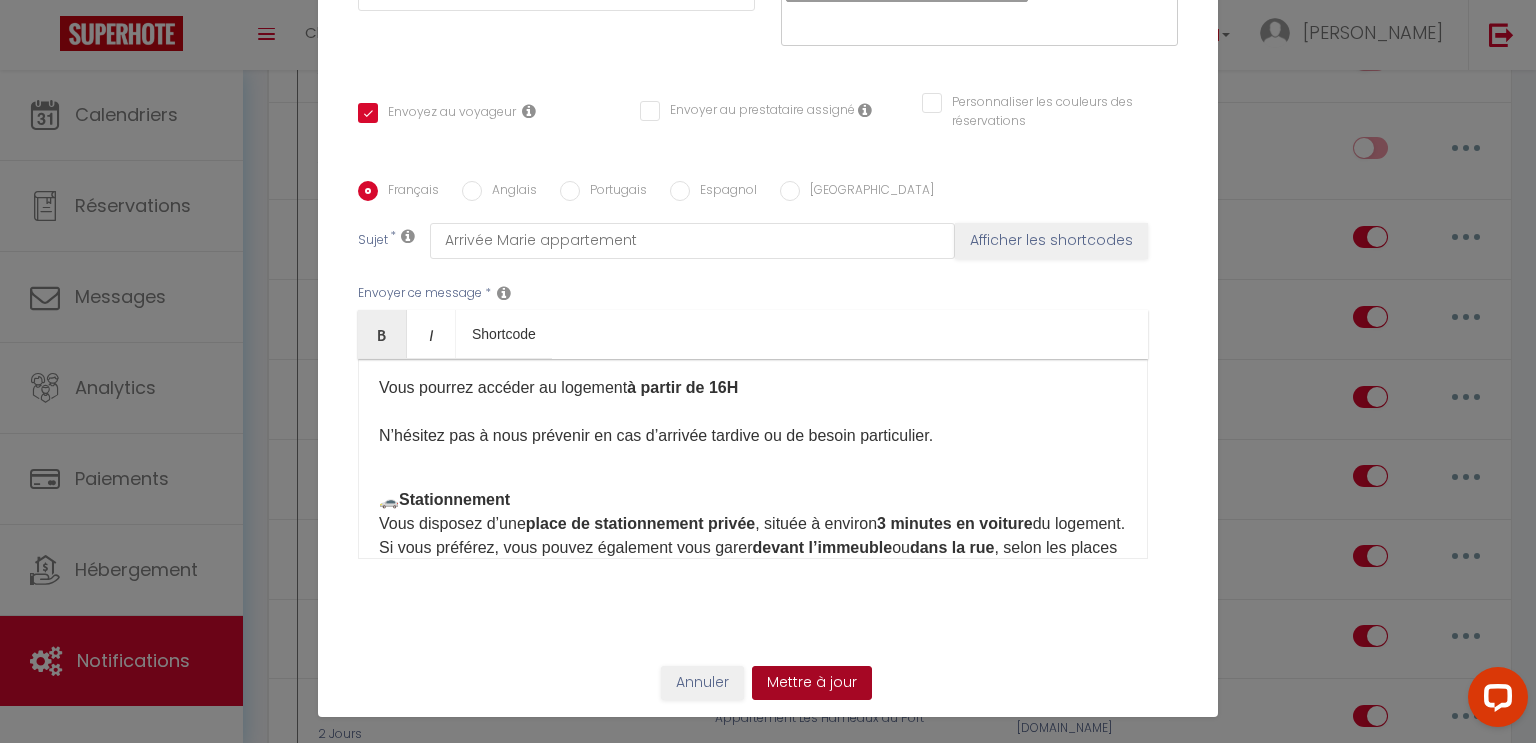 click on "Mettre à jour" at bounding box center [812, 683] 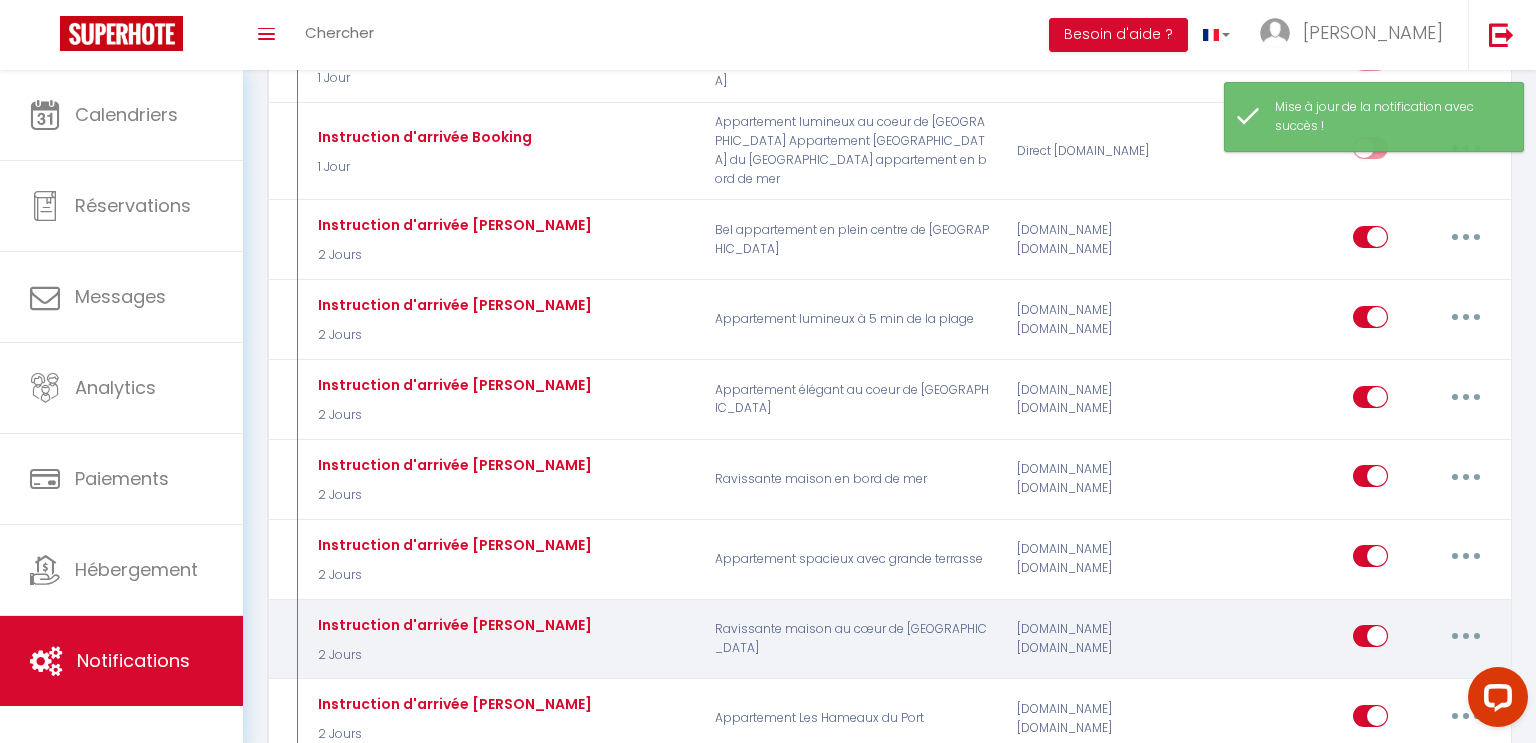 click at bounding box center (1466, 636) 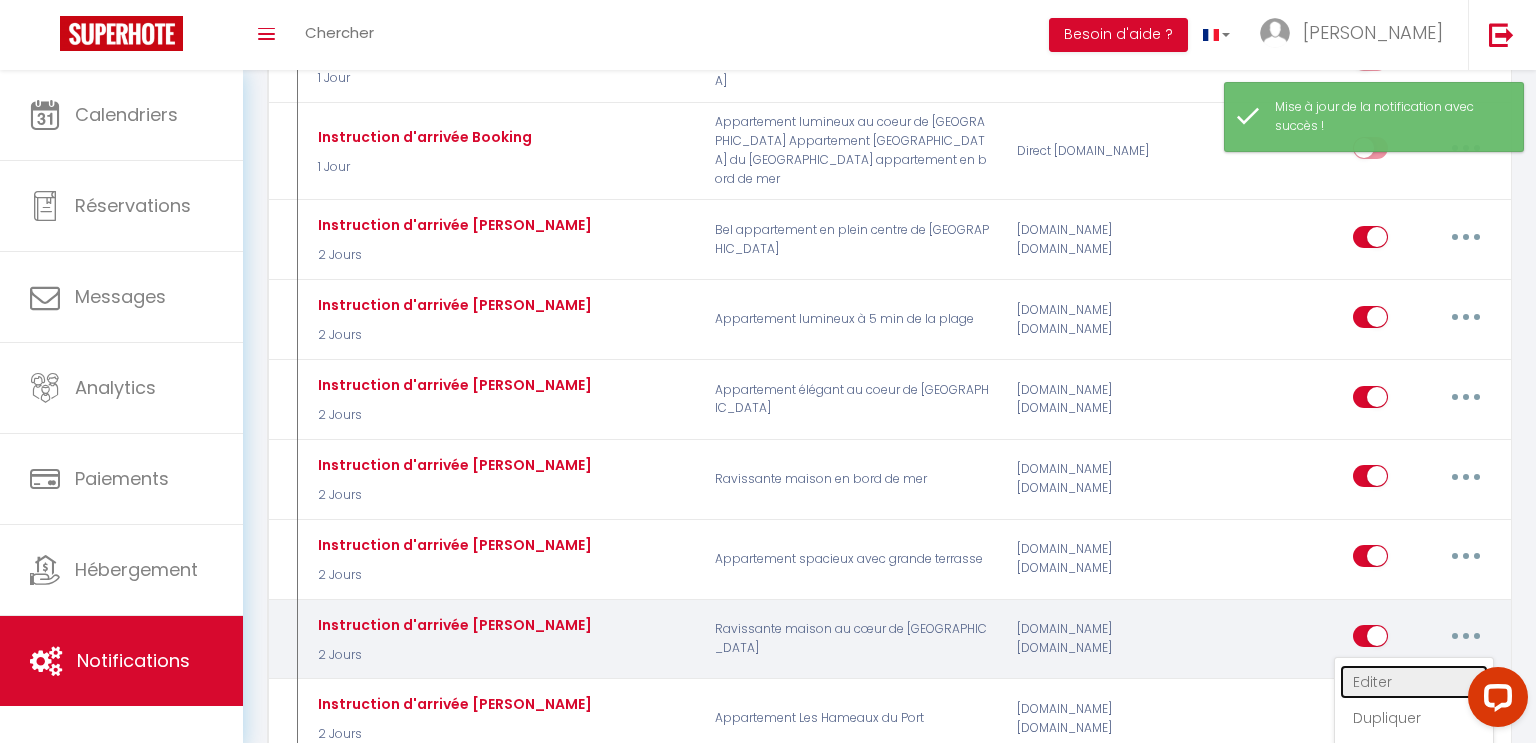 click on "Editer" at bounding box center [1414, 682] 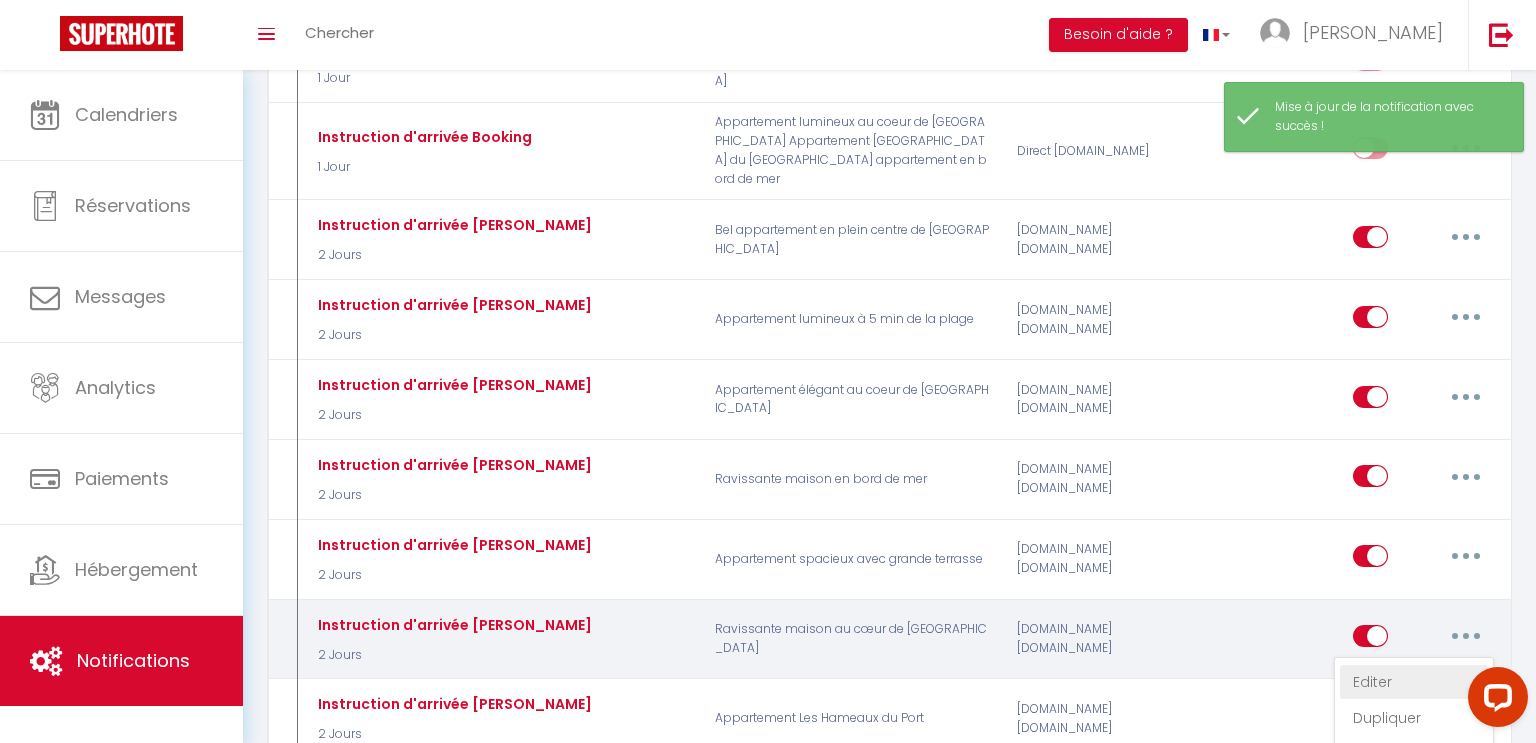 type on "Instruction d'arrivée [PERSON_NAME]" 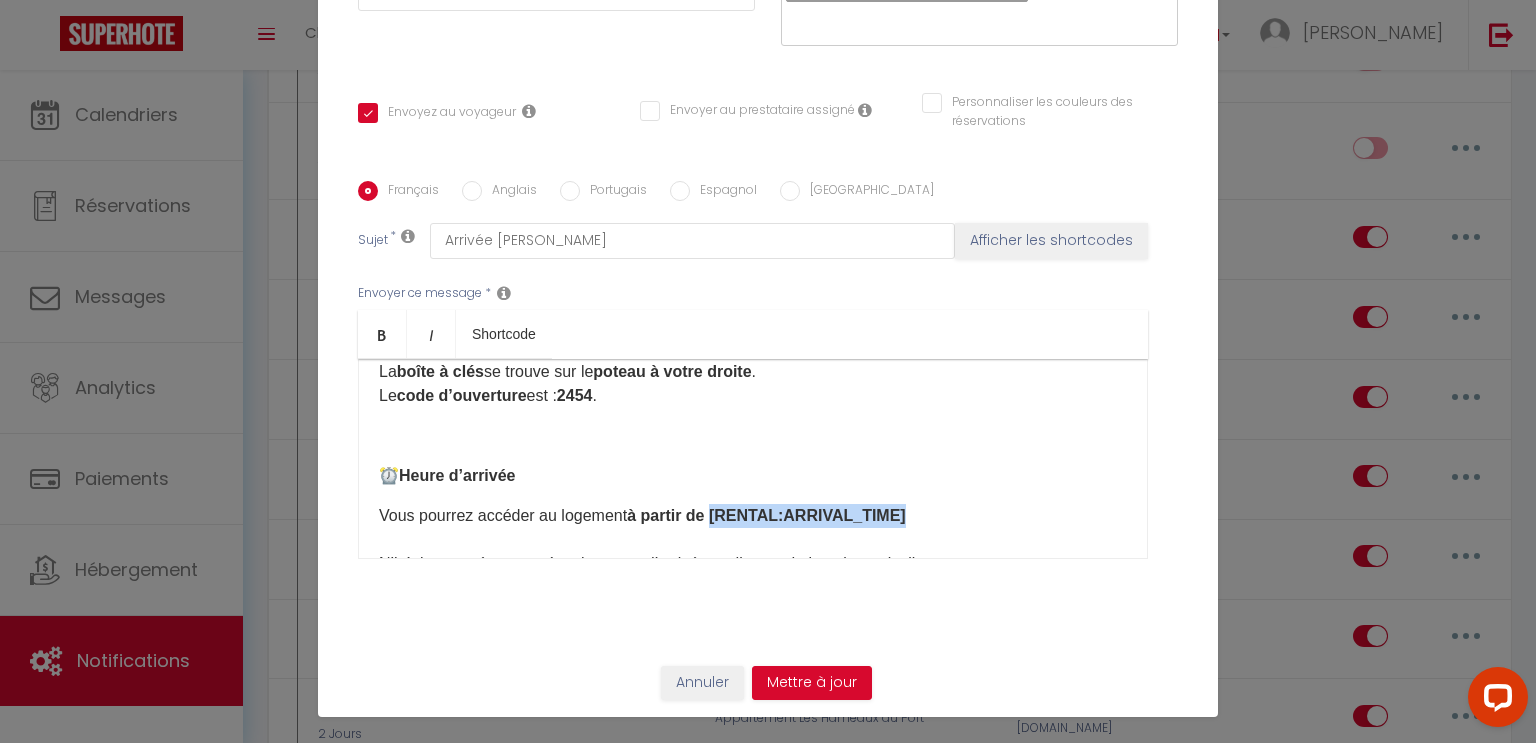 drag, startPoint x: 911, startPoint y: 519, endPoint x: 714, endPoint y: 513, distance: 197.09135 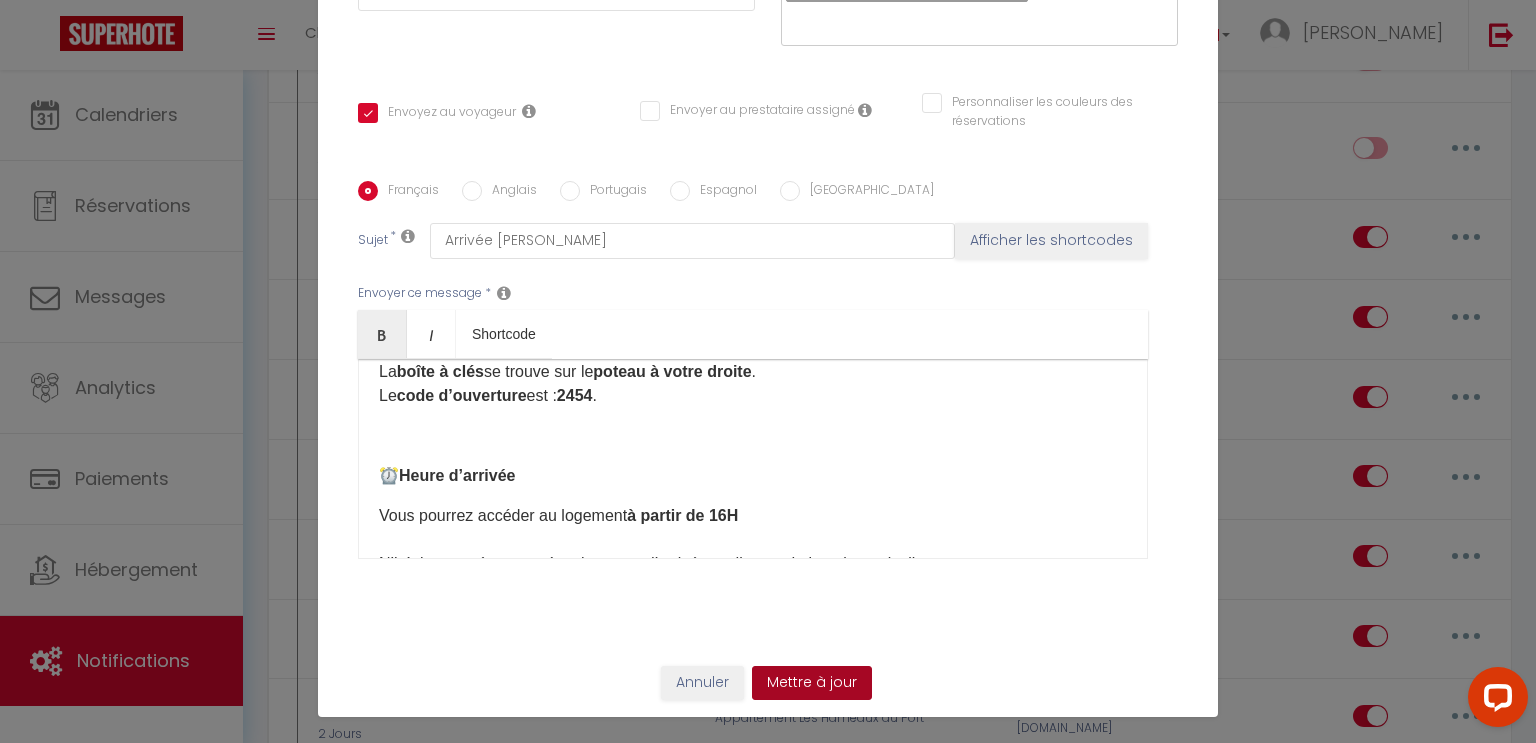 click on "Mettre à jour" at bounding box center [812, 683] 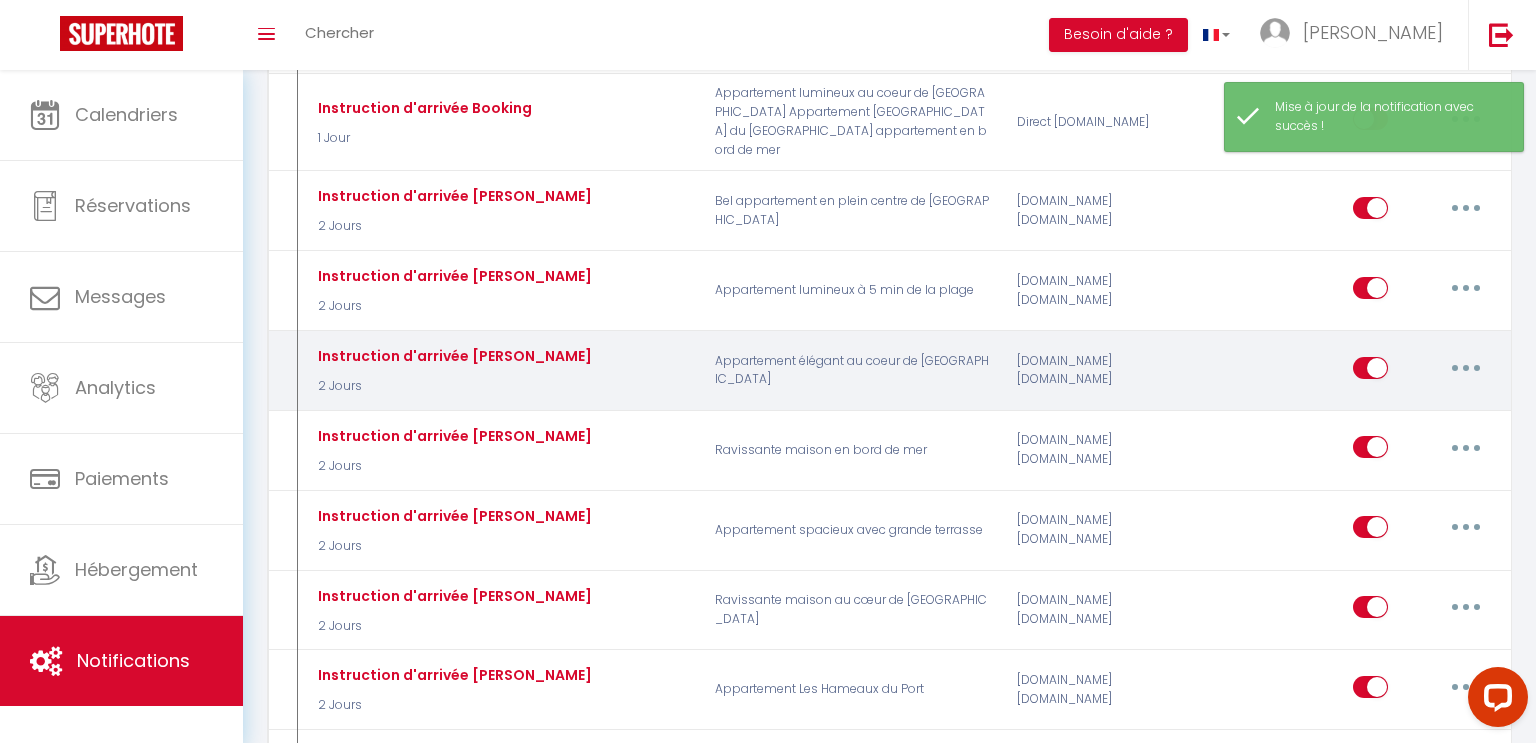 scroll, scrollTop: 1360, scrollLeft: 0, axis: vertical 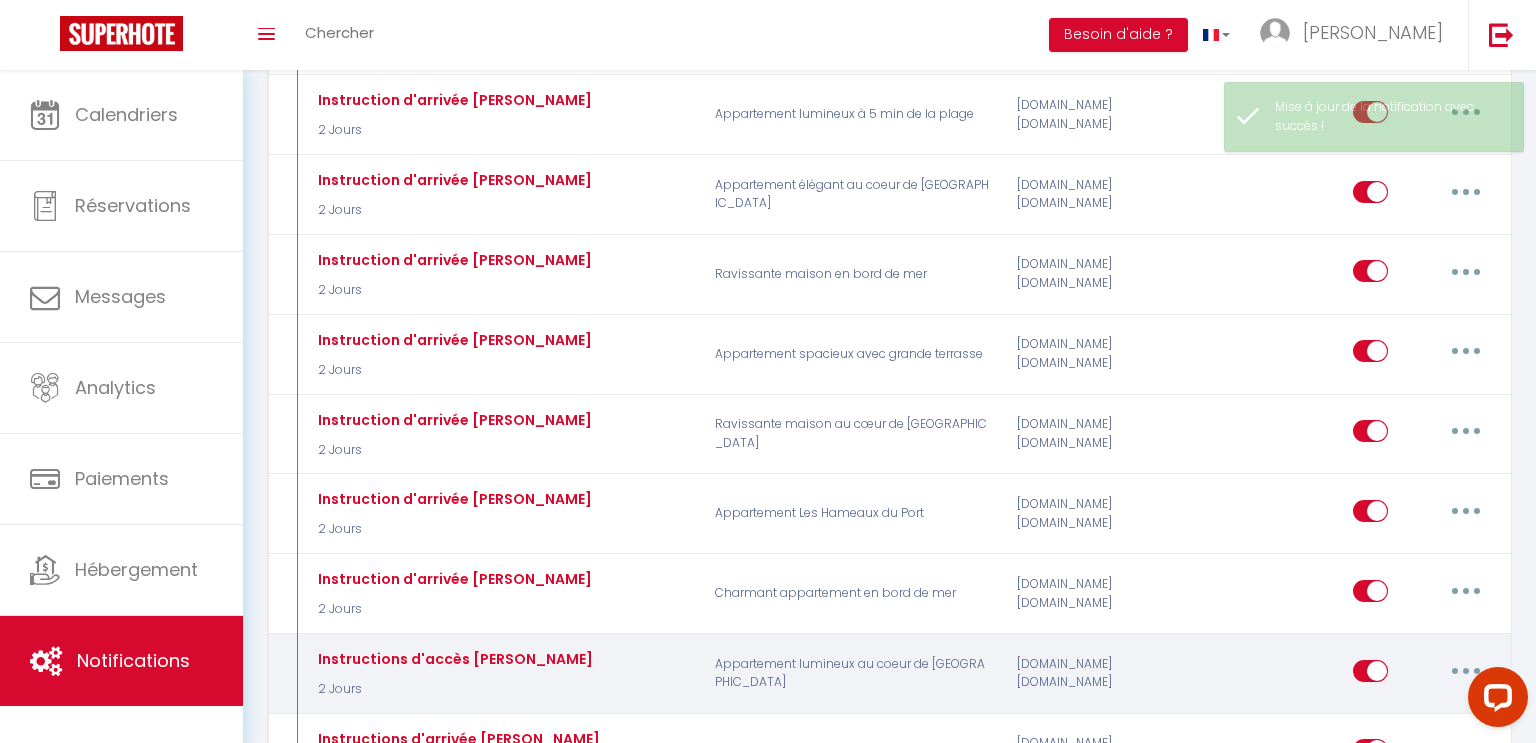 click at bounding box center (1466, 671) 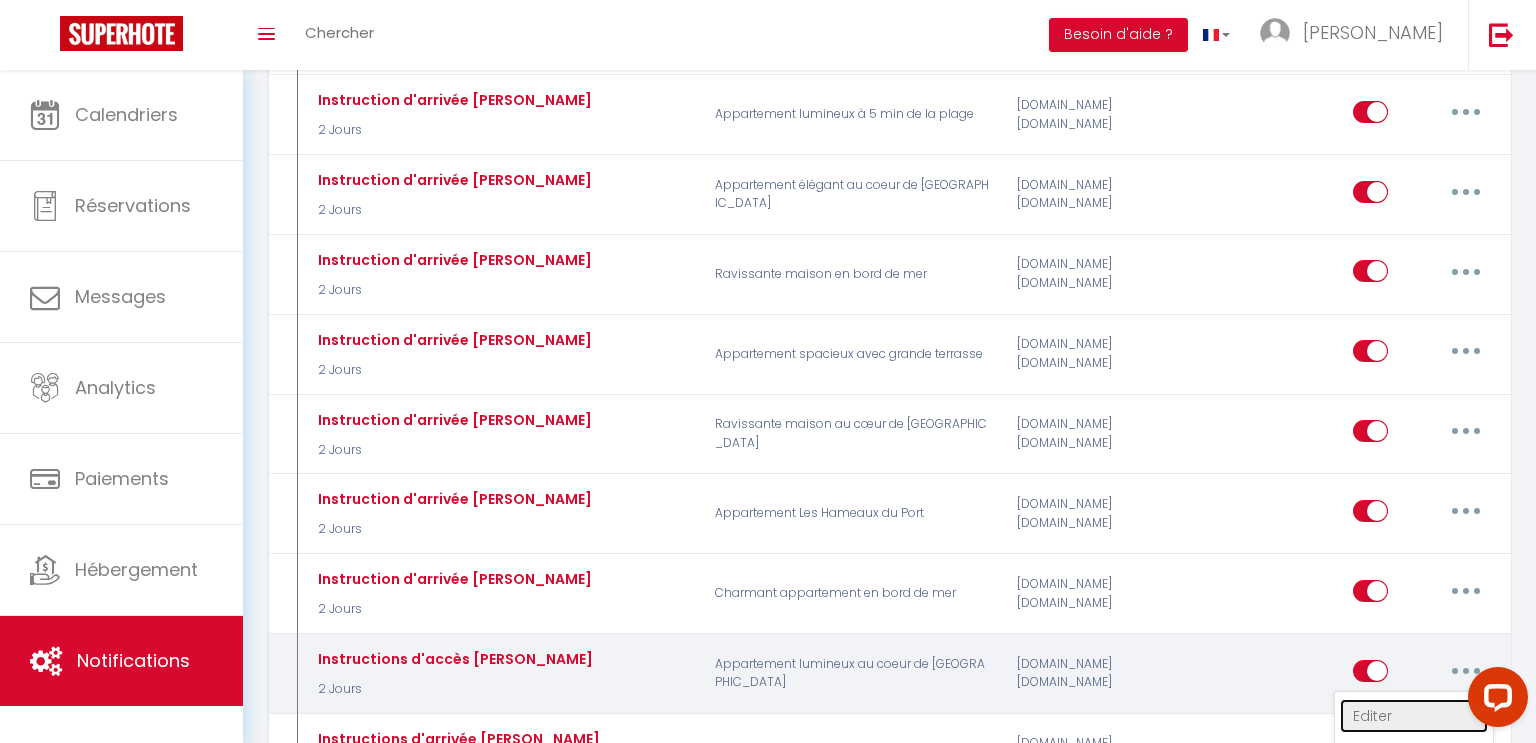 click on "Editer" at bounding box center [1414, 716] 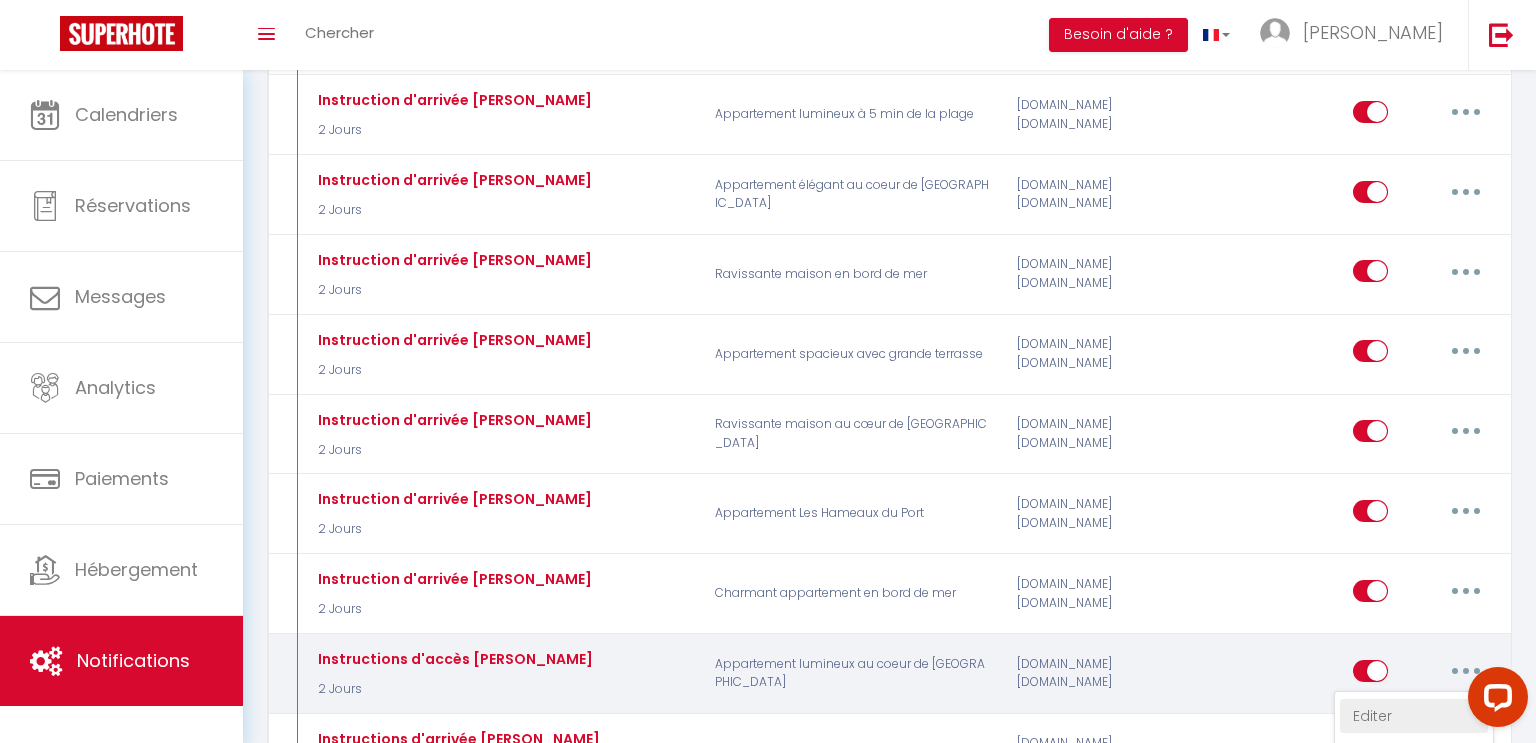 type on "Instructions d'accès [PERSON_NAME]" 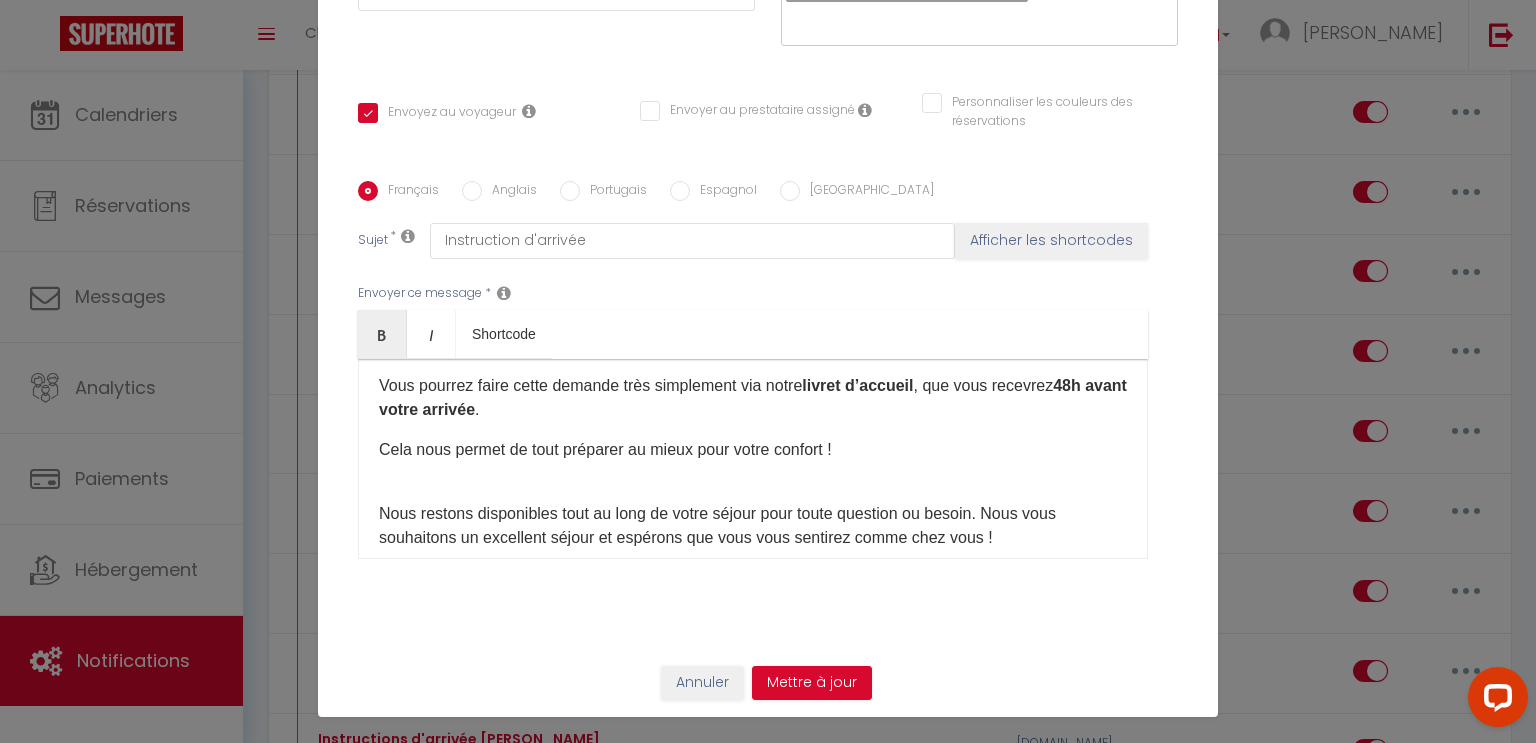 scroll, scrollTop: 0, scrollLeft: 0, axis: both 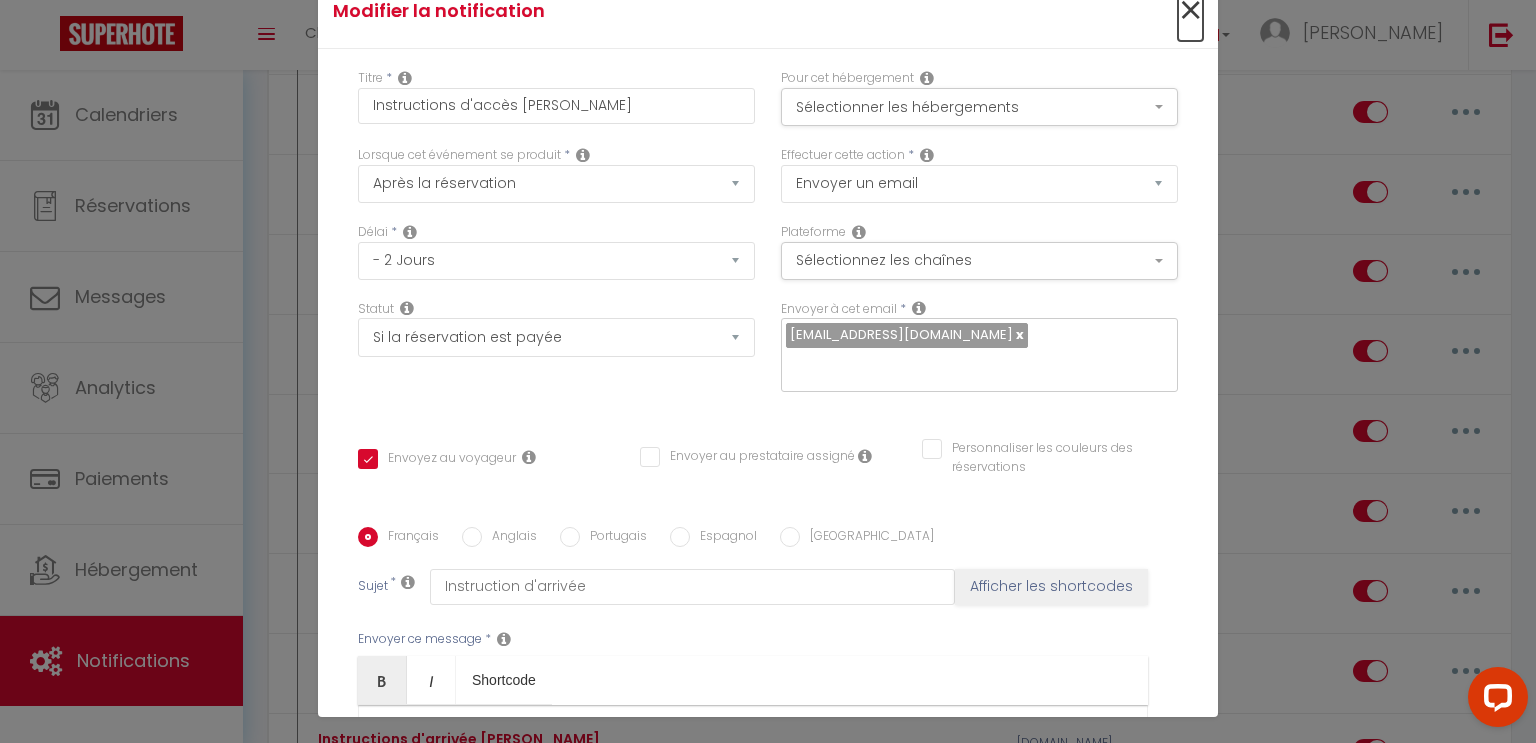 click on "×" at bounding box center [1190, 11] 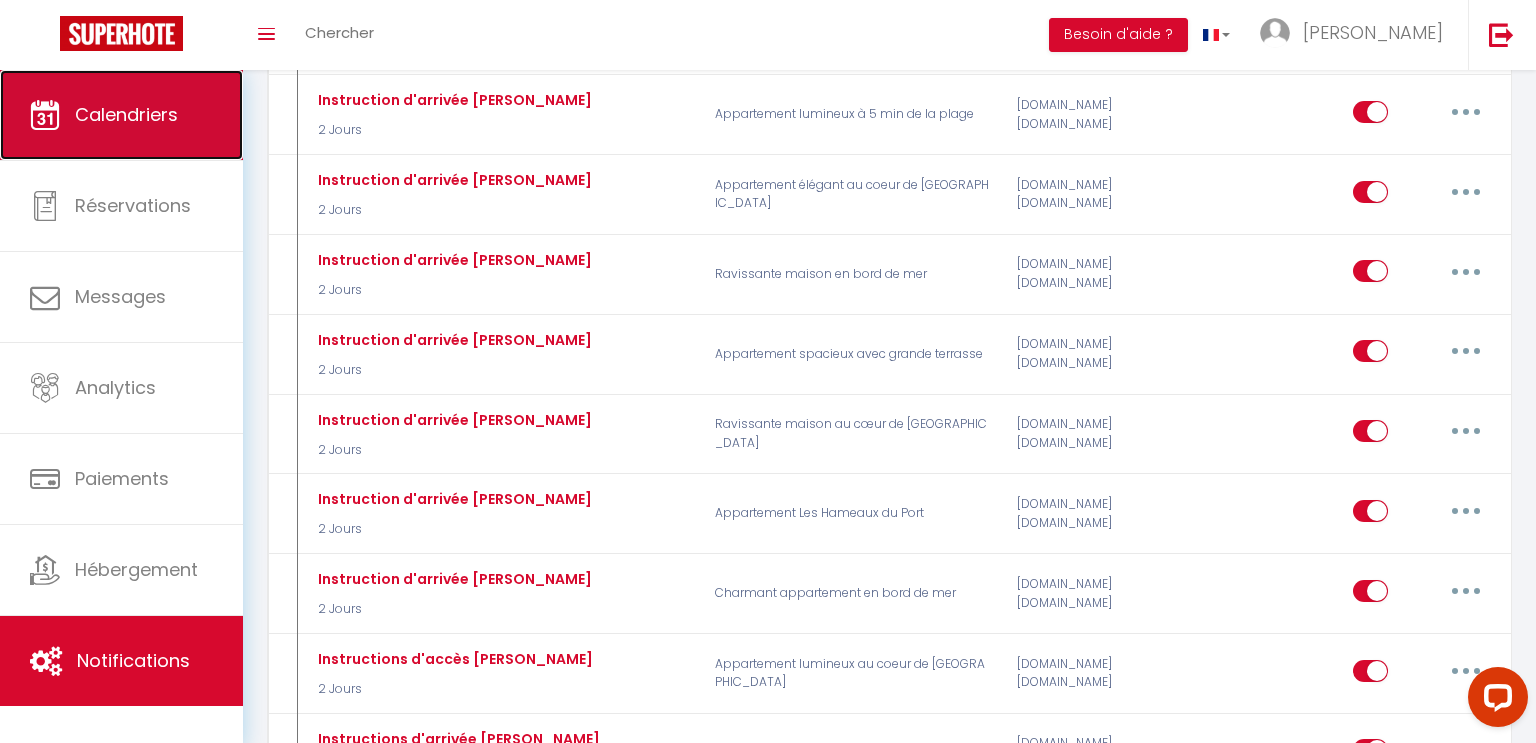 click on "Calendriers" at bounding box center (126, 114) 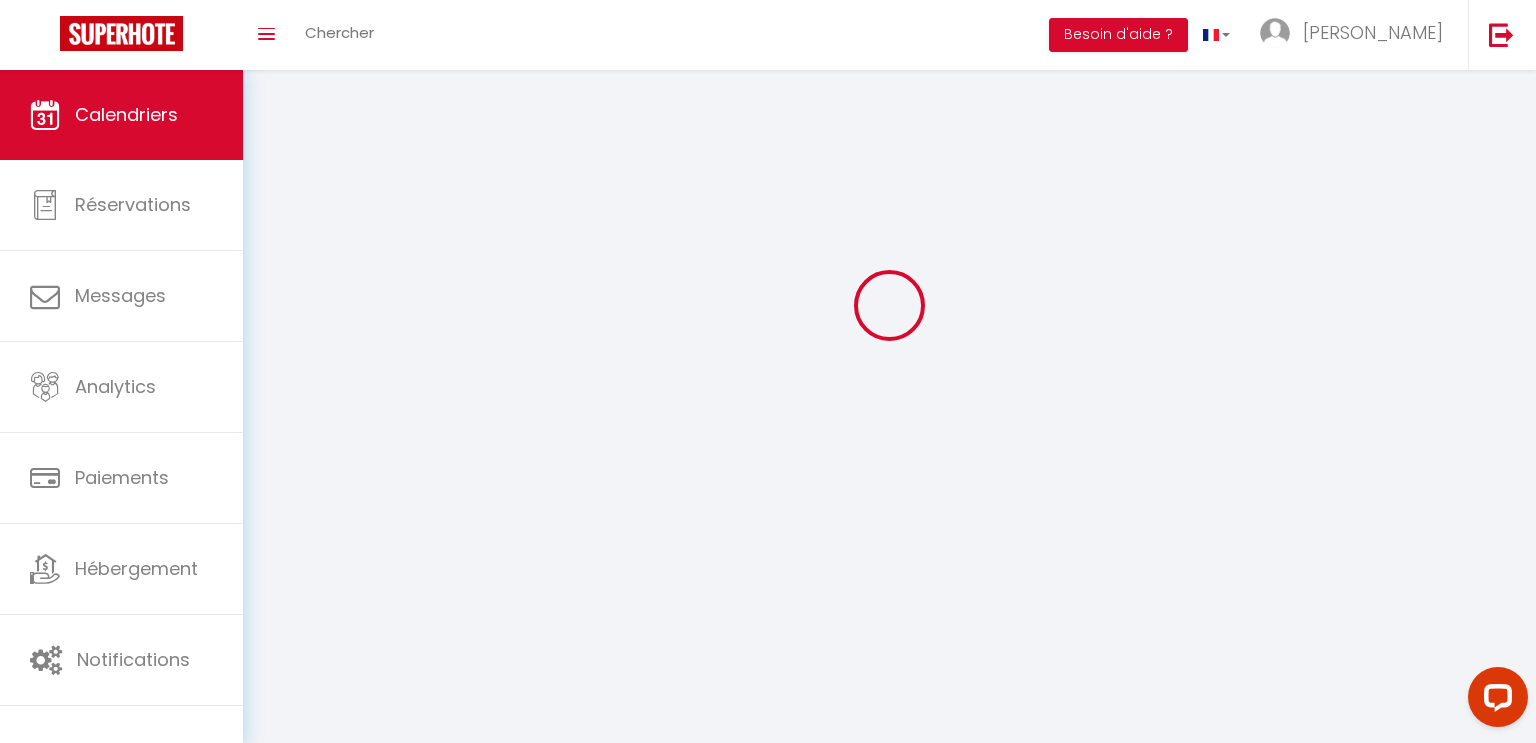 scroll, scrollTop: 0, scrollLeft: 0, axis: both 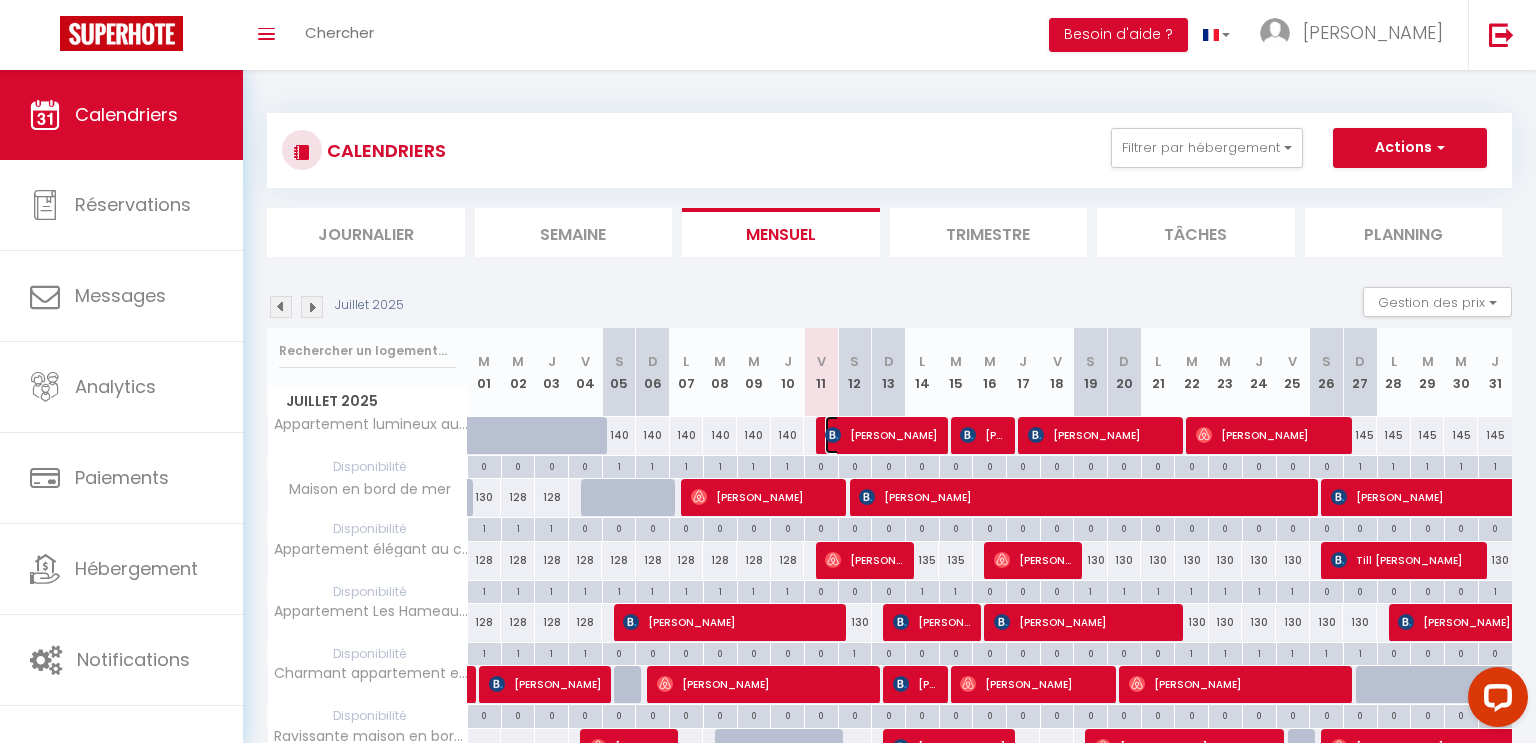 click on "[PERSON_NAME]" at bounding box center (881, 435) 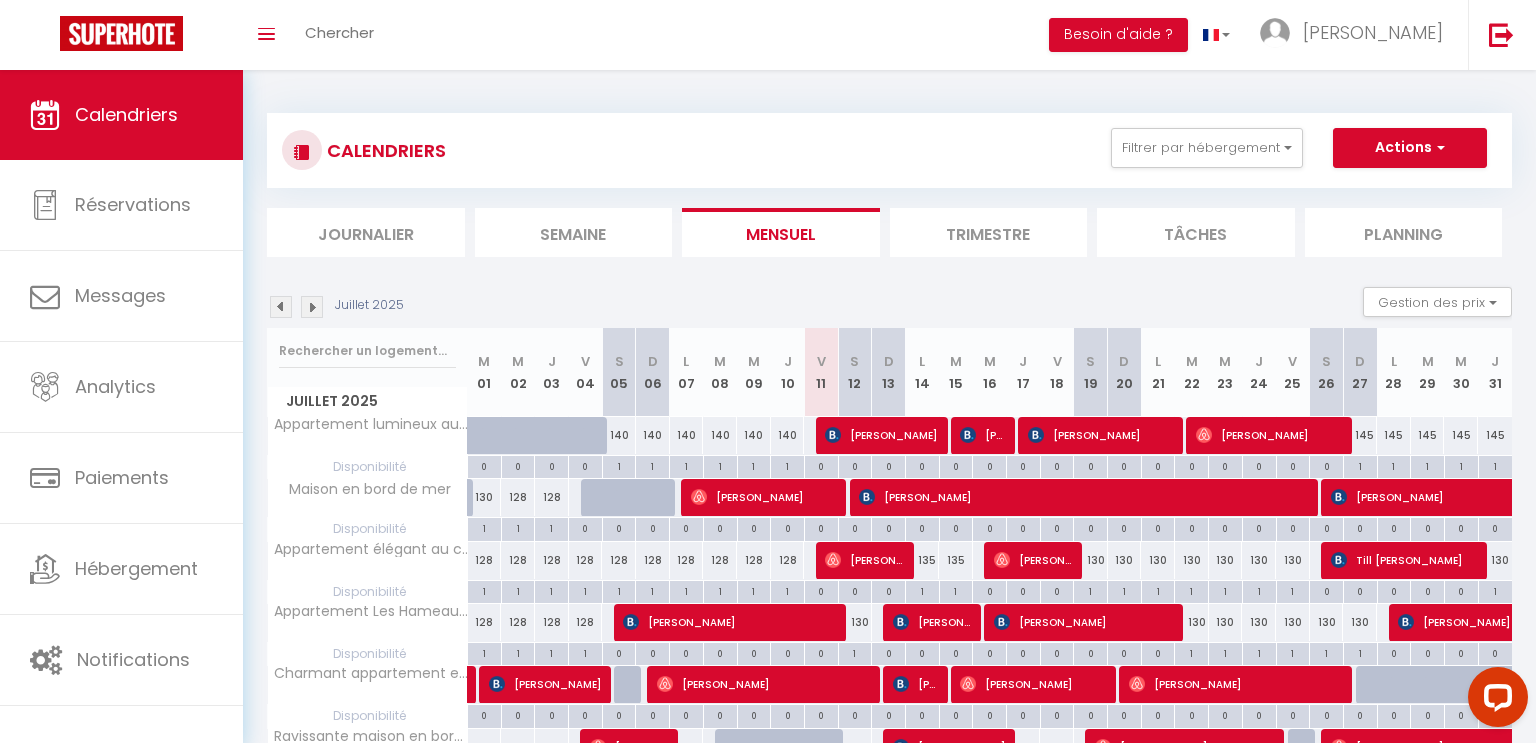 click at bounding box center [768, 371] 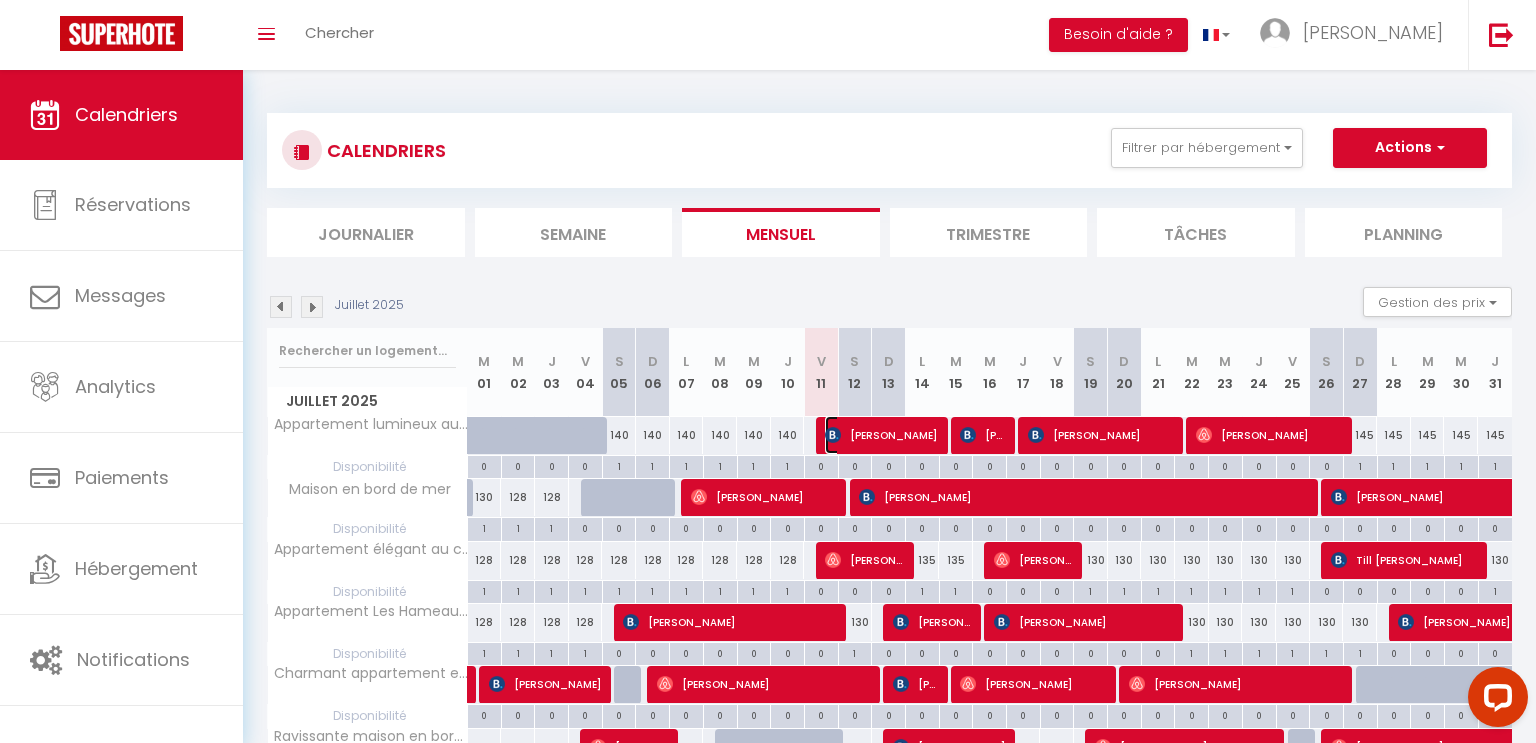 click on "[PERSON_NAME]" at bounding box center [881, 435] 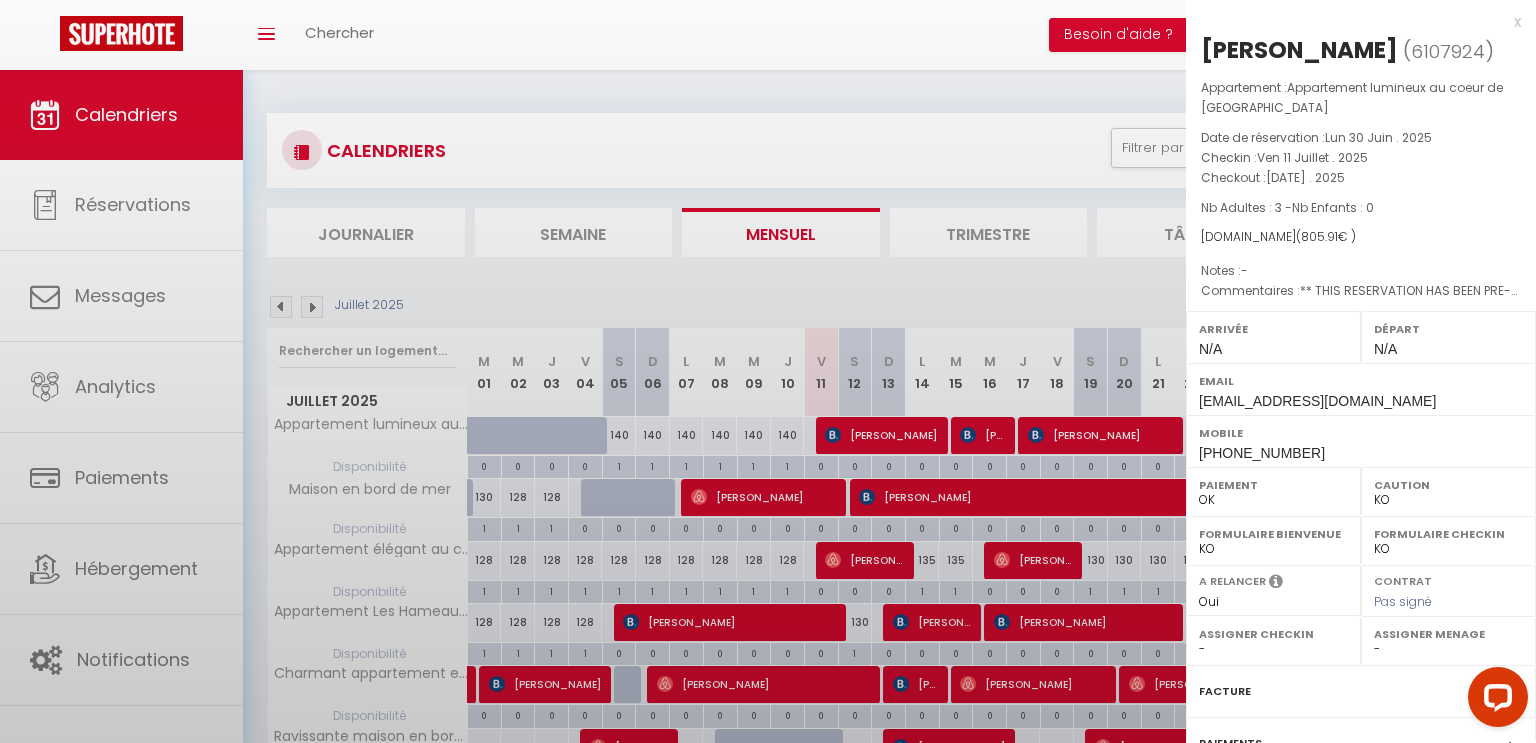 click at bounding box center [768, 371] 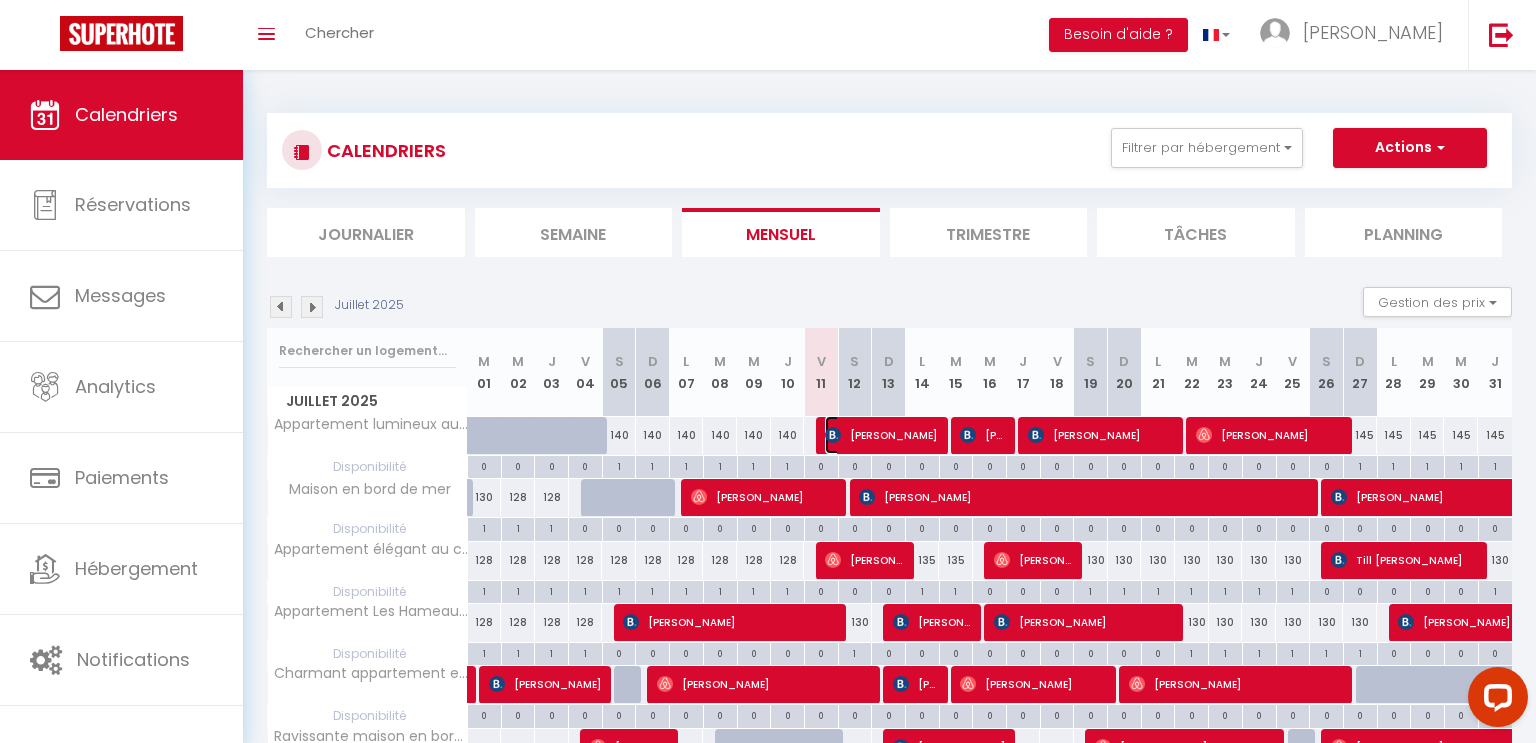 click on "[PERSON_NAME]" at bounding box center (881, 435) 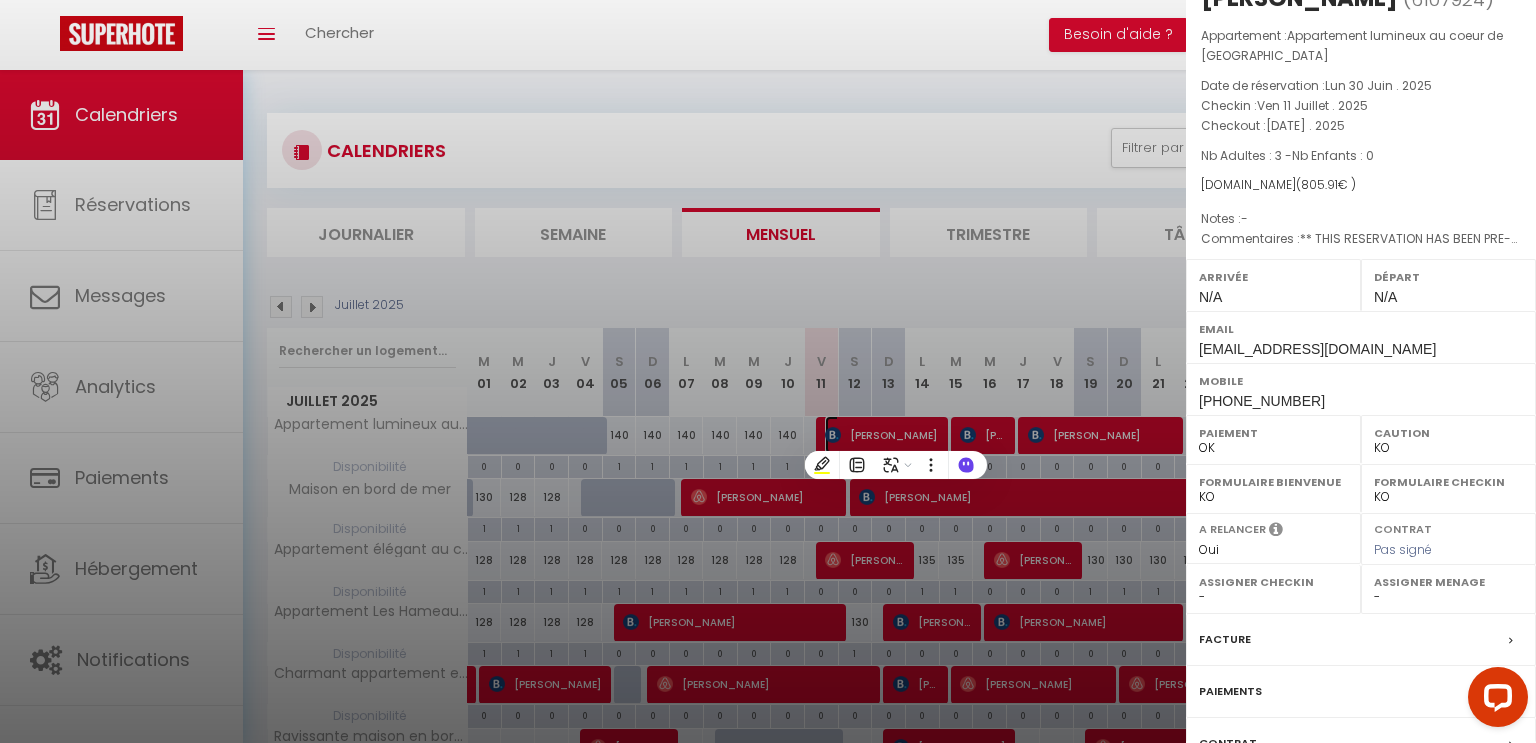 scroll, scrollTop: 204, scrollLeft: 0, axis: vertical 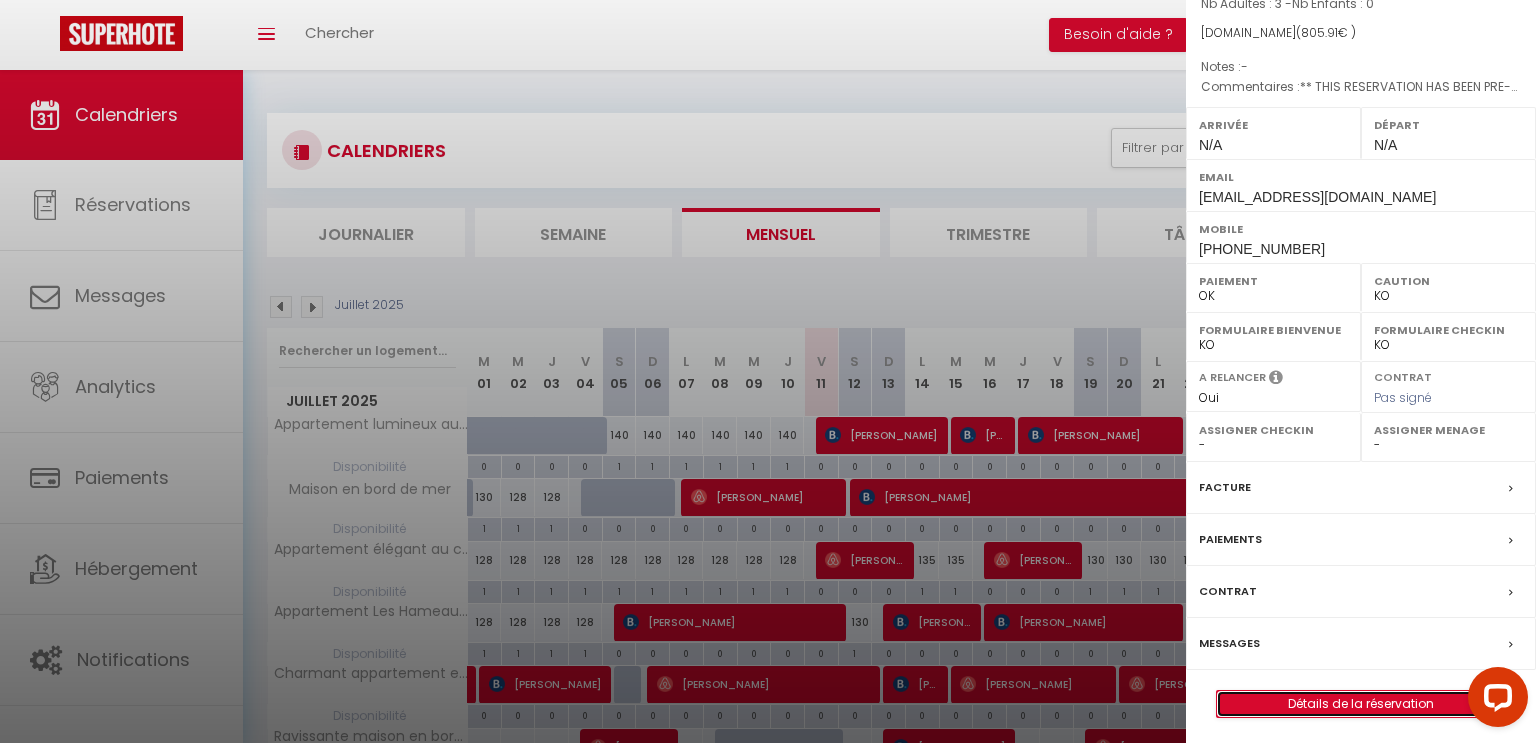 click on "Détails de la réservation" at bounding box center [1361, 704] 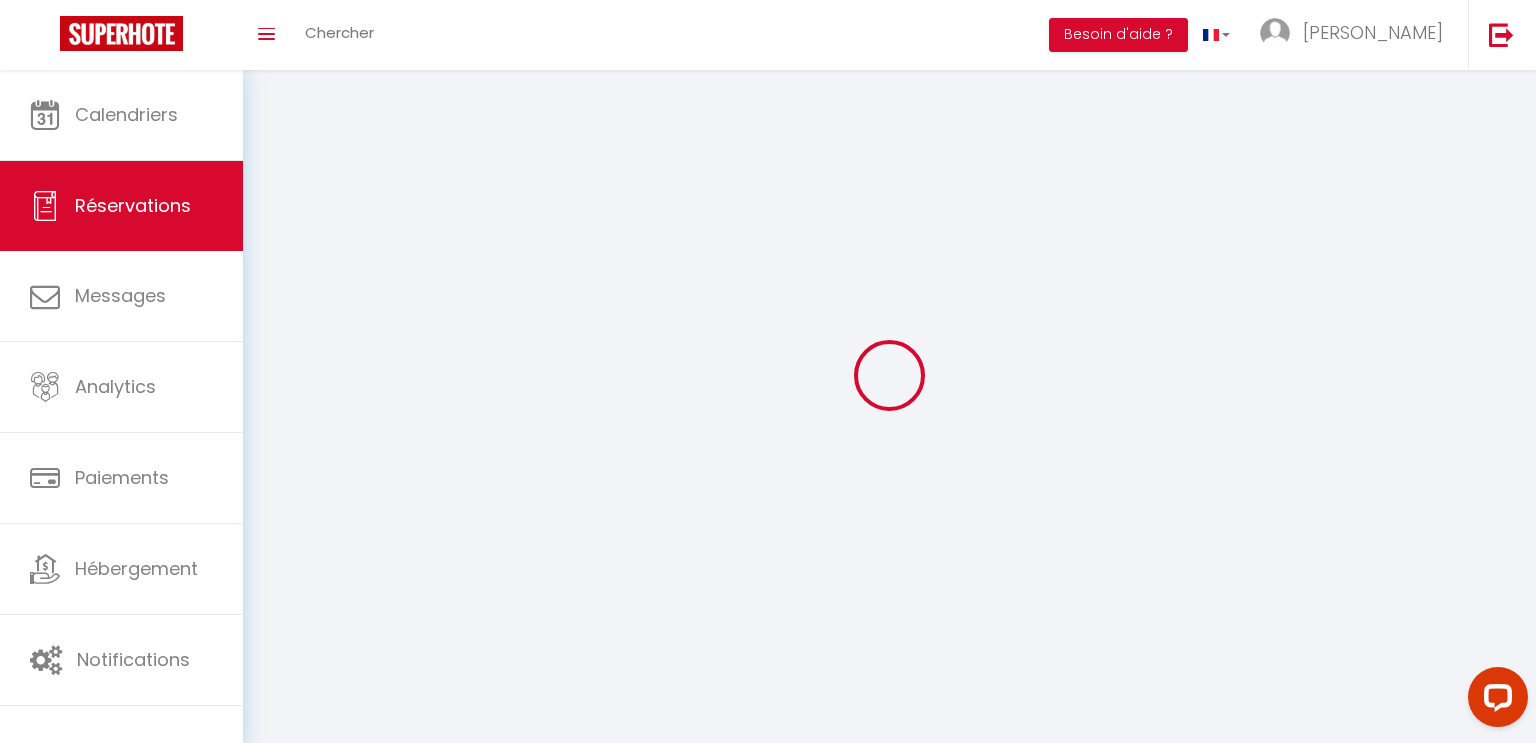 select 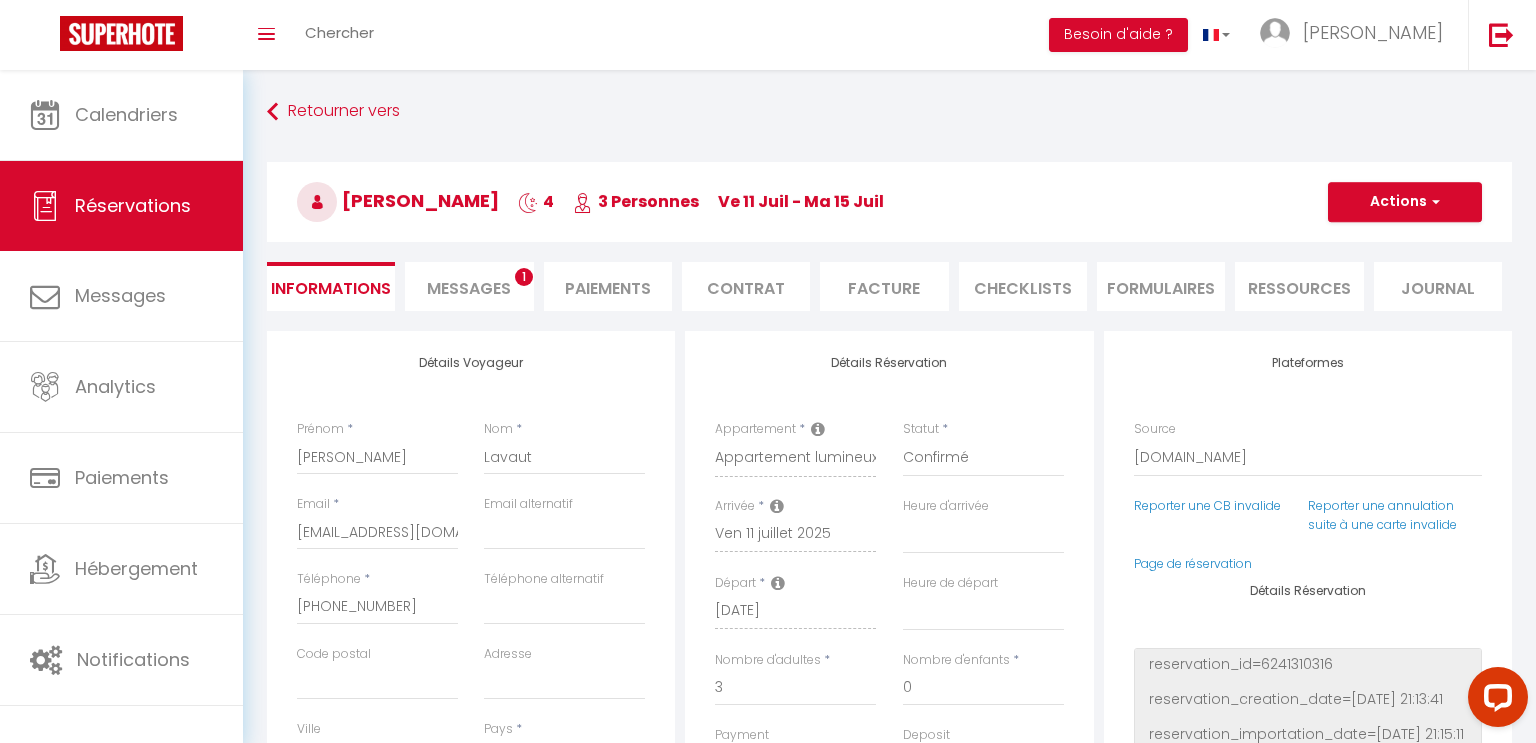 type on "72" 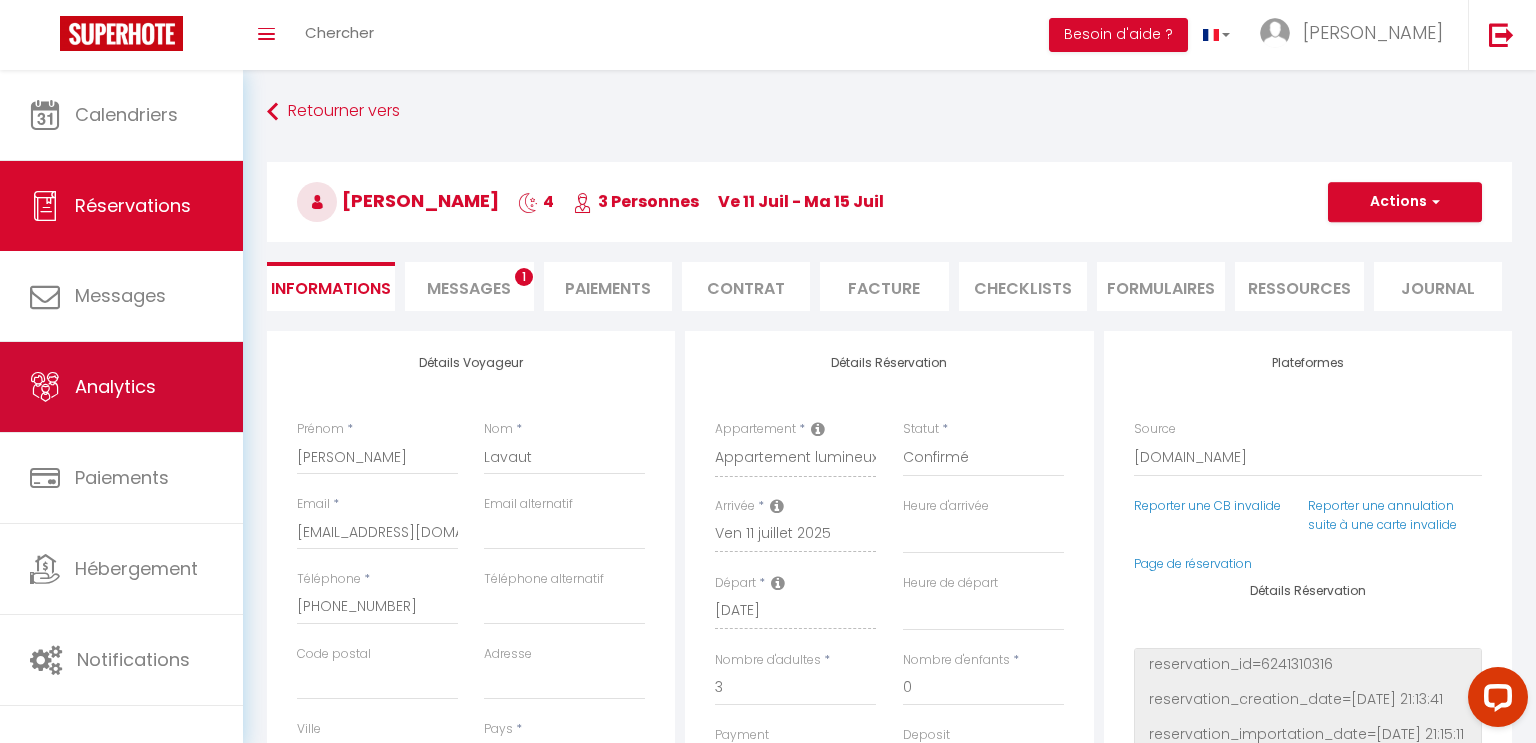 checkbox on "false" 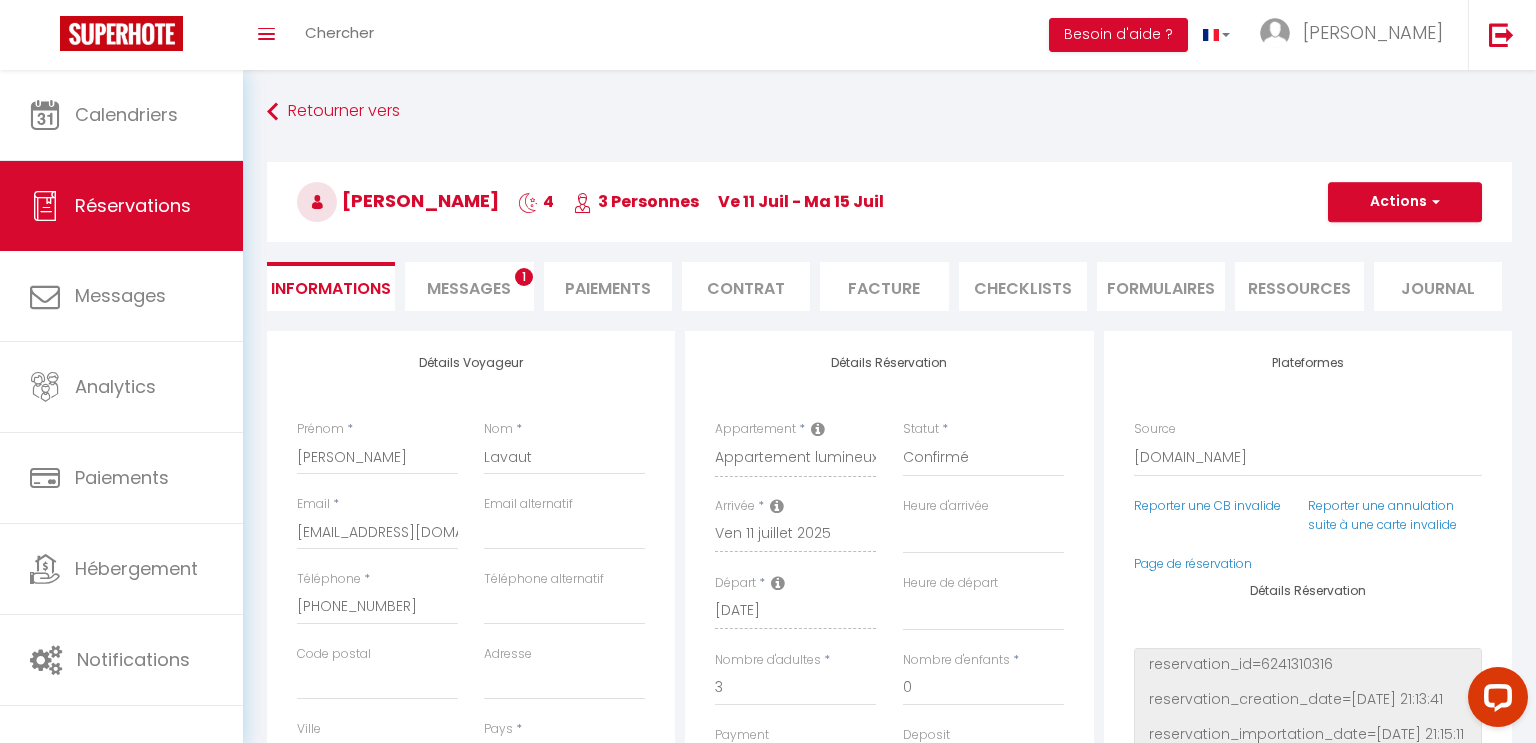 click on "Messages" at bounding box center (469, 288) 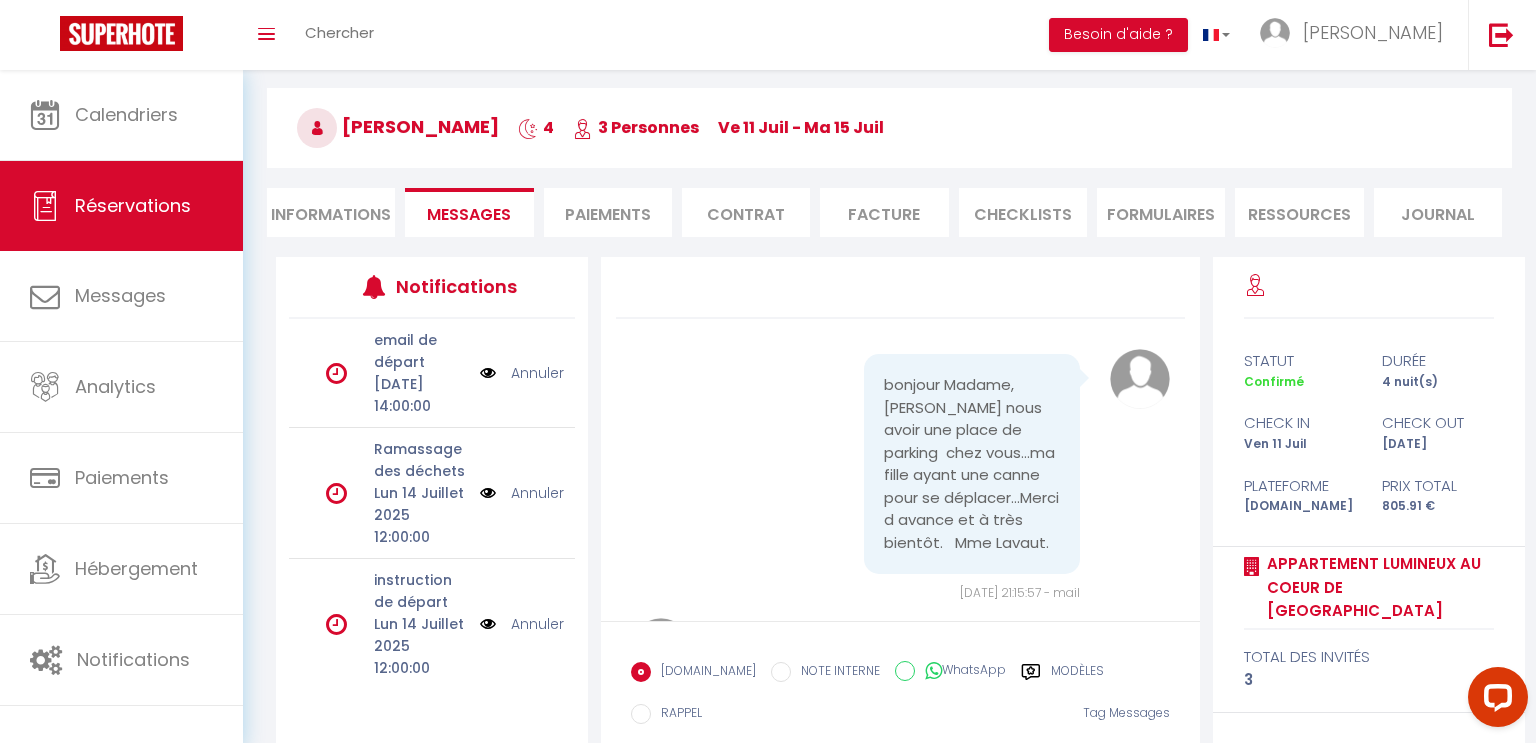 scroll, scrollTop: 86, scrollLeft: 0, axis: vertical 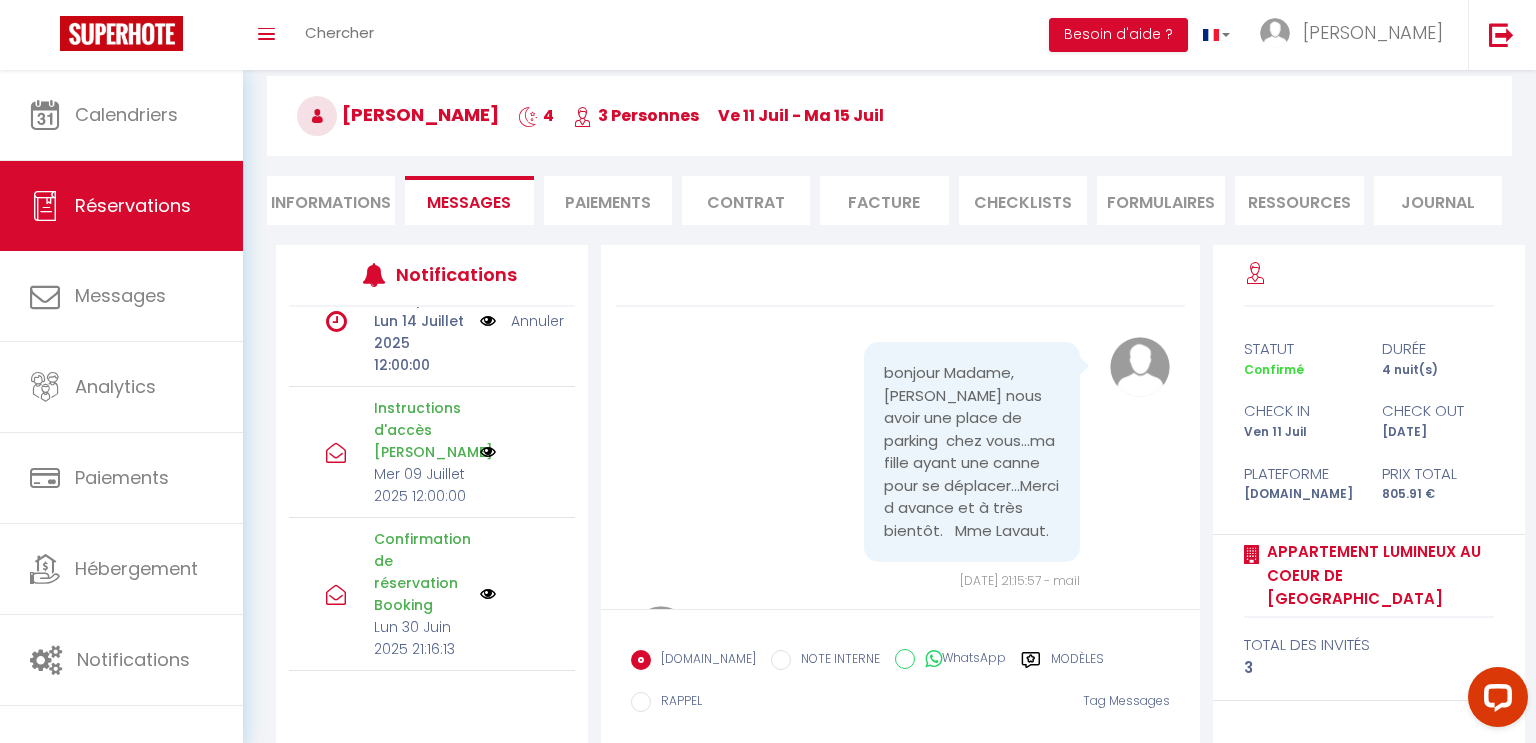 click at bounding box center (488, 452) 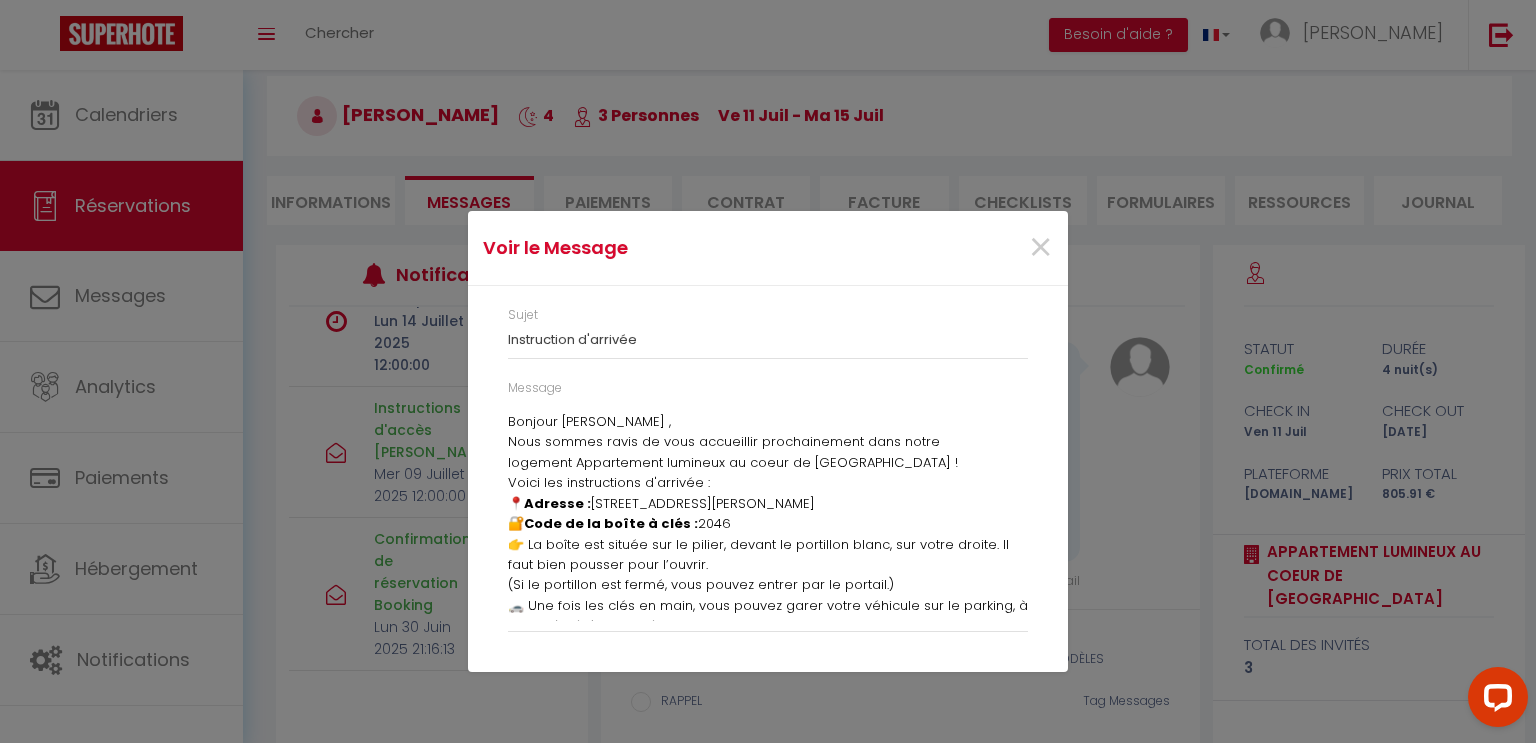scroll, scrollTop: 0, scrollLeft: 0, axis: both 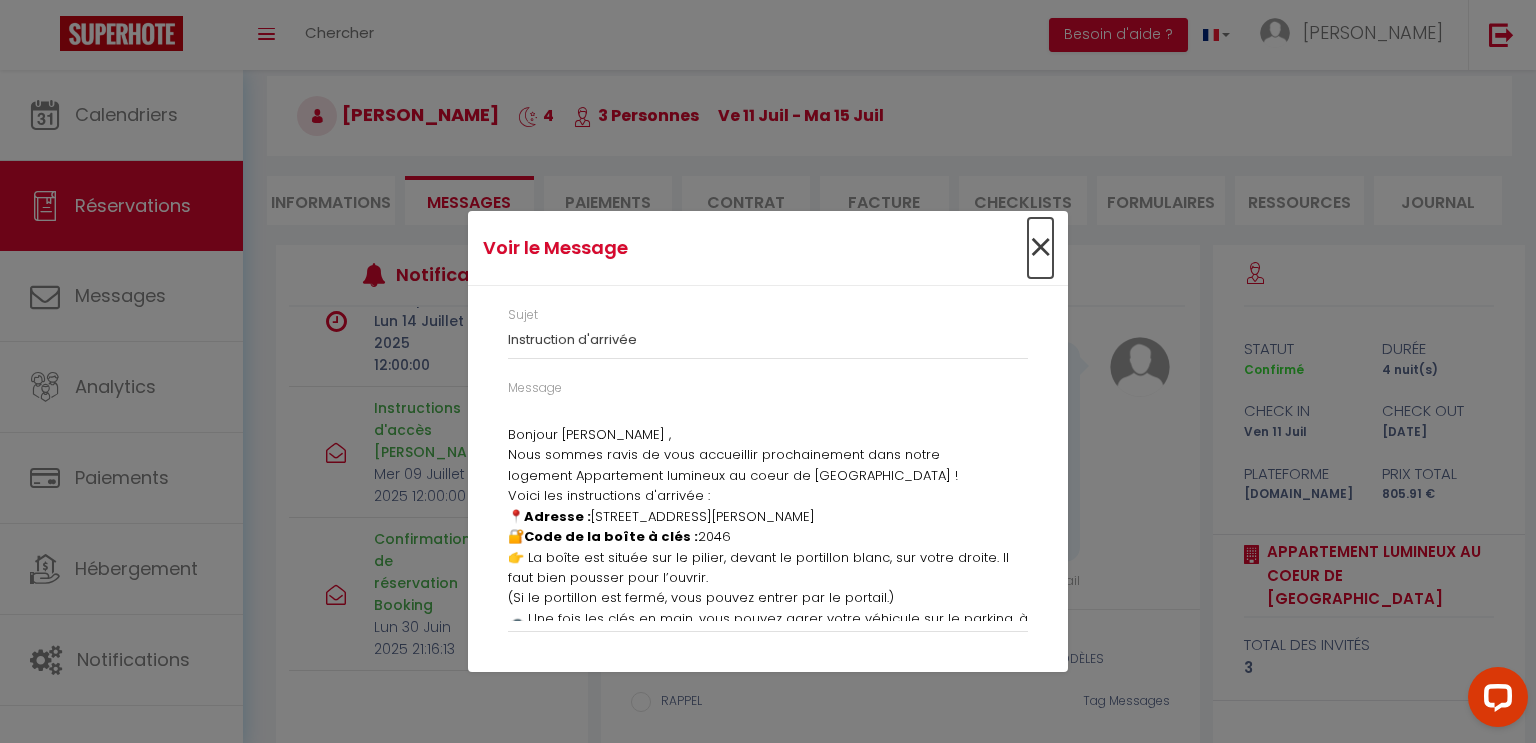 click on "×" at bounding box center (1040, 248) 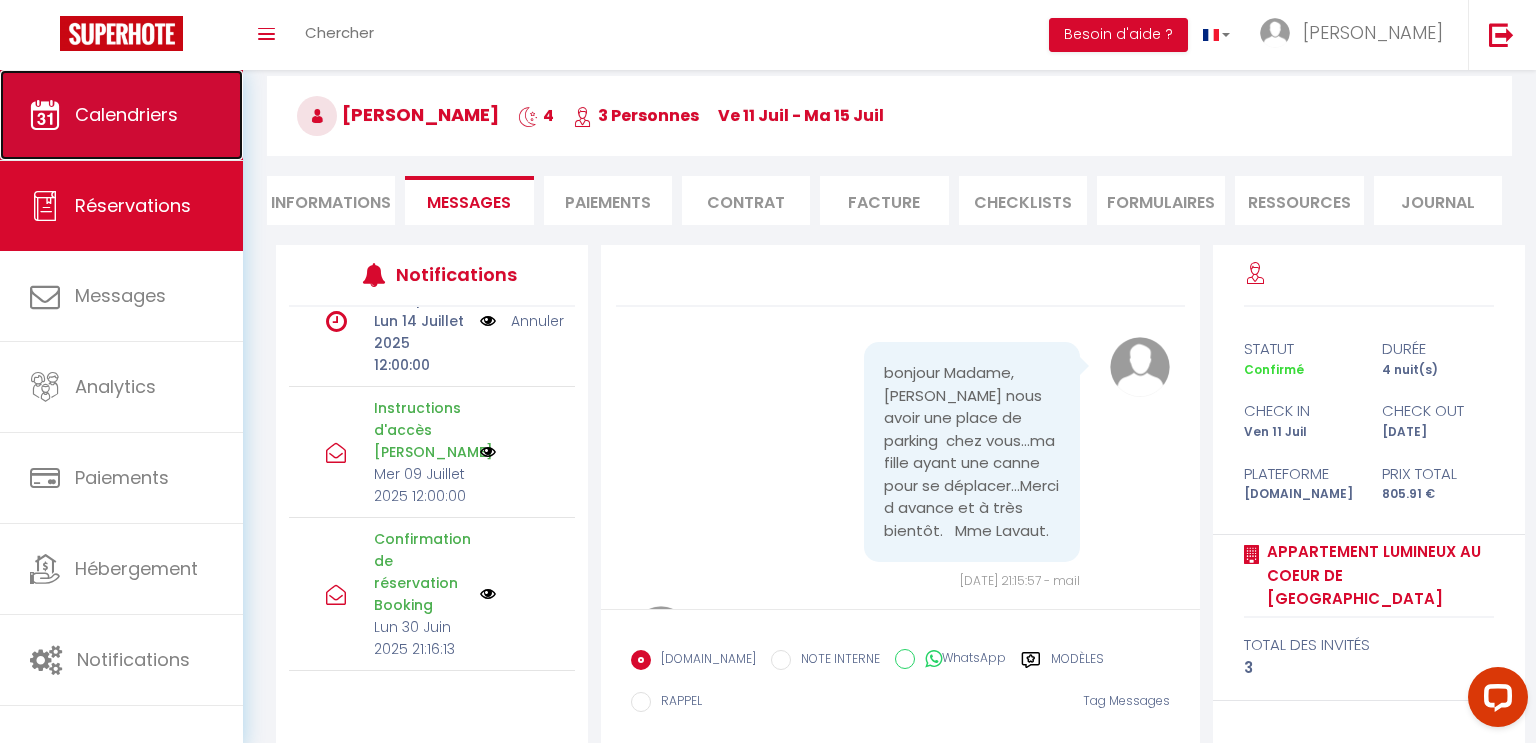 click on "Calendriers" at bounding box center (126, 114) 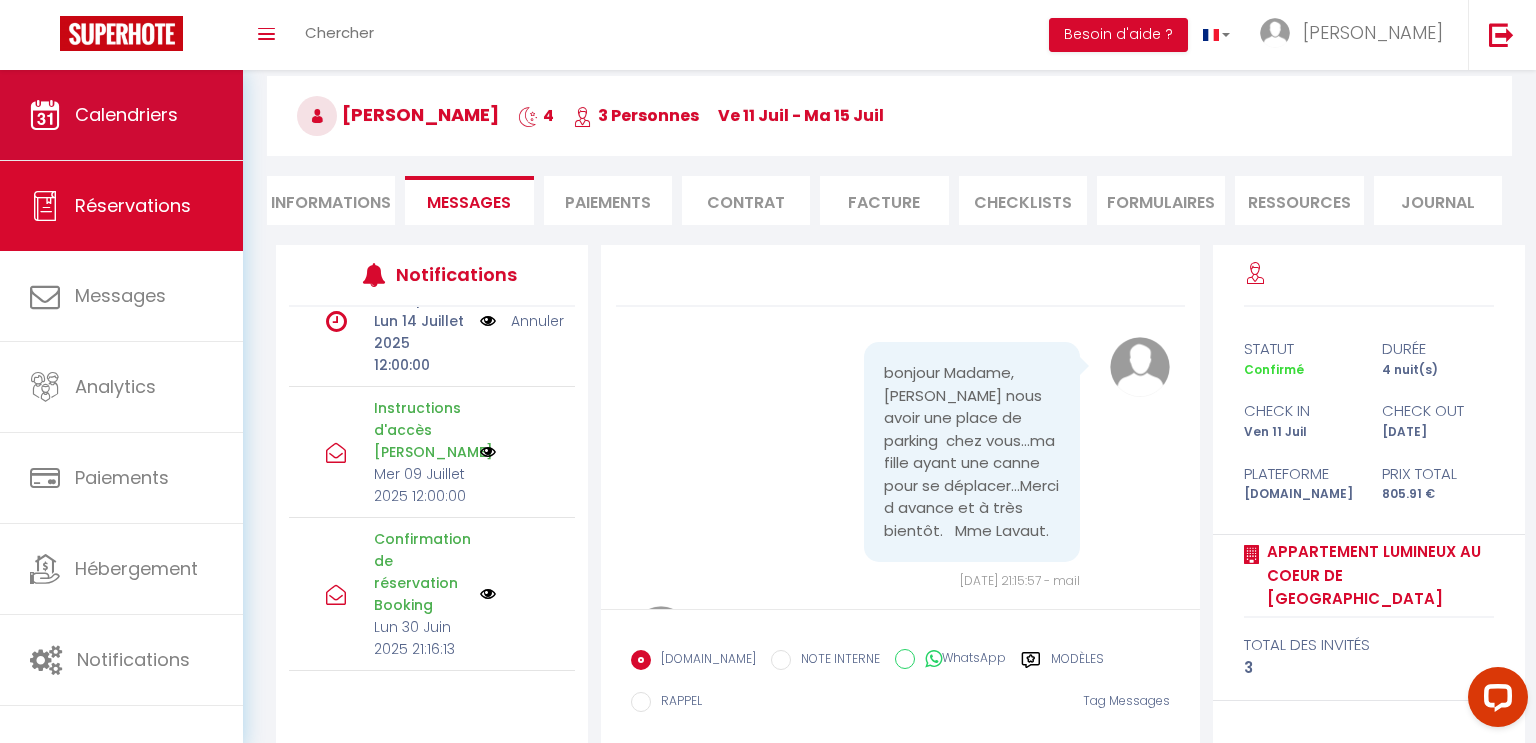 scroll, scrollTop: 0, scrollLeft: 0, axis: both 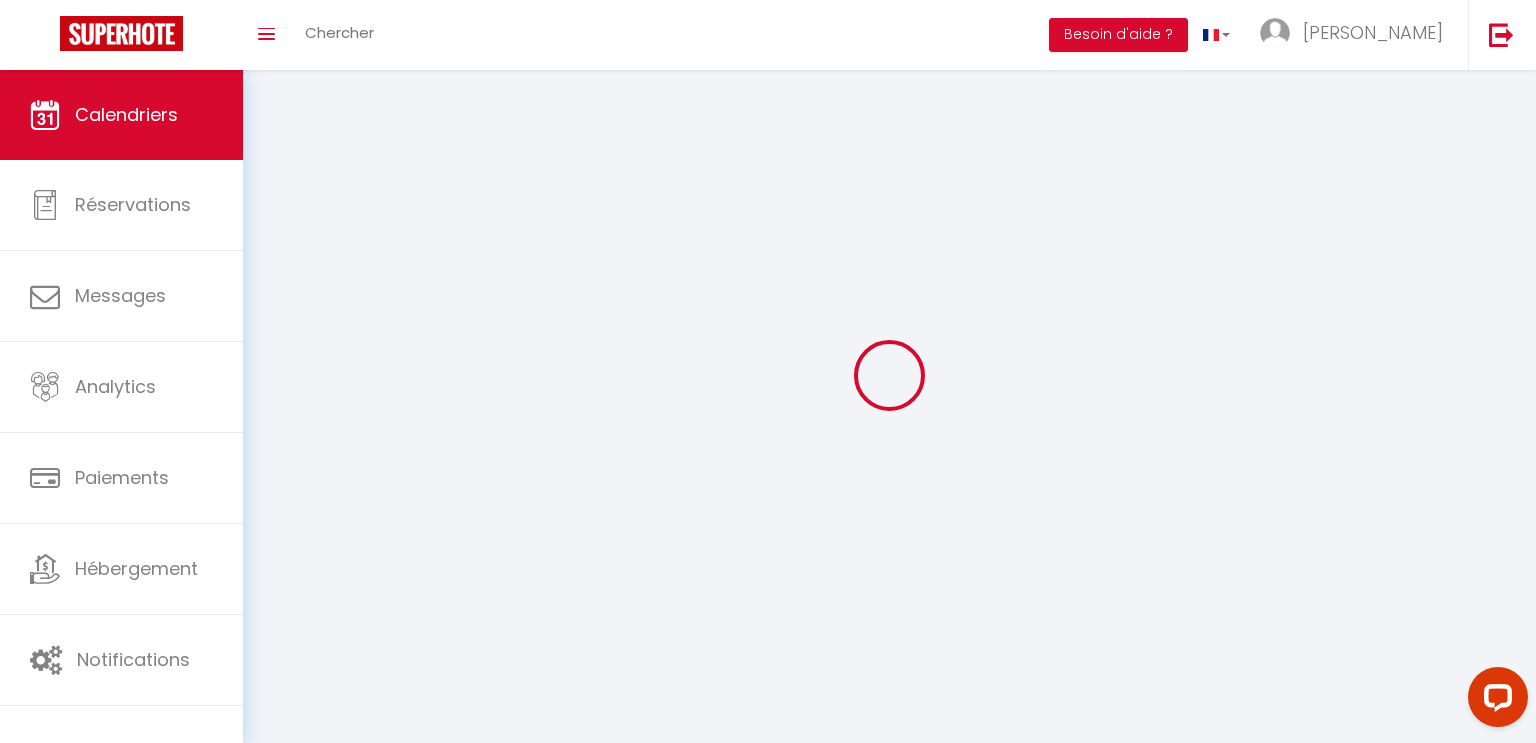 select 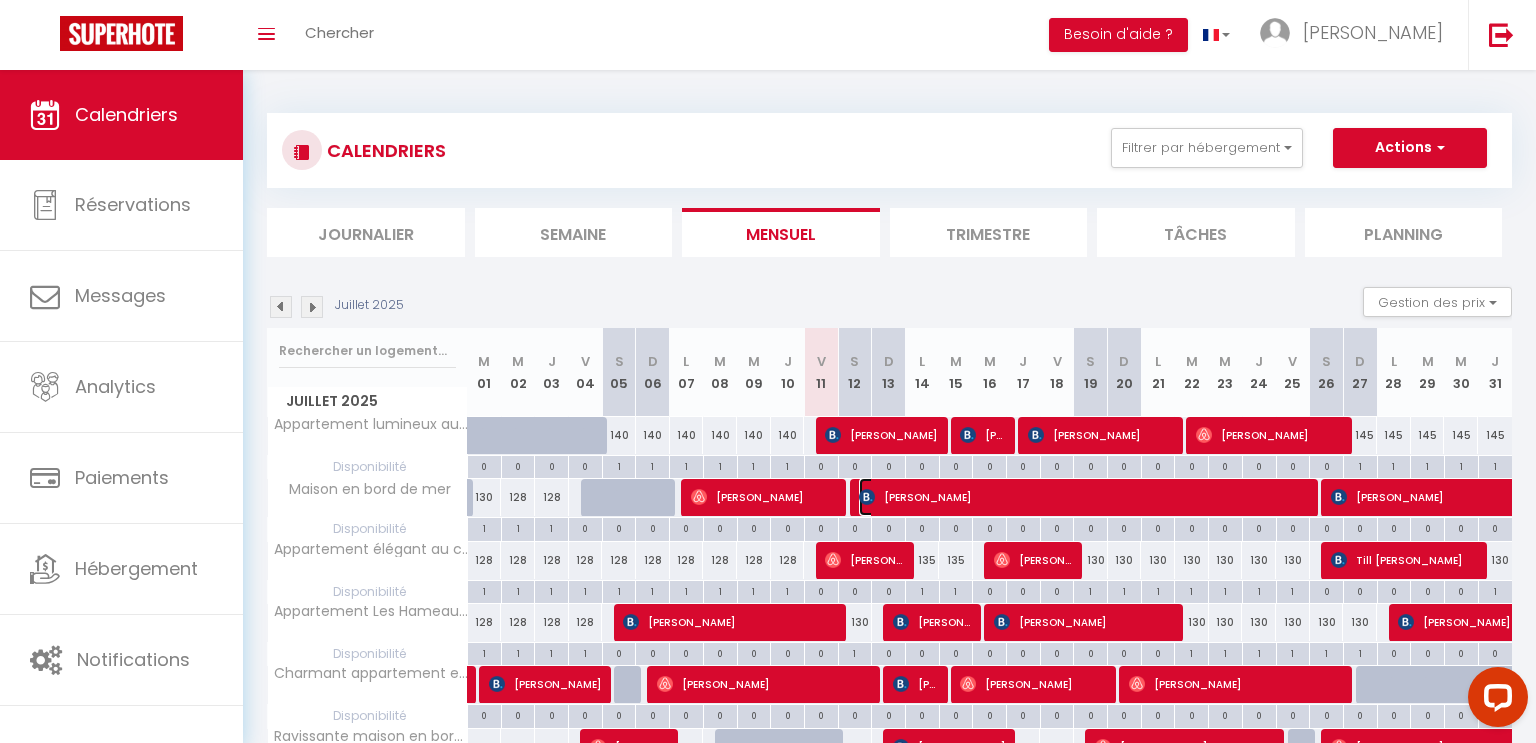 click on "[PERSON_NAME]" at bounding box center [1085, 497] 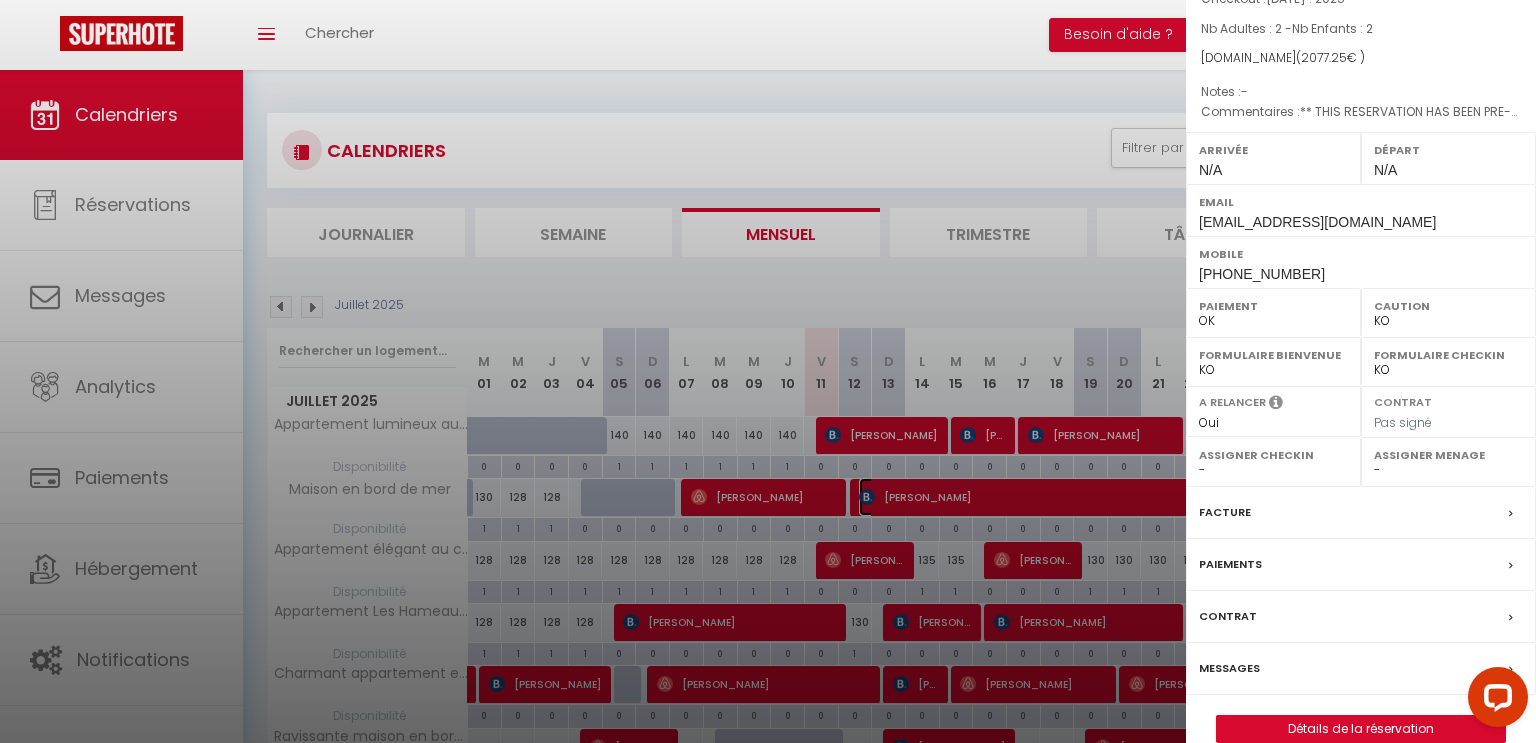 scroll, scrollTop: 184, scrollLeft: 0, axis: vertical 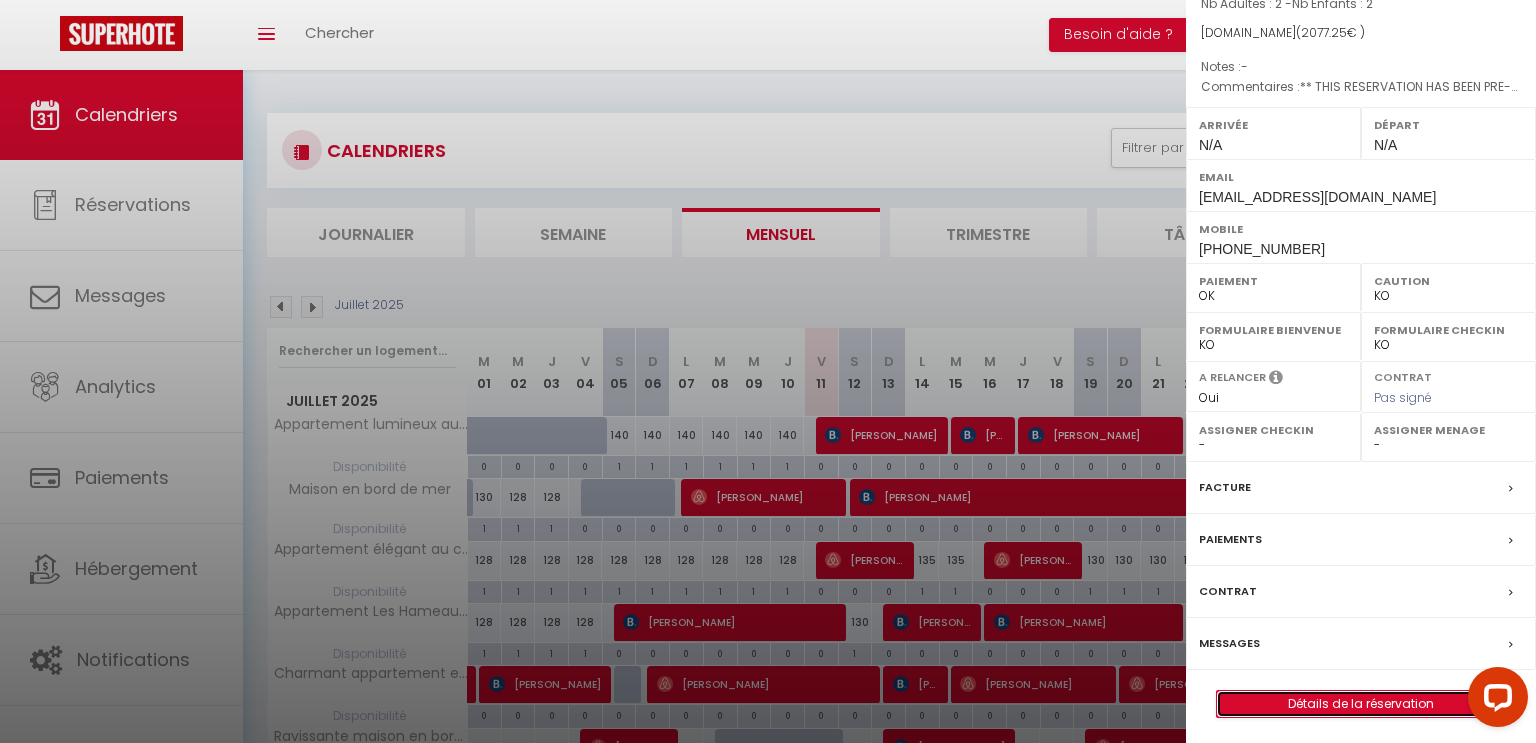 click on "Détails de la réservation" at bounding box center (1361, 704) 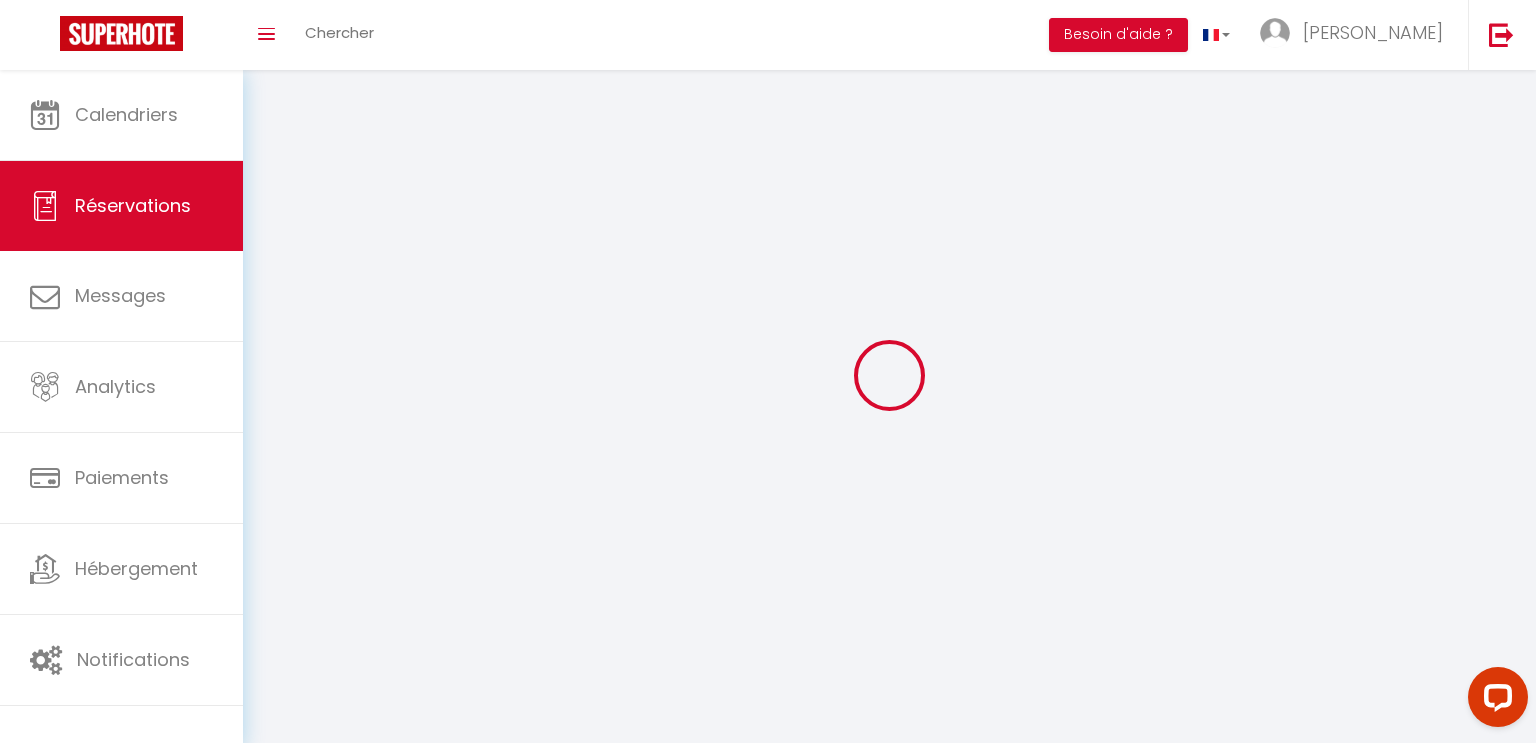 select 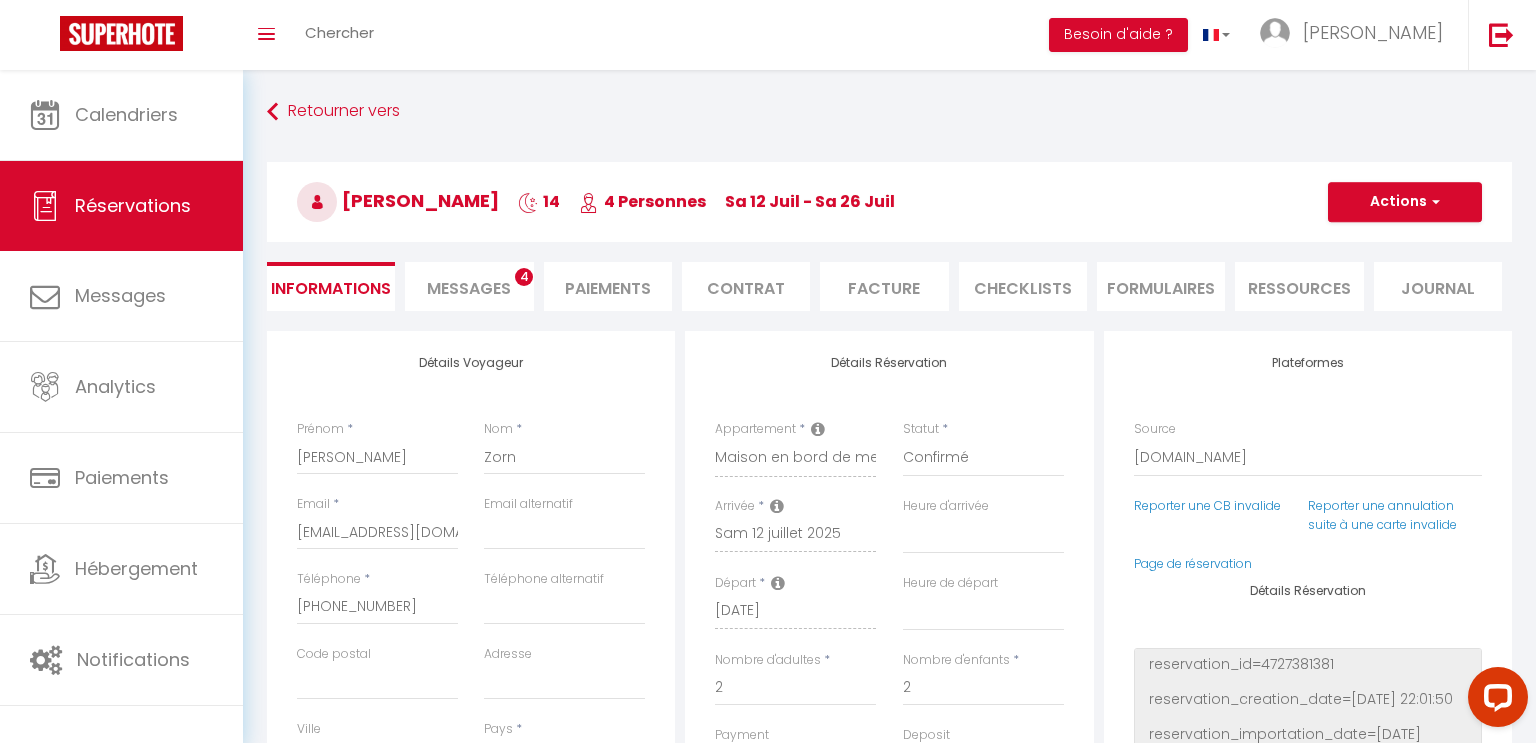 type on "75" 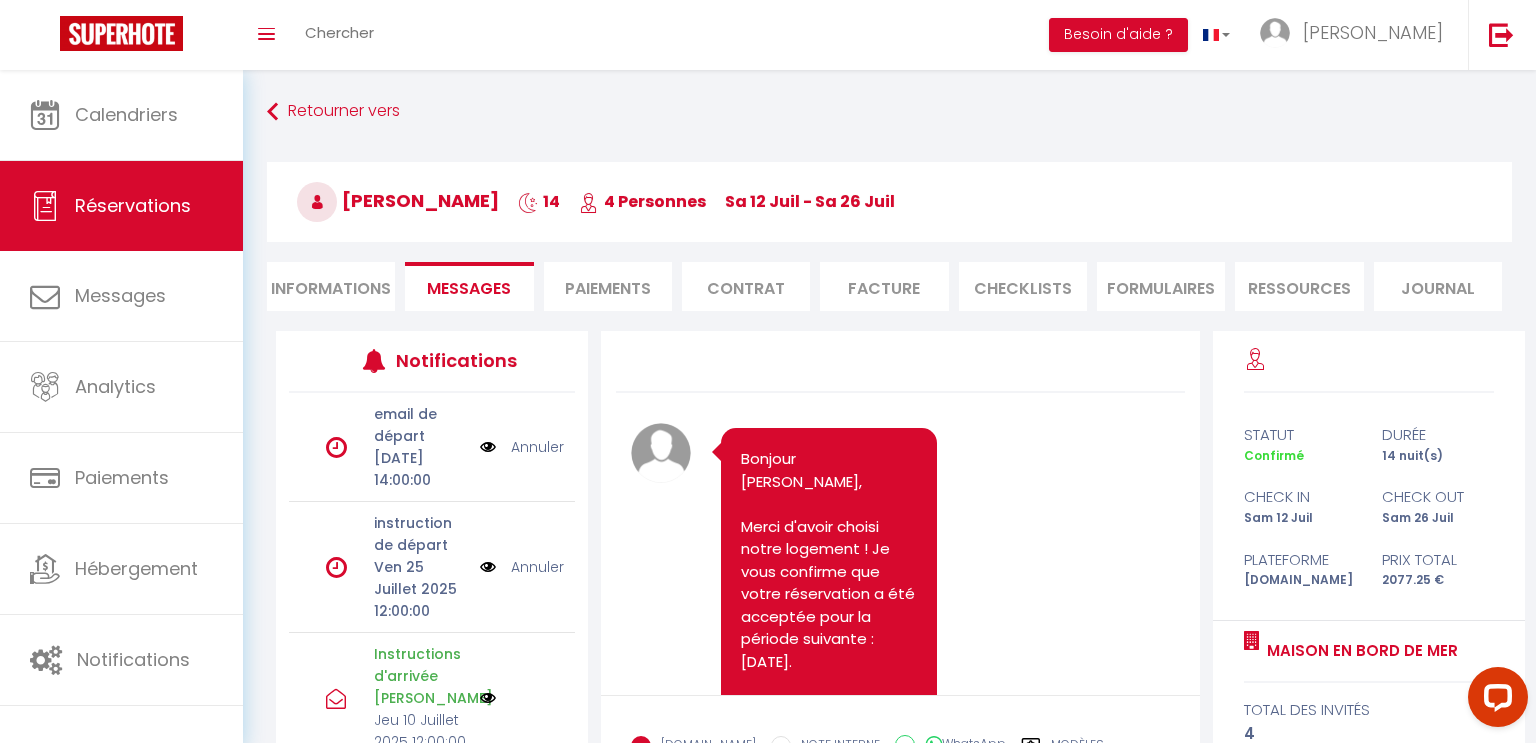 scroll, scrollTop: 28, scrollLeft: 0, axis: vertical 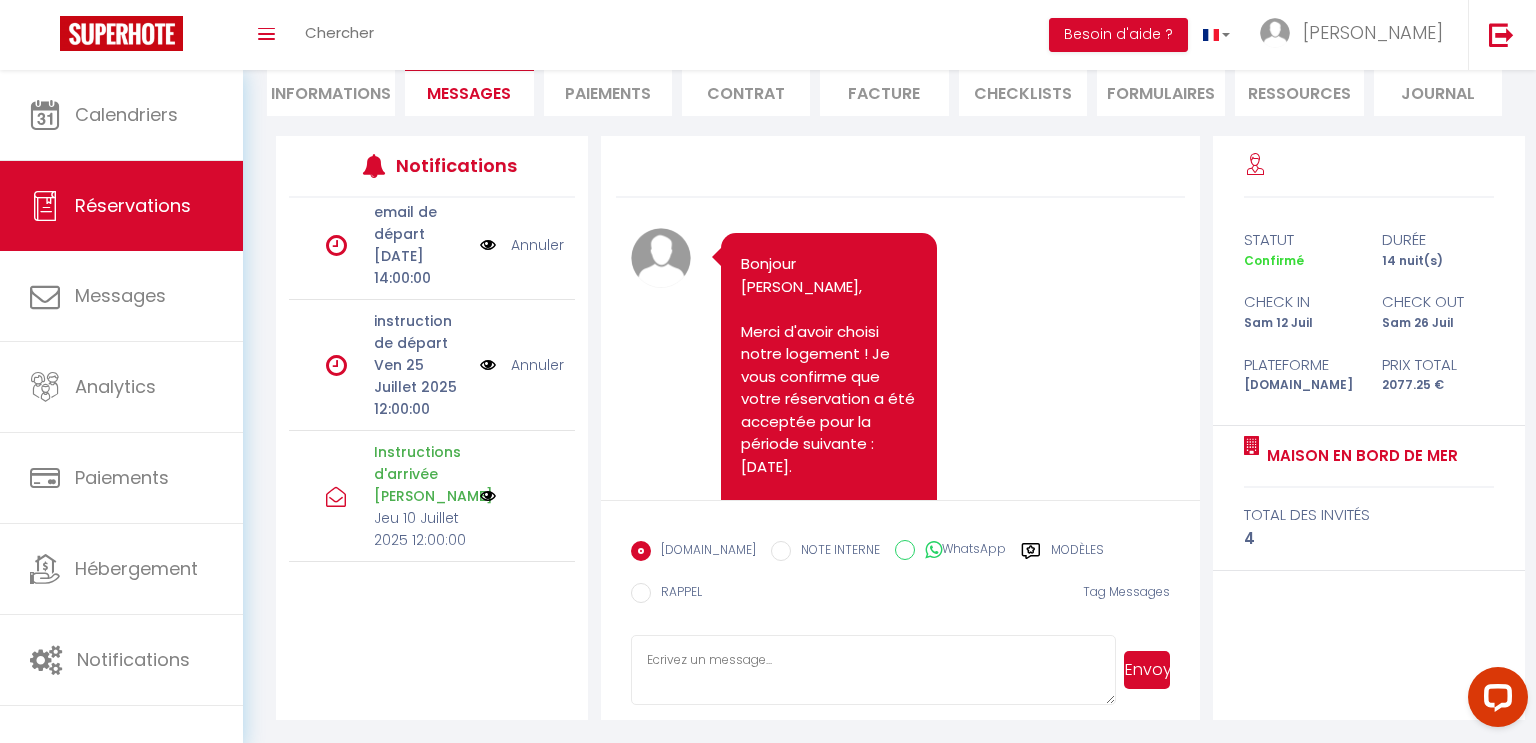click at bounding box center (488, 496) 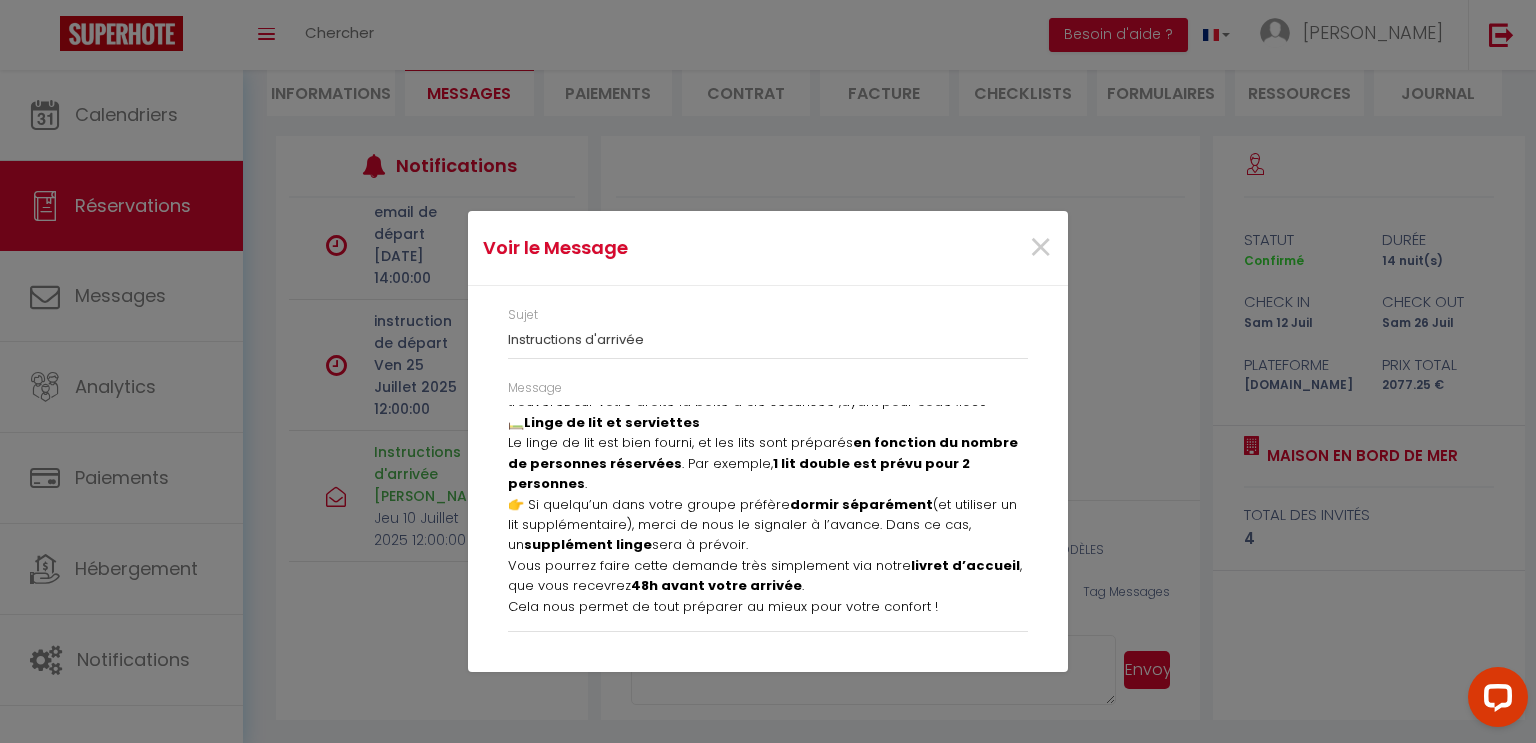 scroll, scrollTop: 338, scrollLeft: 0, axis: vertical 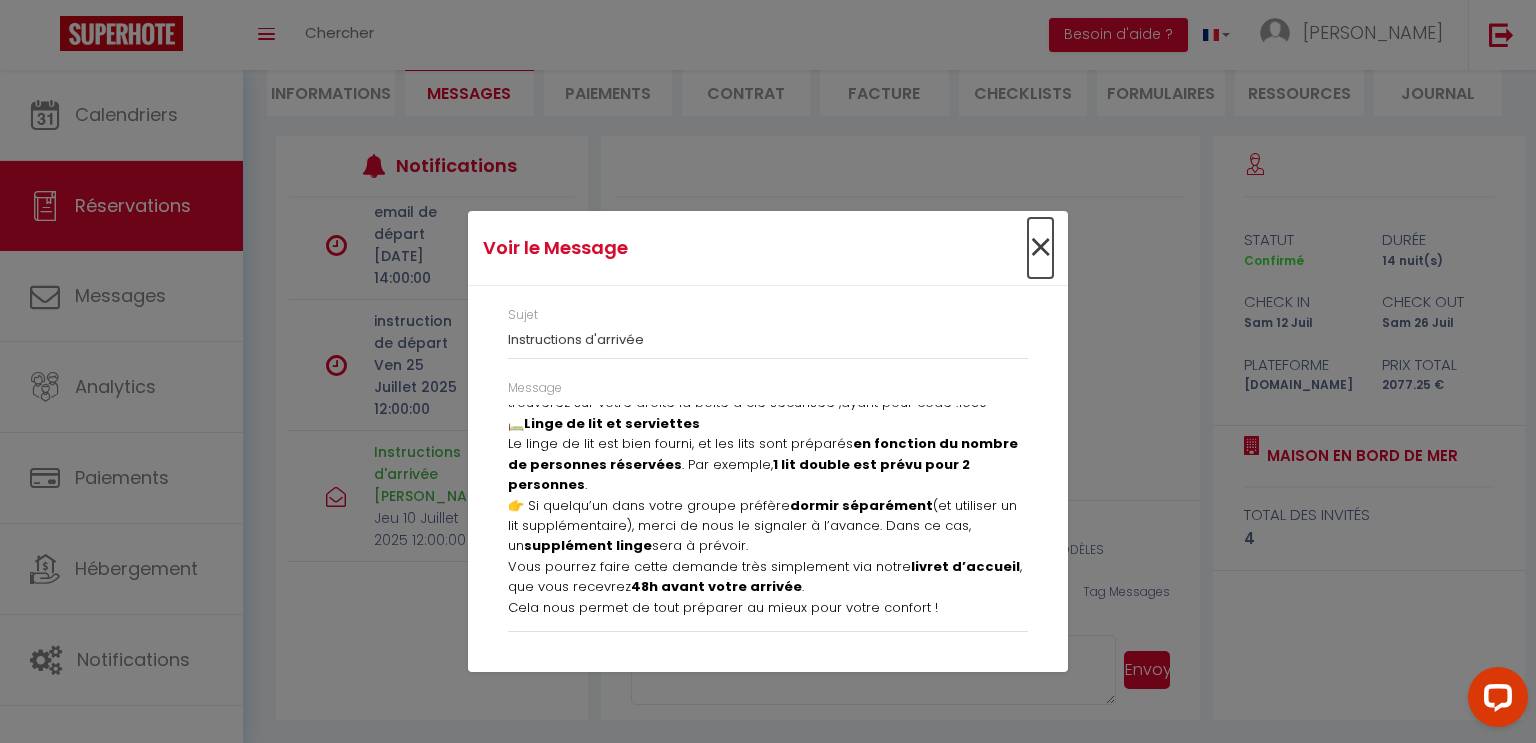 click on "×" at bounding box center (1040, 248) 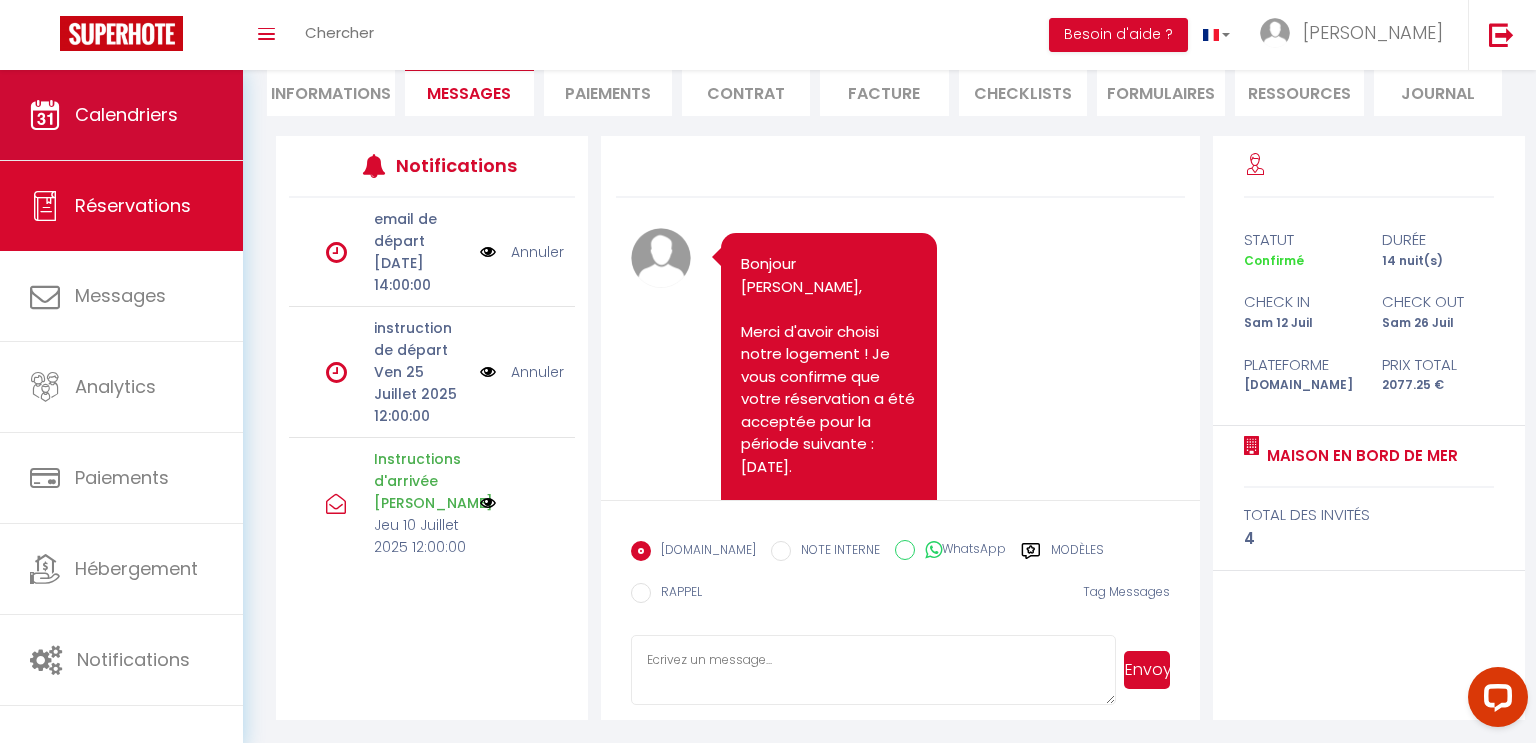 scroll, scrollTop: 0, scrollLeft: 0, axis: both 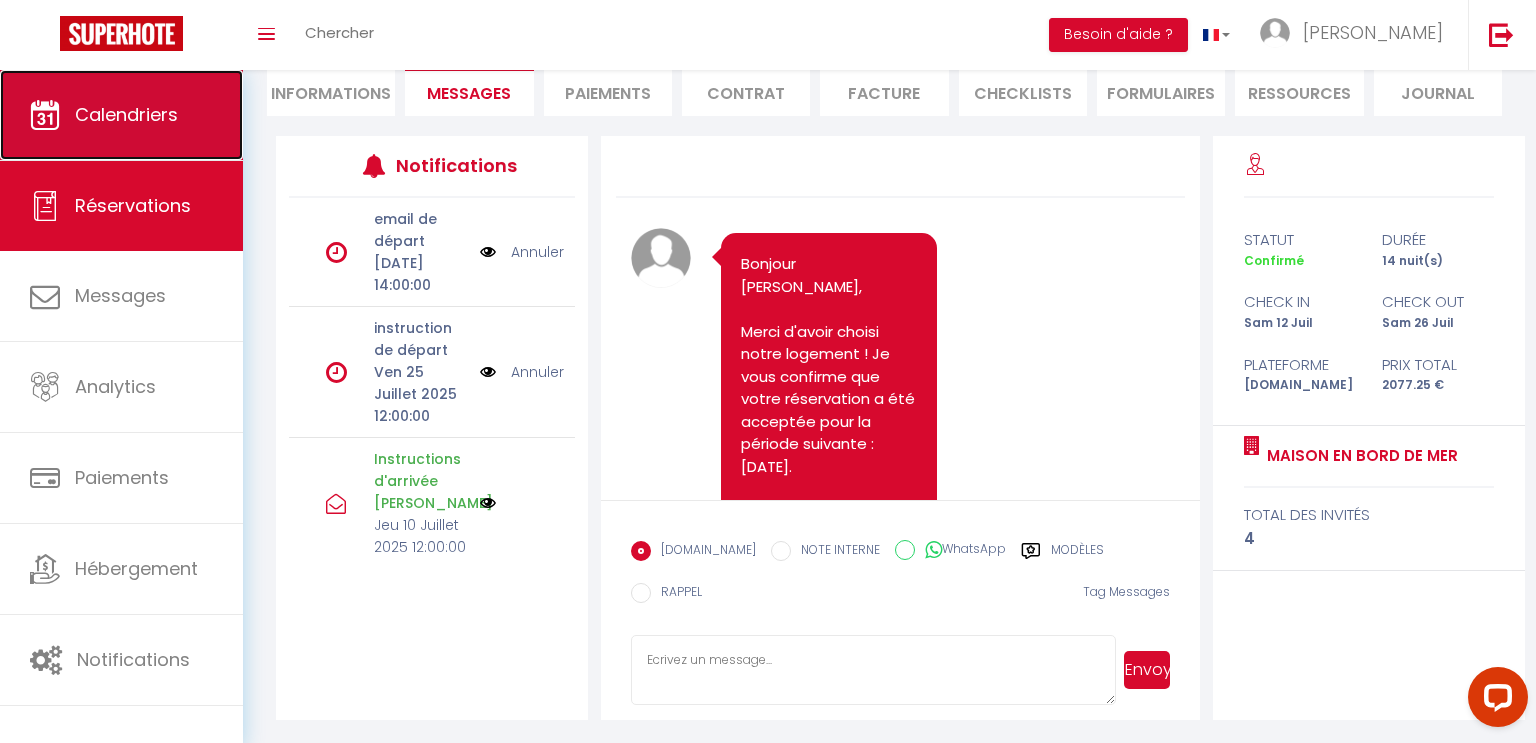 click on "Calendriers" at bounding box center [126, 114] 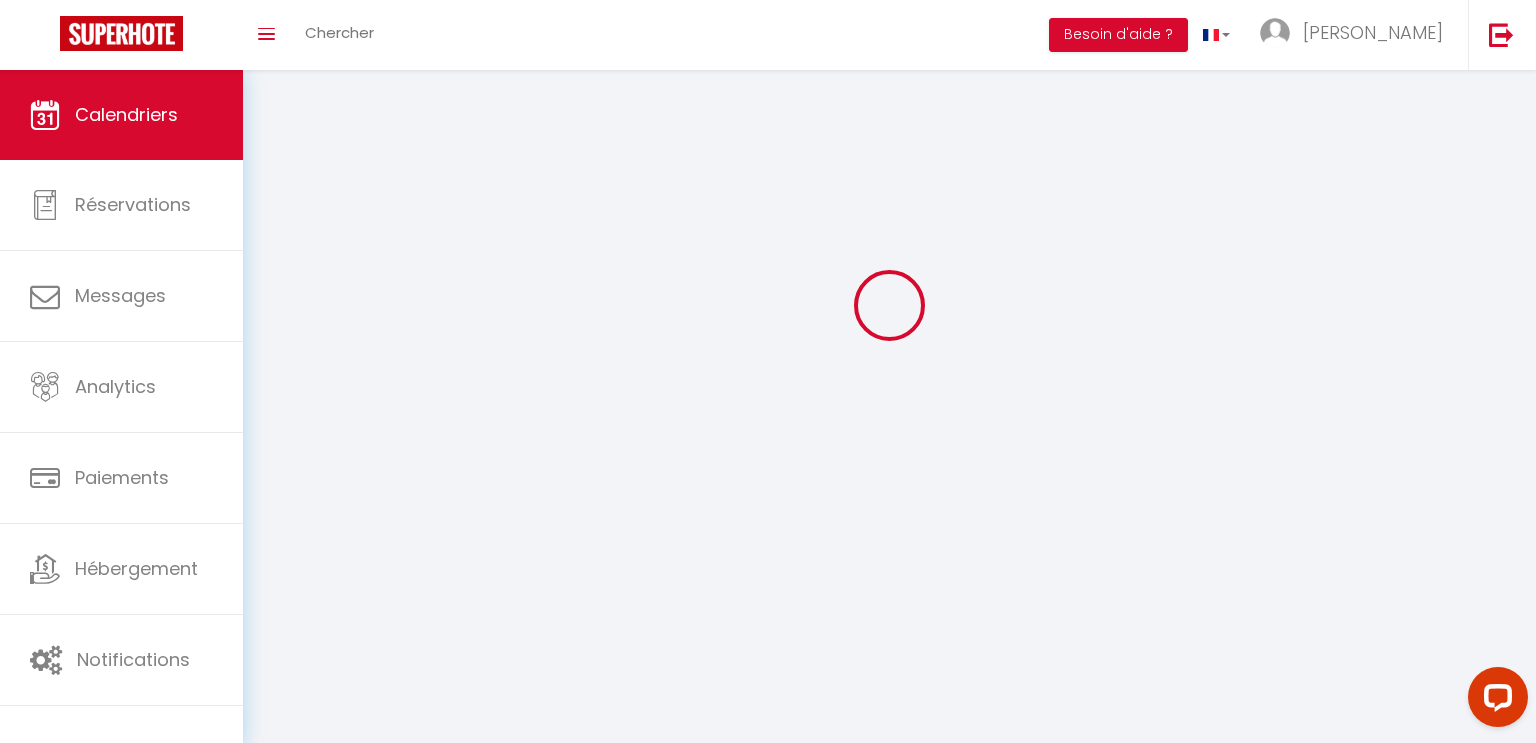 scroll, scrollTop: 0, scrollLeft: 0, axis: both 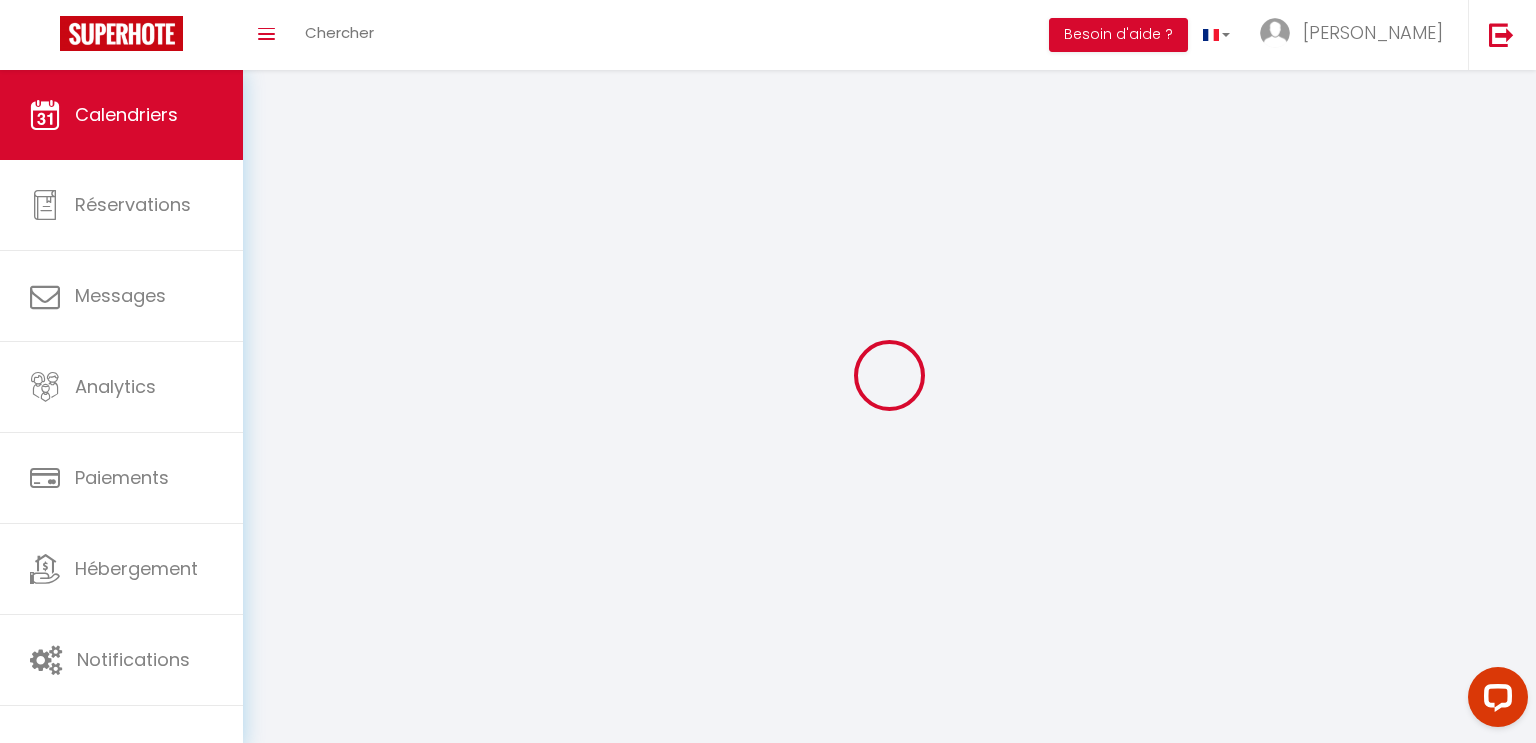 select 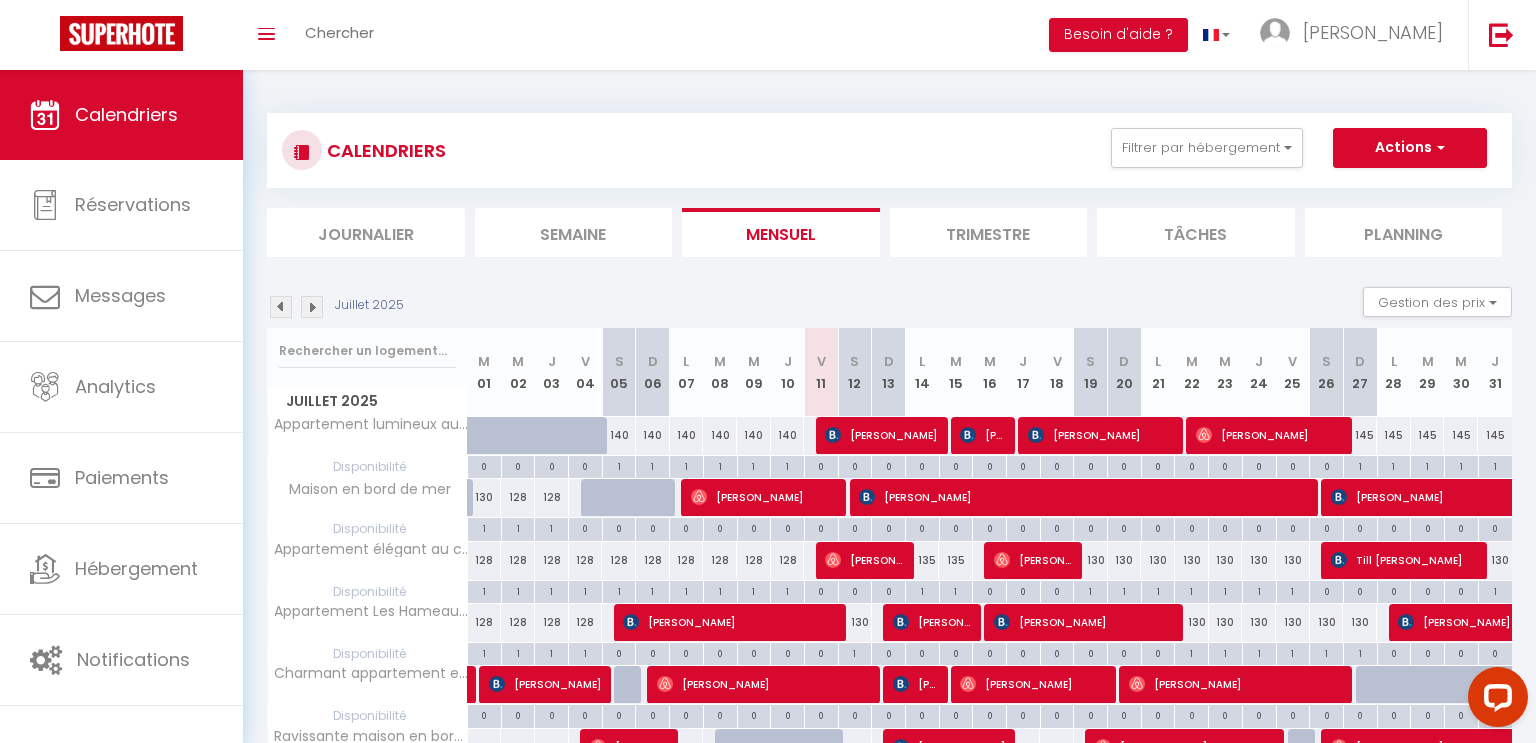 scroll, scrollTop: 92, scrollLeft: 0, axis: vertical 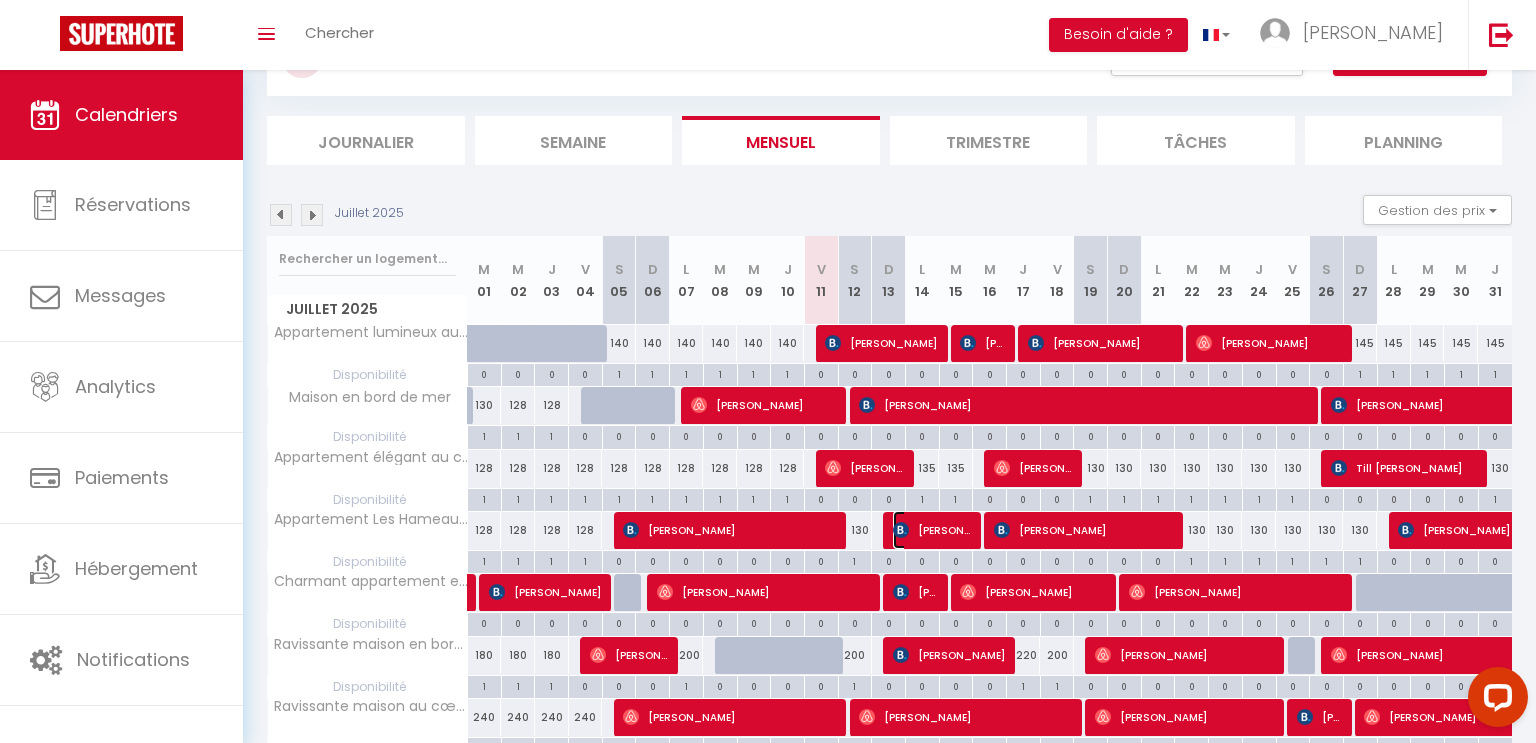 click on "[PERSON_NAME]" at bounding box center (932, 530) 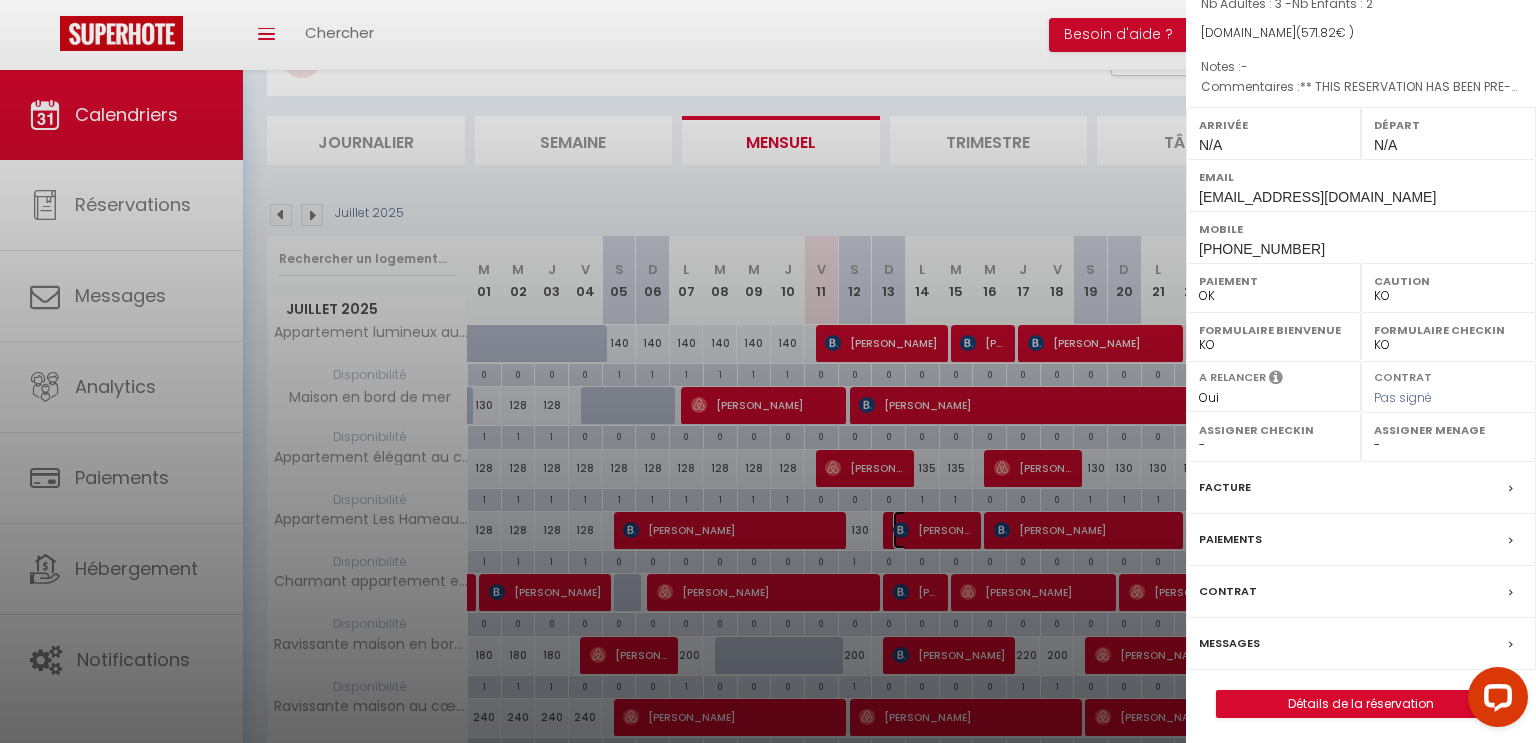 scroll, scrollTop: 184, scrollLeft: 0, axis: vertical 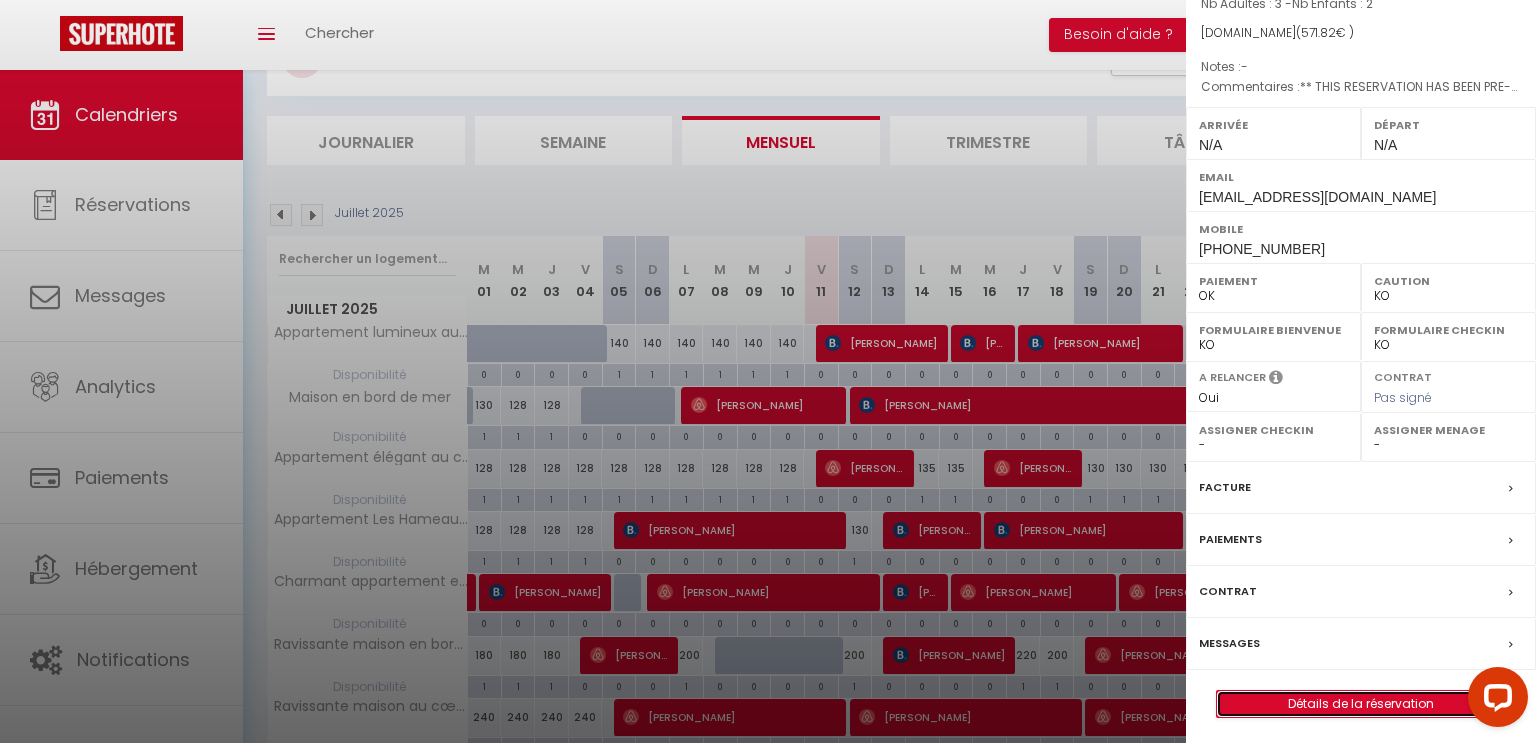 click on "Détails de la réservation" at bounding box center [1361, 704] 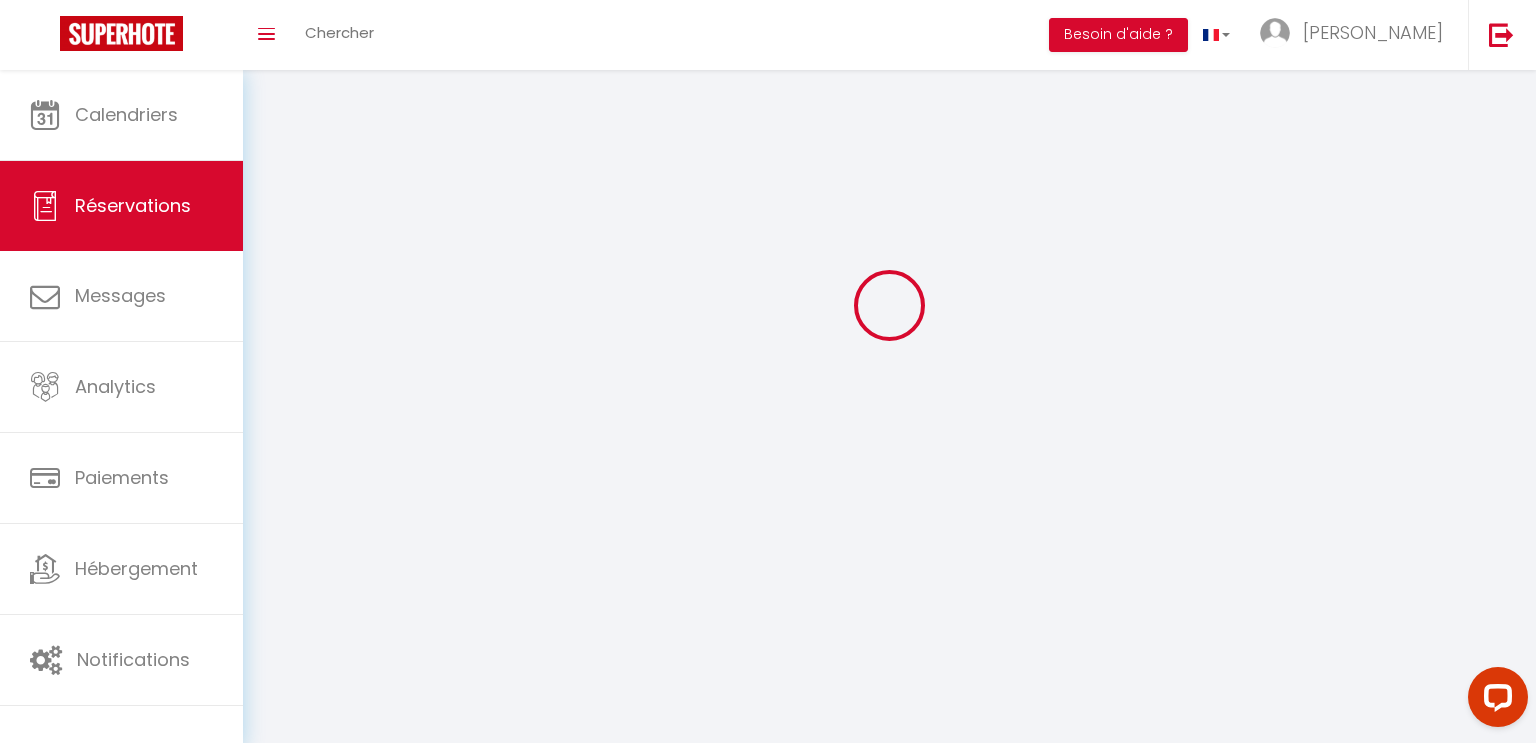 scroll, scrollTop: 0, scrollLeft: 0, axis: both 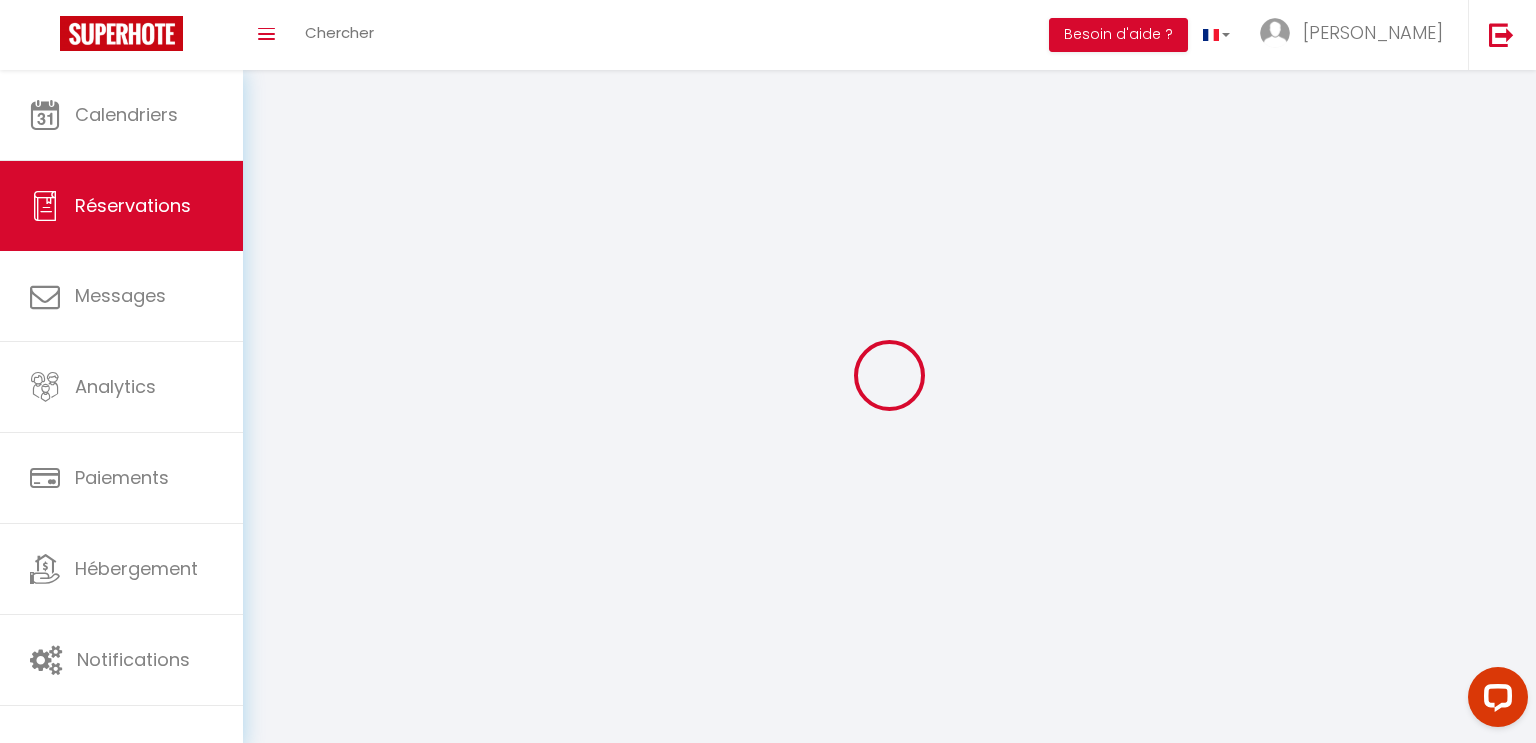 select 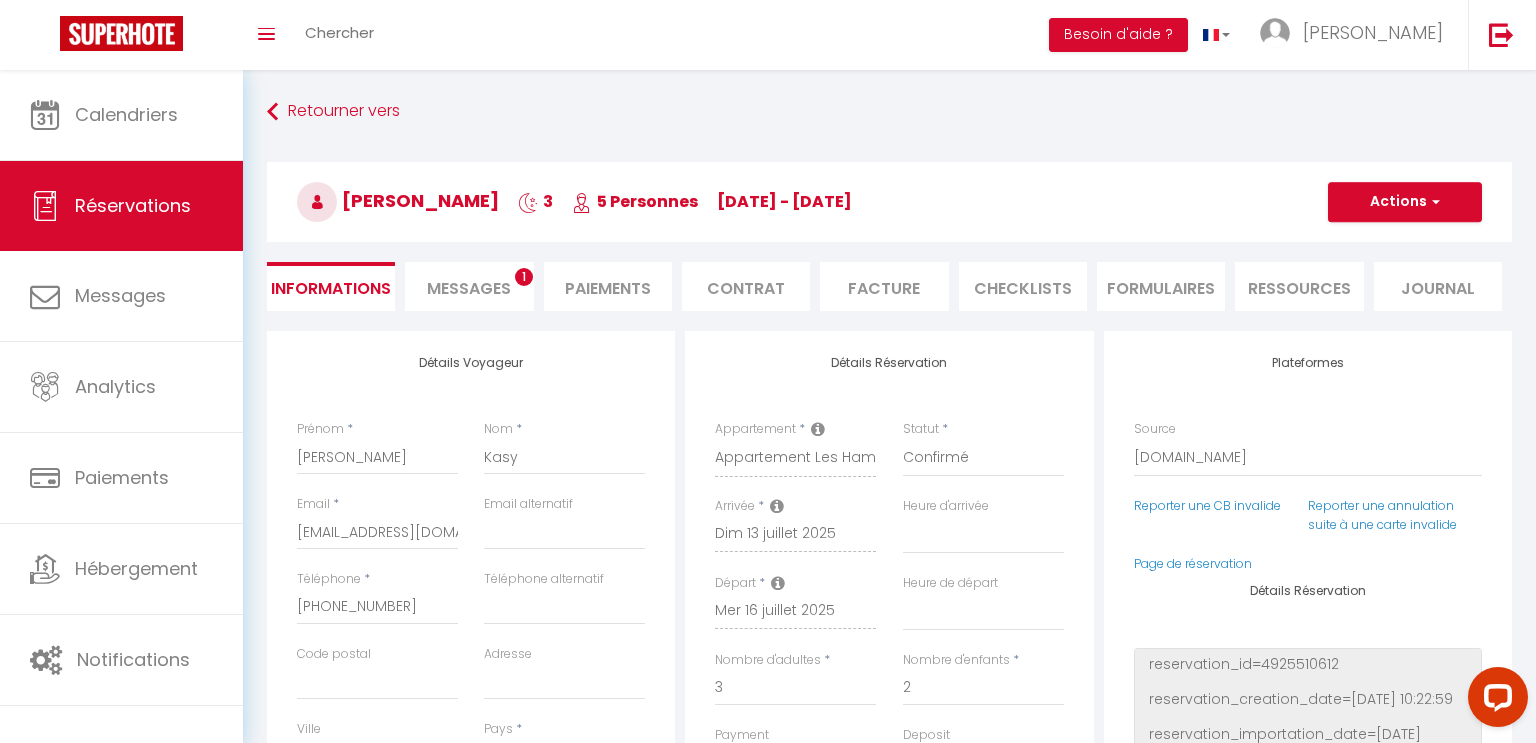 type on "70" 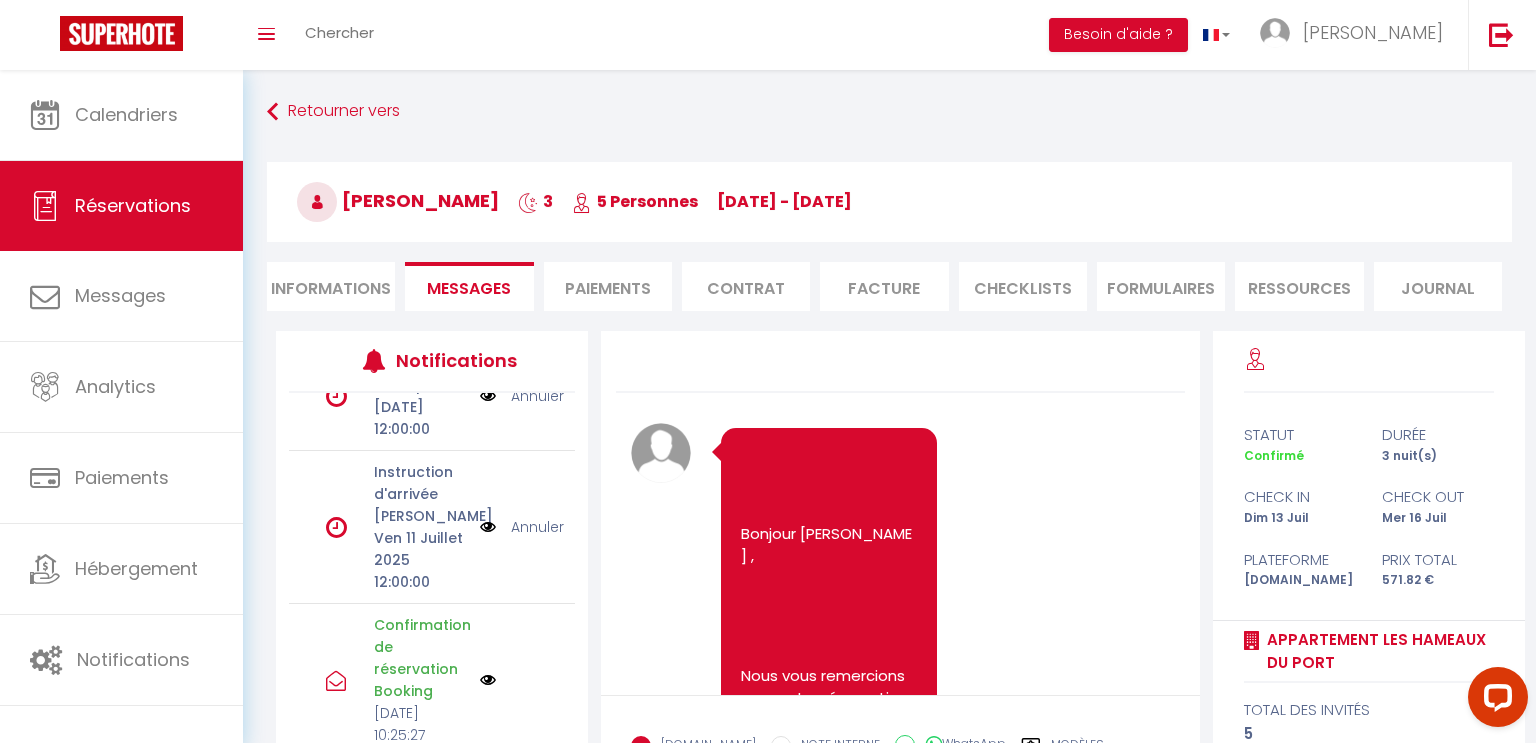 scroll, scrollTop: 203, scrollLeft: 0, axis: vertical 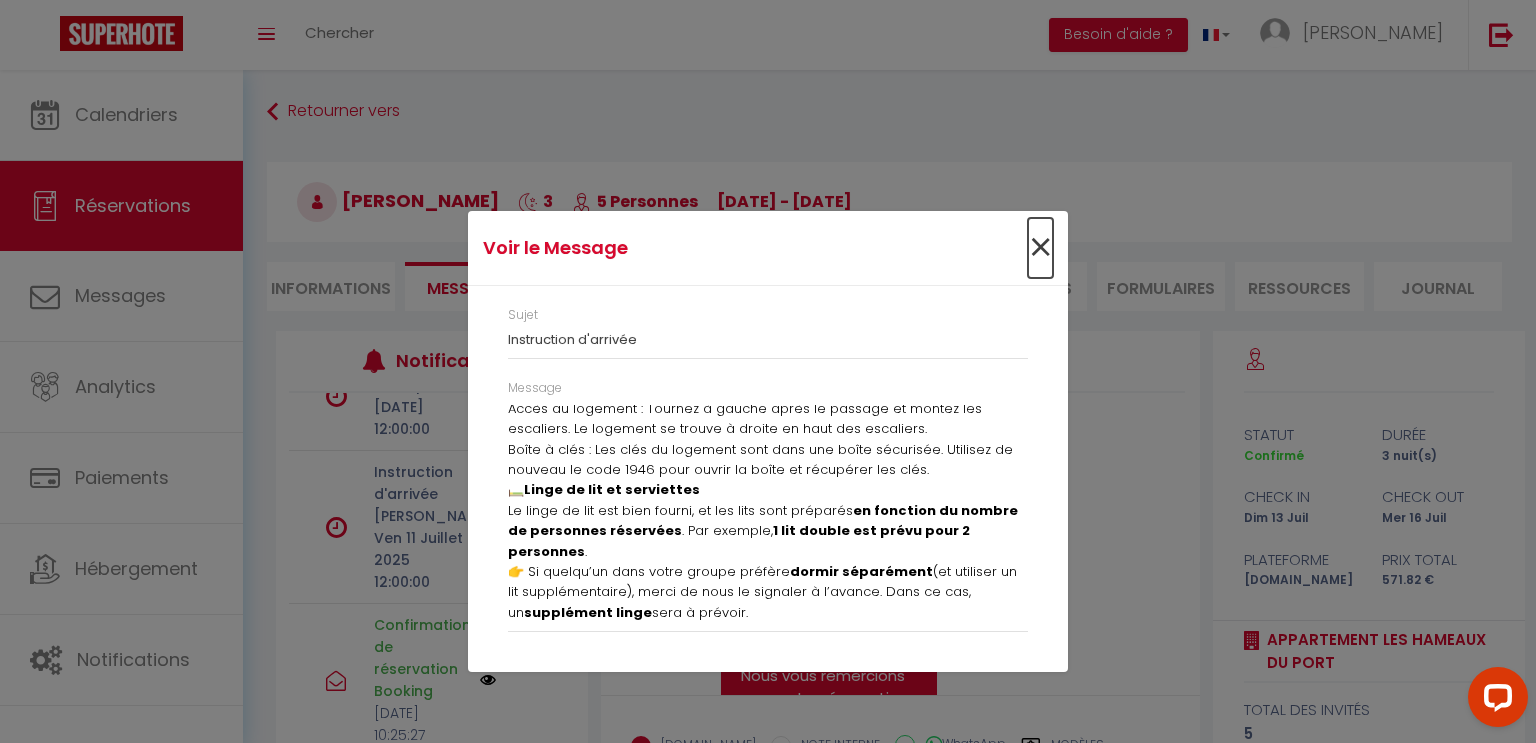 click on "×" at bounding box center [1040, 248] 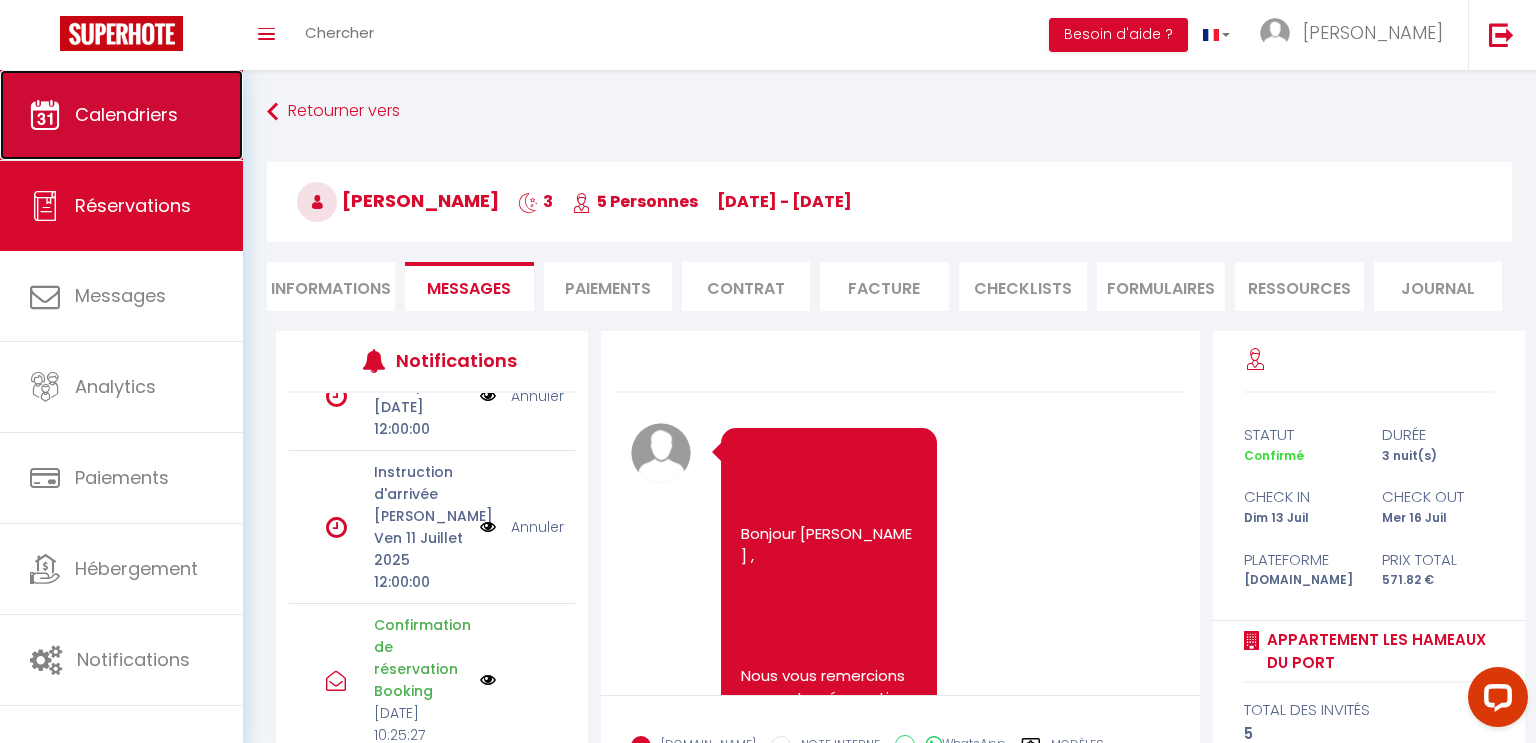 click on "Calendriers" at bounding box center [126, 114] 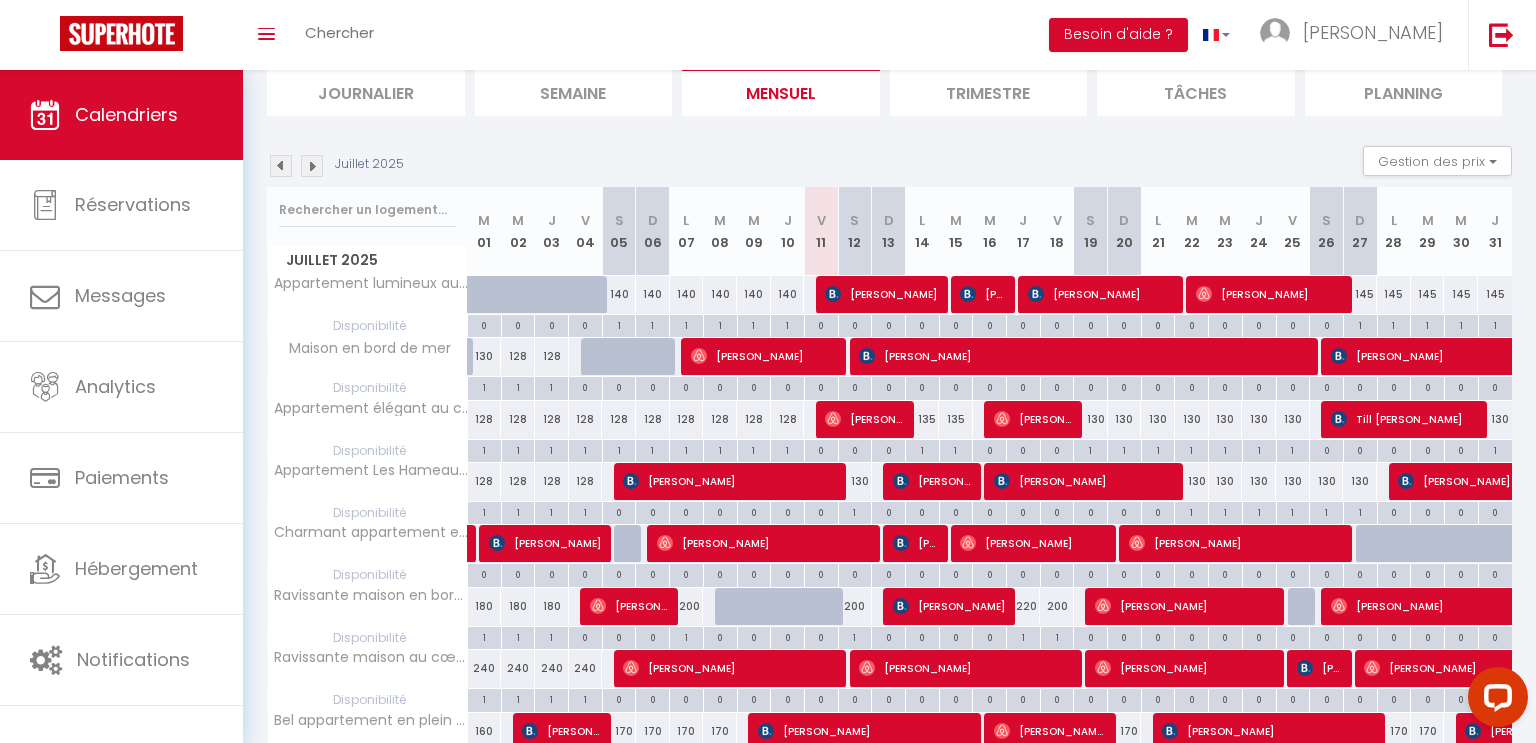 scroll, scrollTop: 200, scrollLeft: 0, axis: vertical 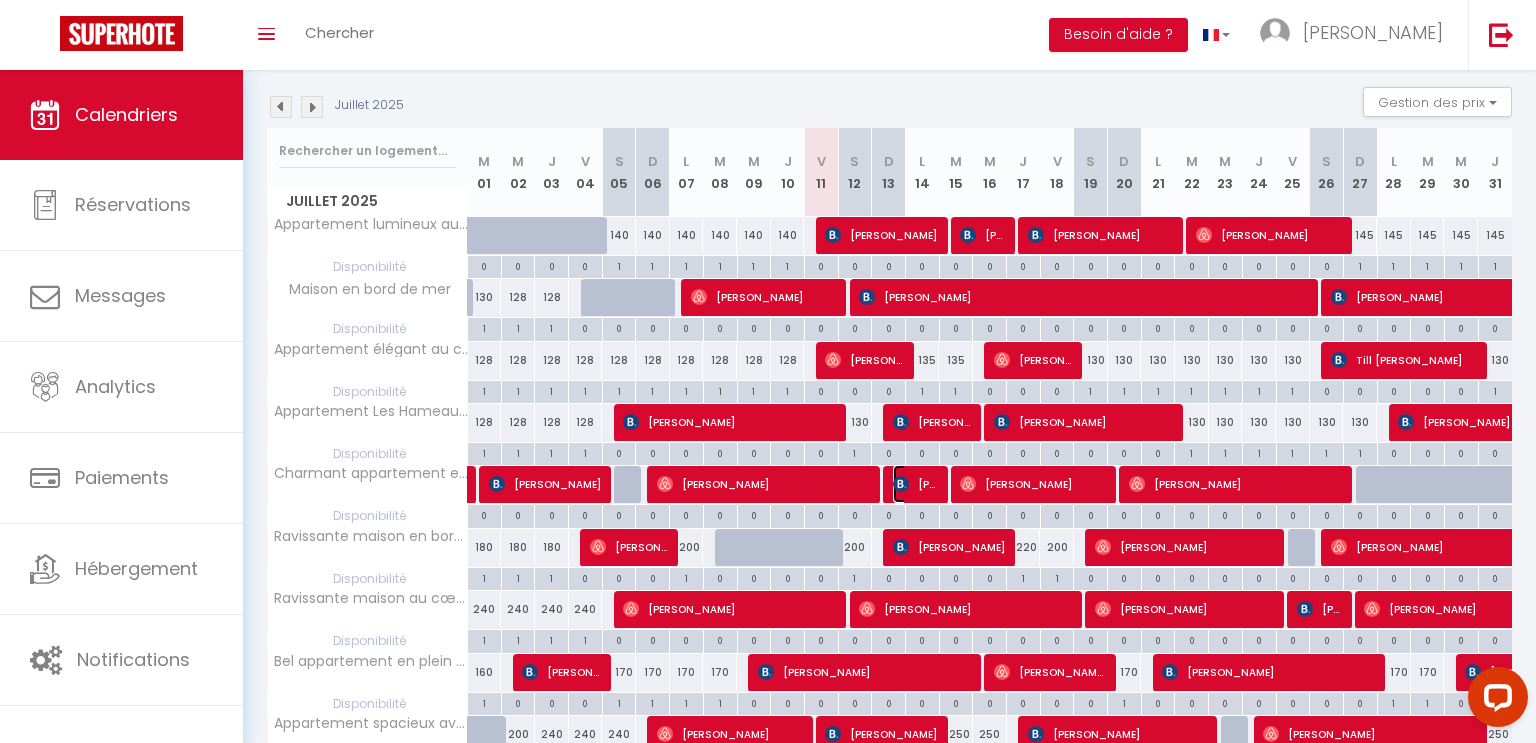 click at bounding box center (901, 484) 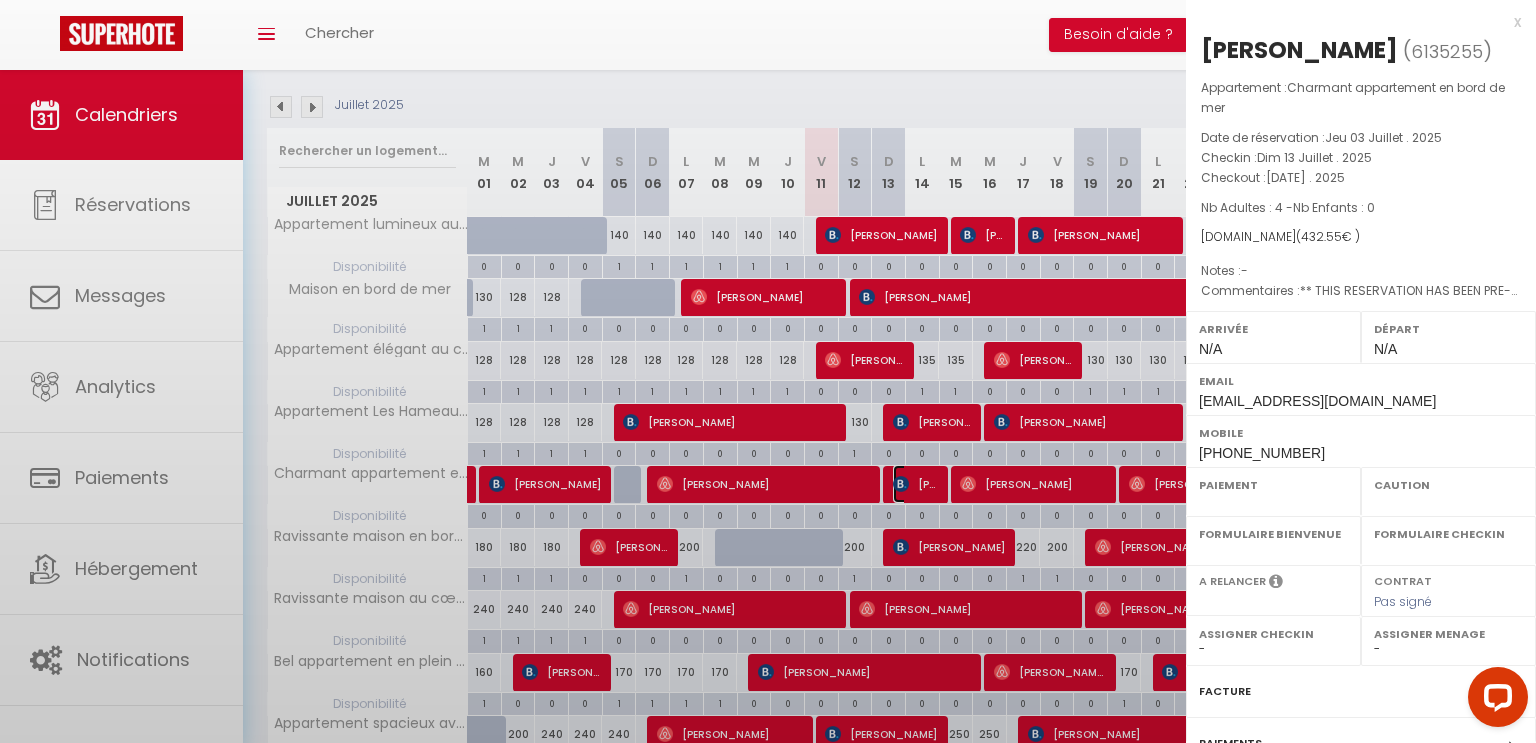 select on "OK" 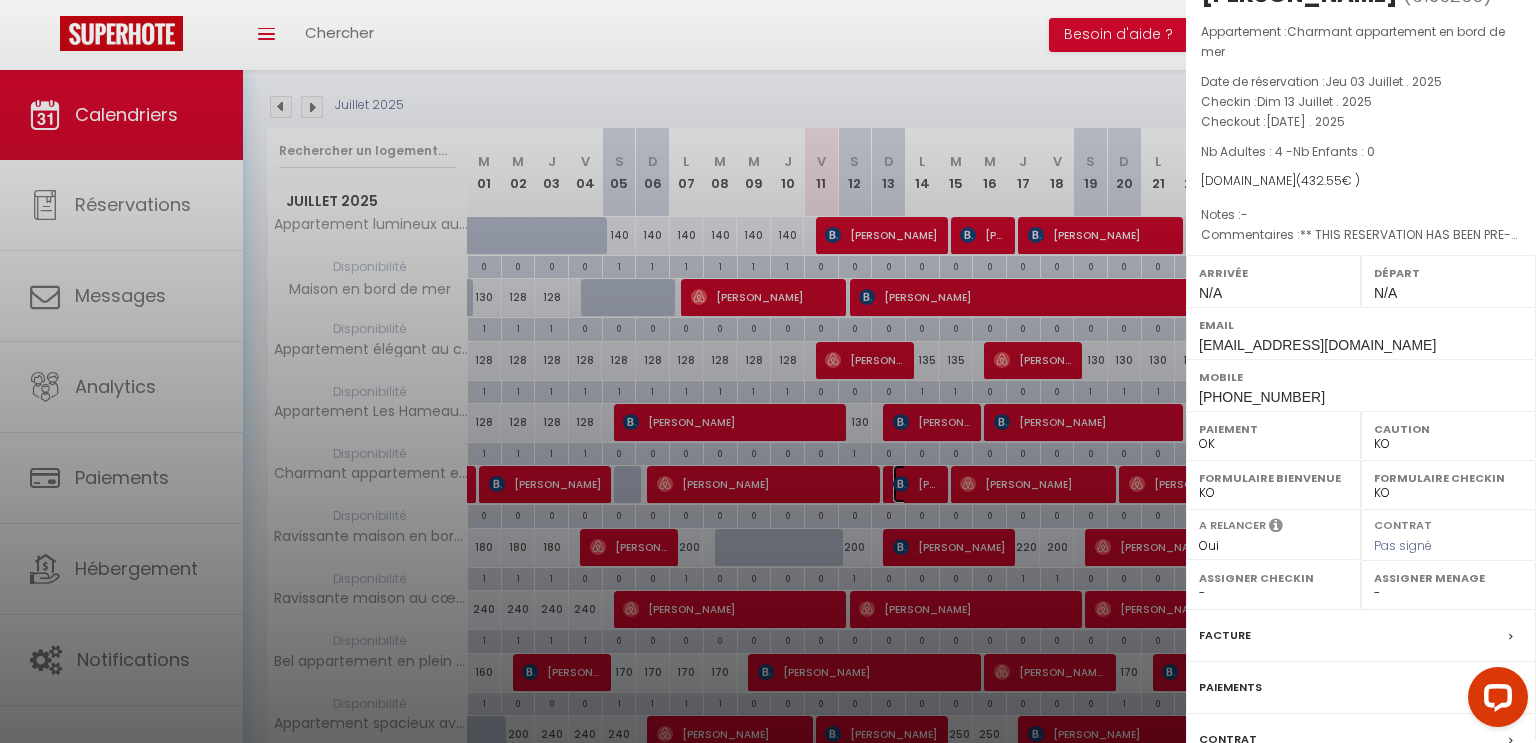 scroll, scrollTop: 204, scrollLeft: 0, axis: vertical 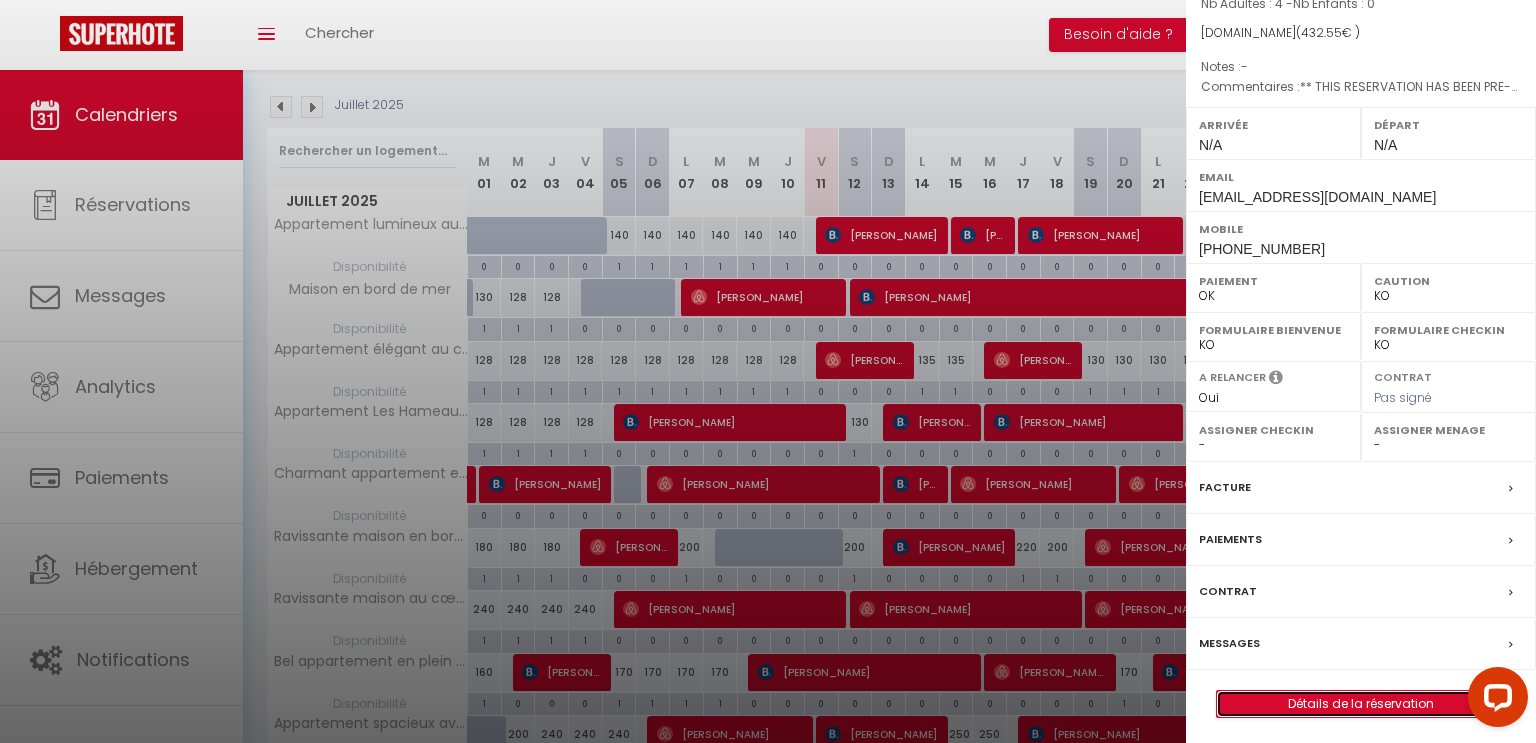 click on "Détails de la réservation" at bounding box center [1361, 704] 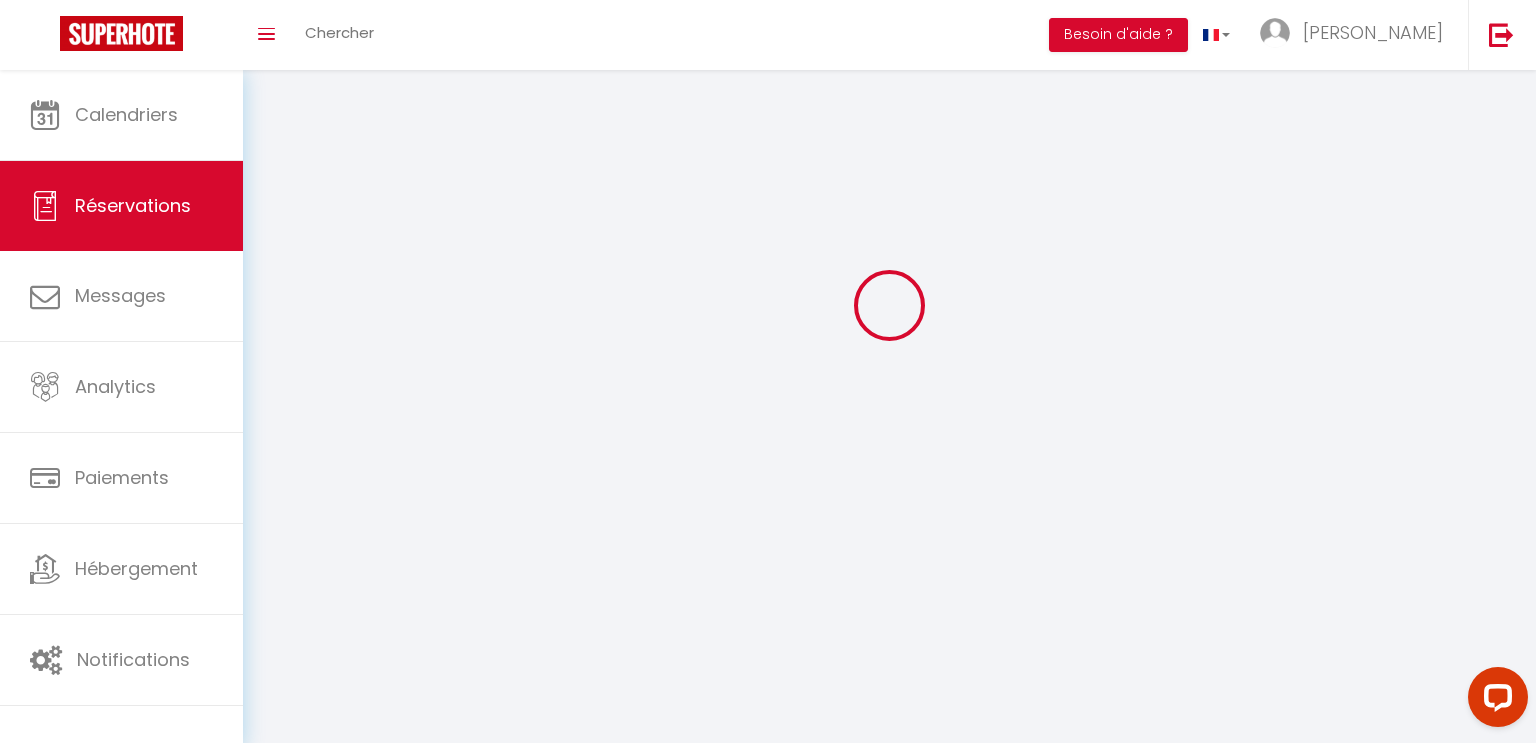 scroll, scrollTop: 0, scrollLeft: 0, axis: both 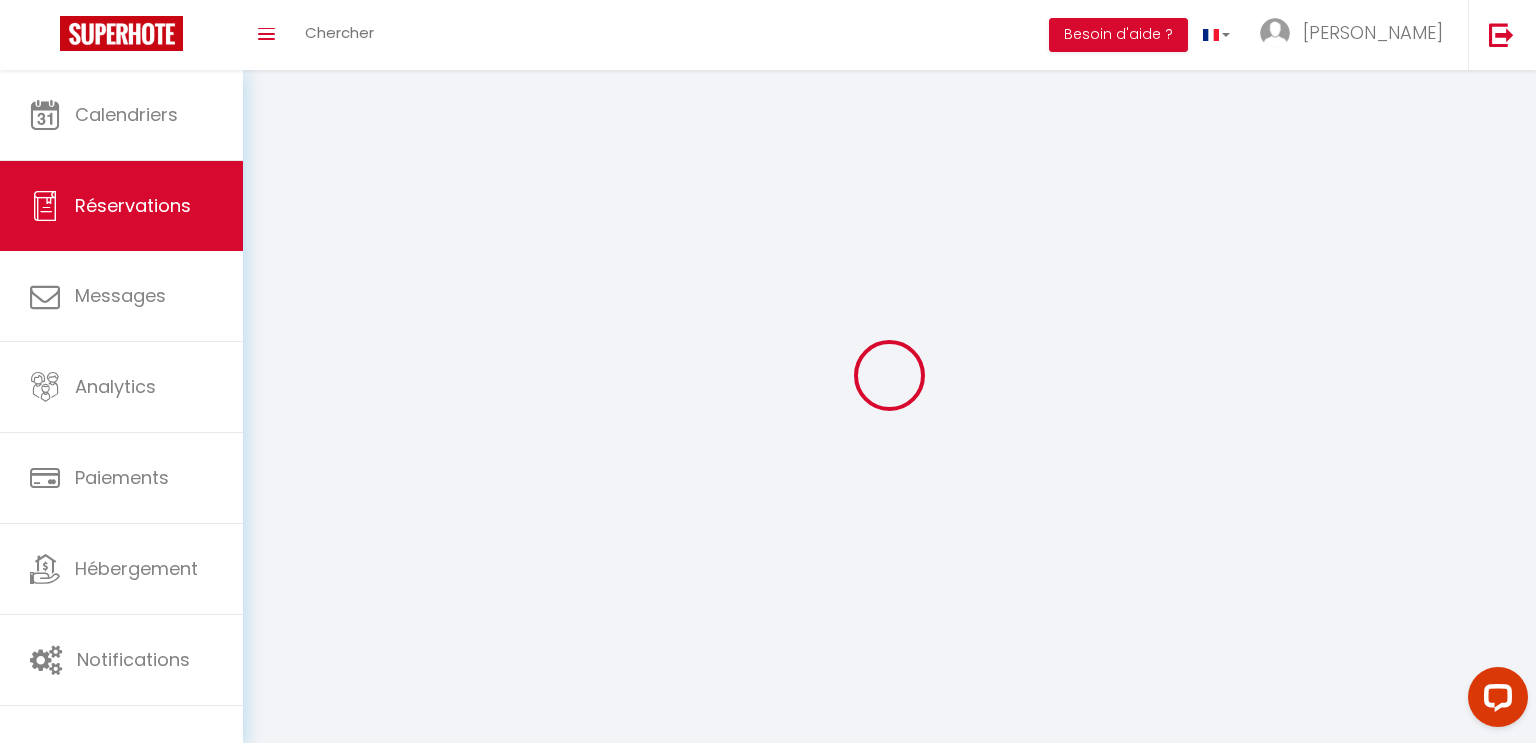 type on "[PERSON_NAME]" 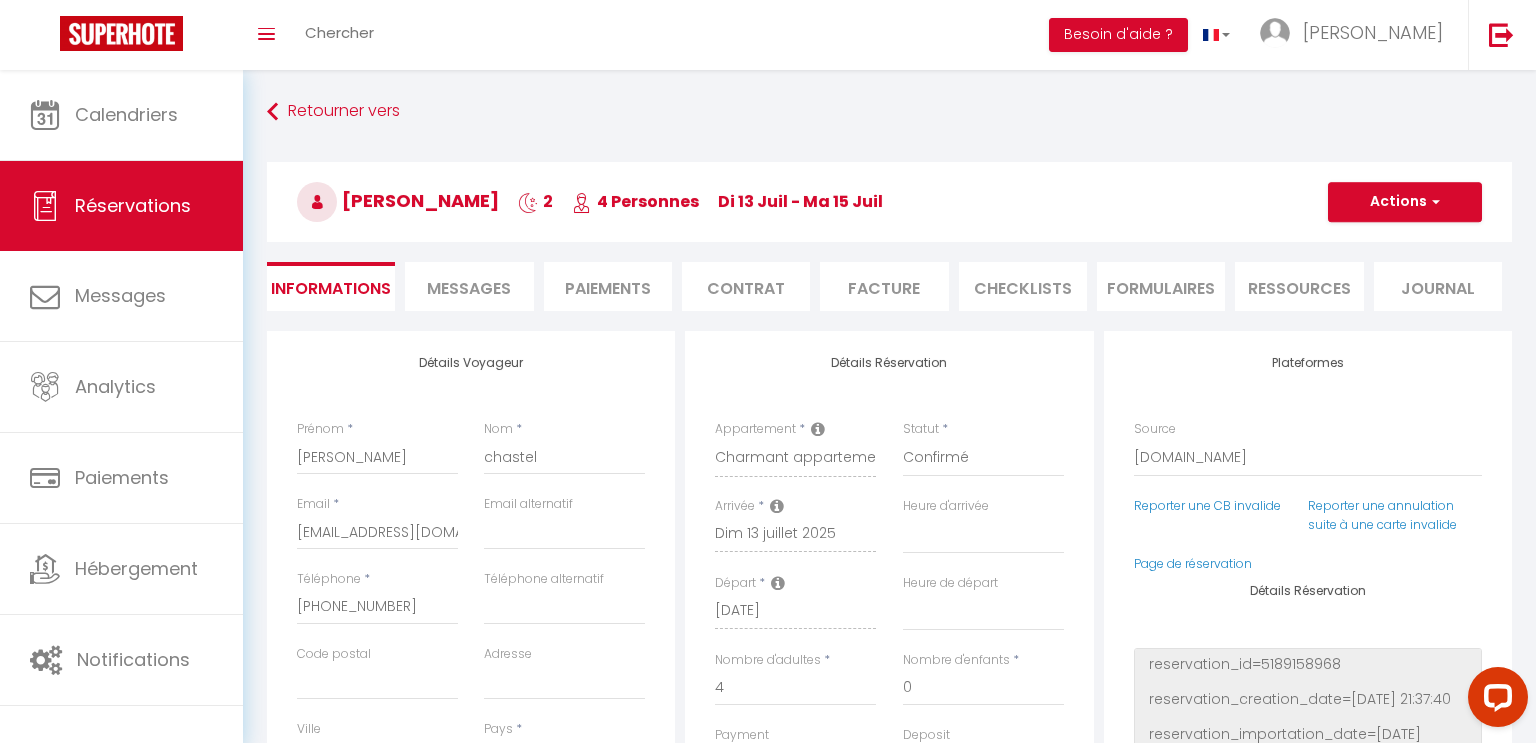 select 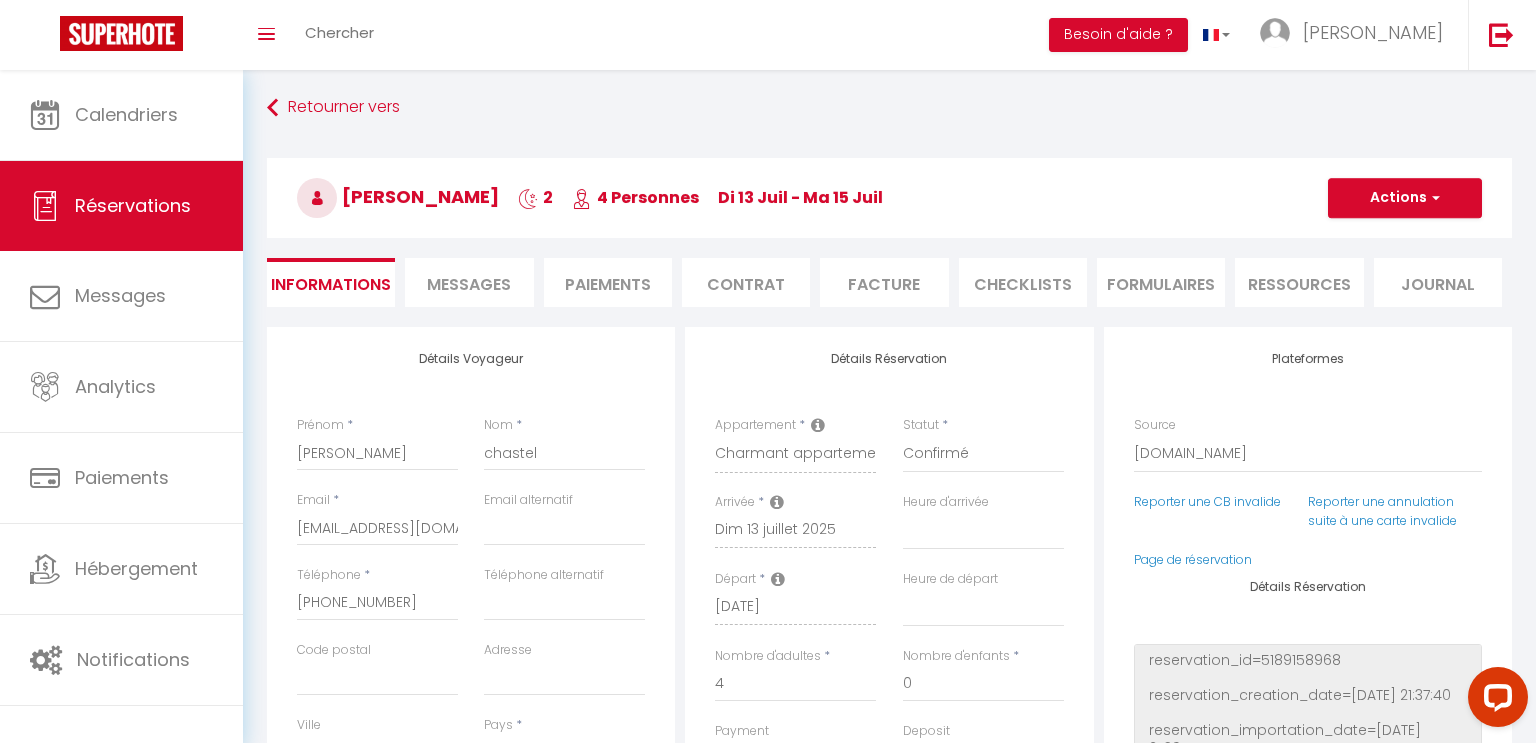 scroll, scrollTop: 0, scrollLeft: 0, axis: both 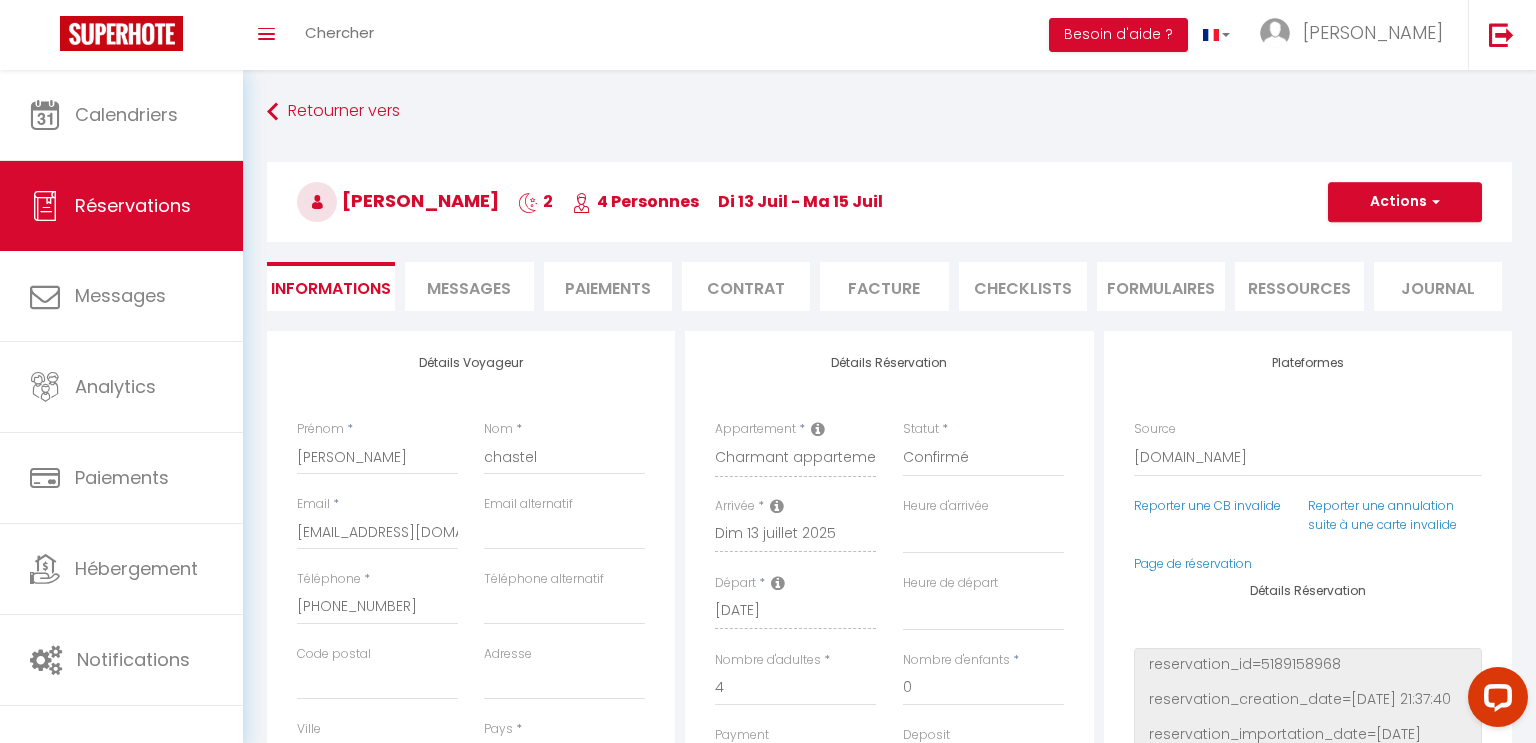 click on "Messages" at bounding box center (469, 288) 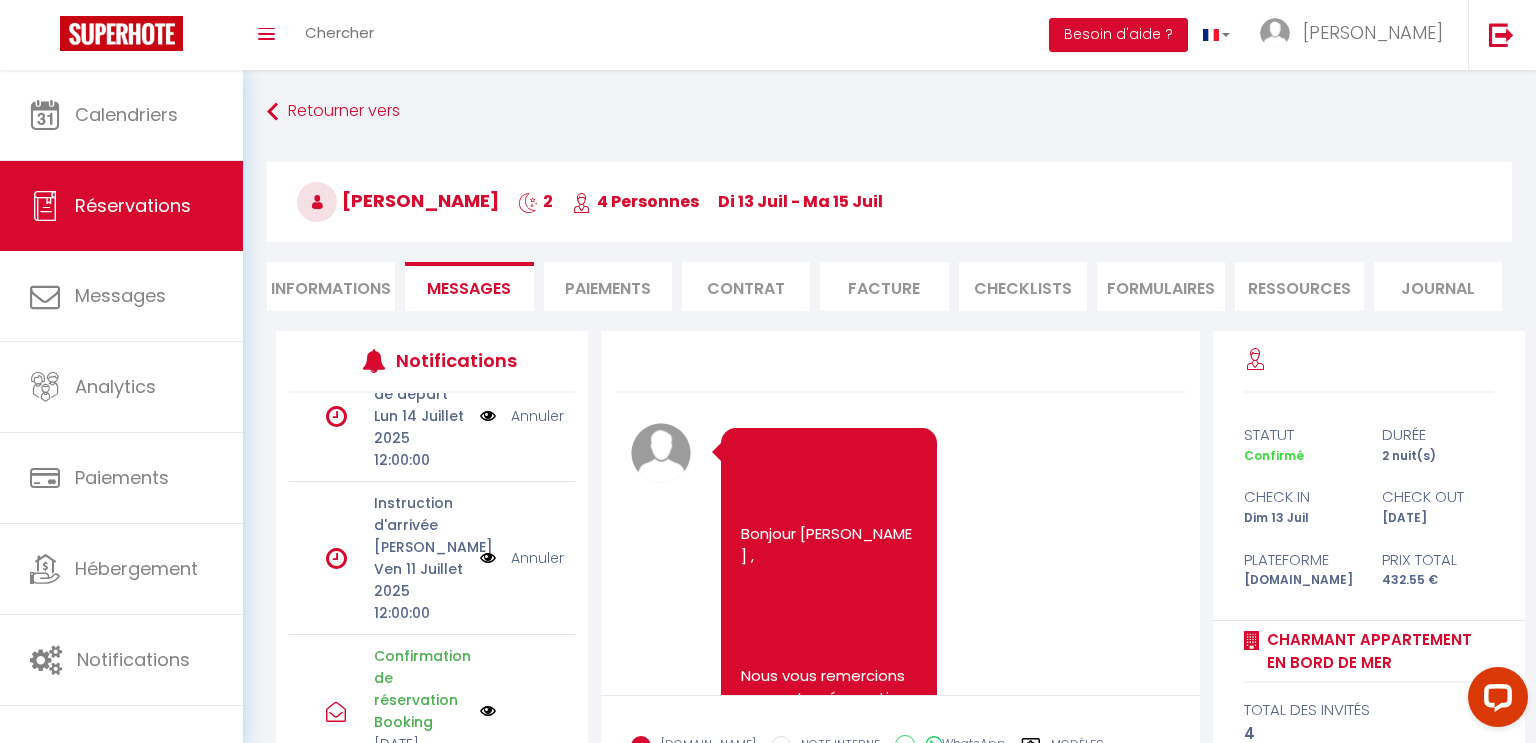 scroll, scrollTop: 203, scrollLeft: 0, axis: vertical 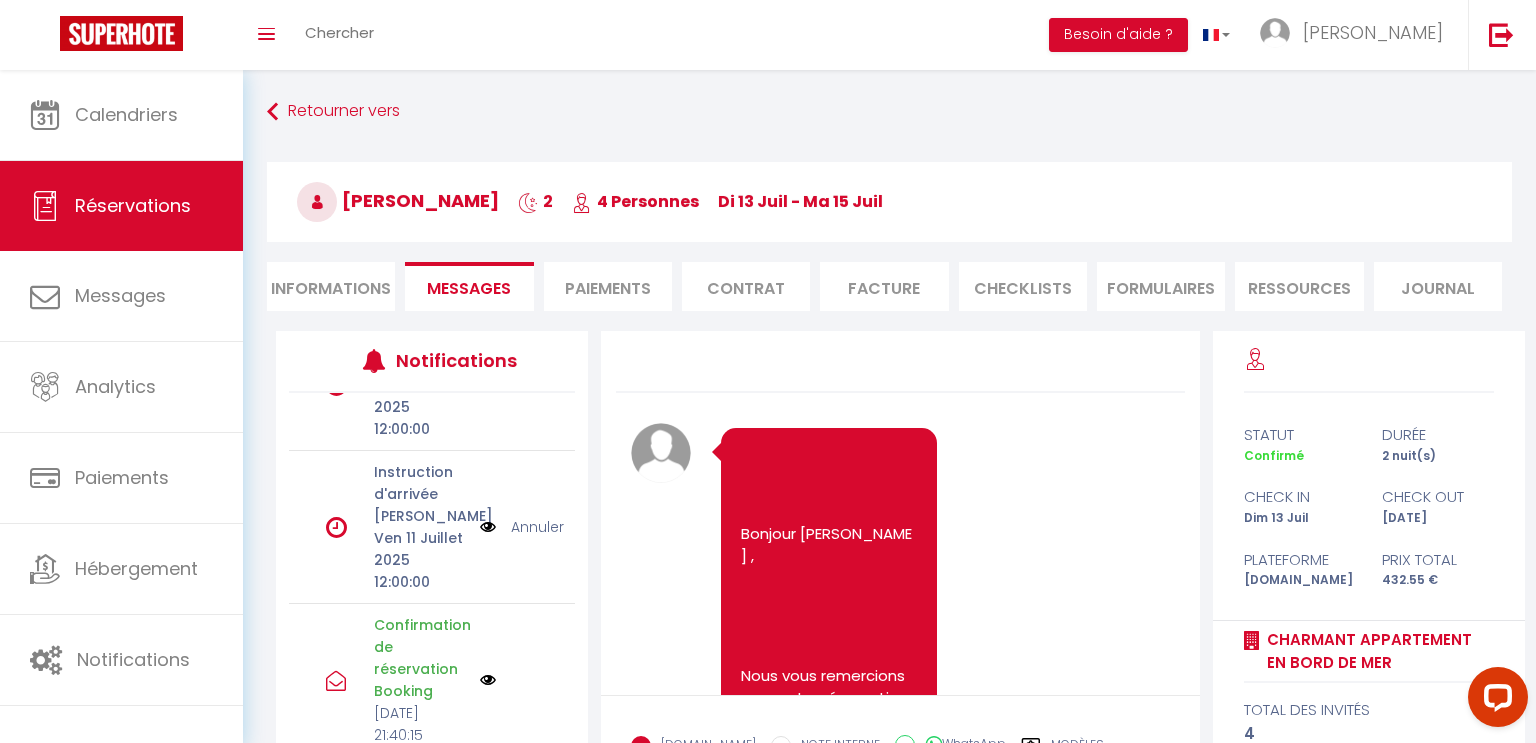 click at bounding box center [488, 527] 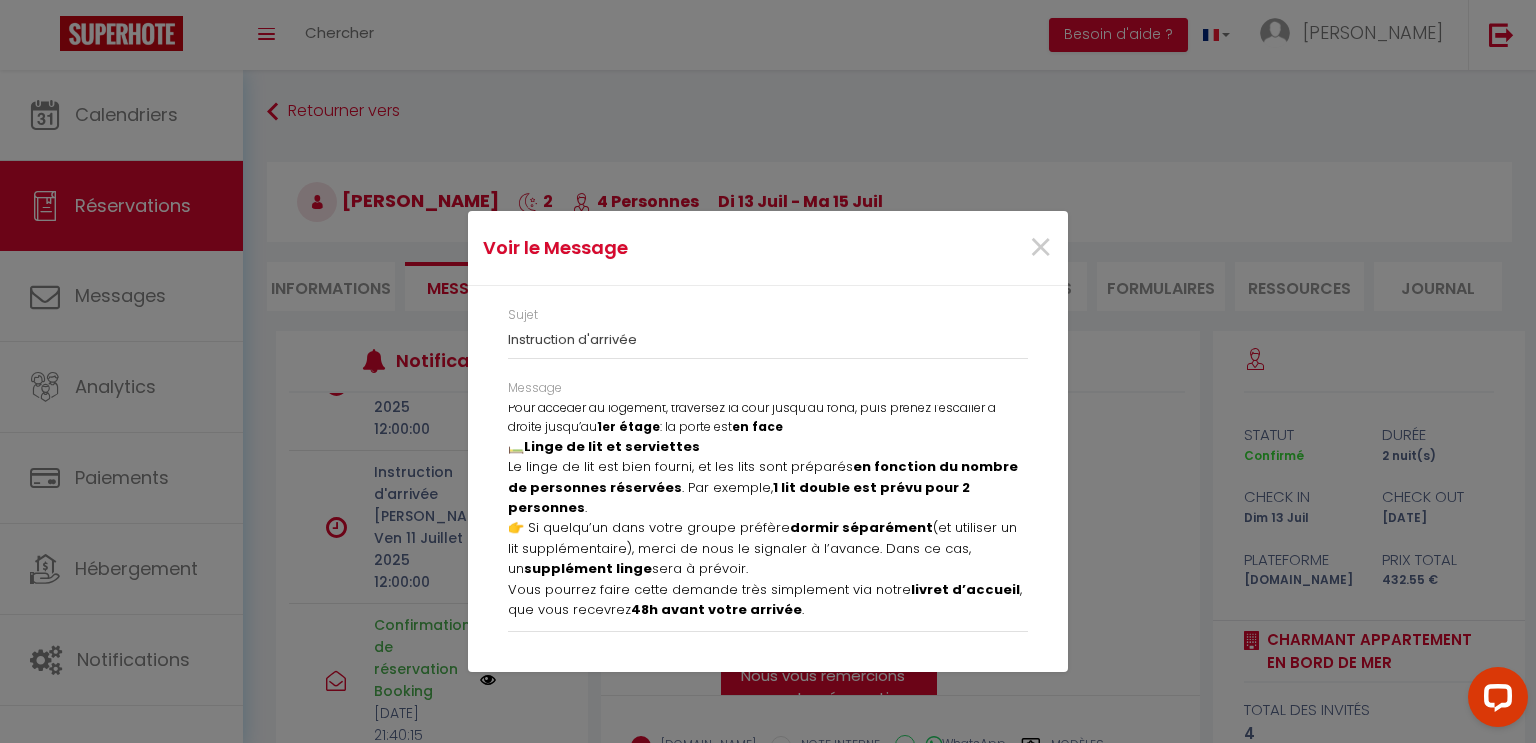 scroll, scrollTop: 410, scrollLeft: 0, axis: vertical 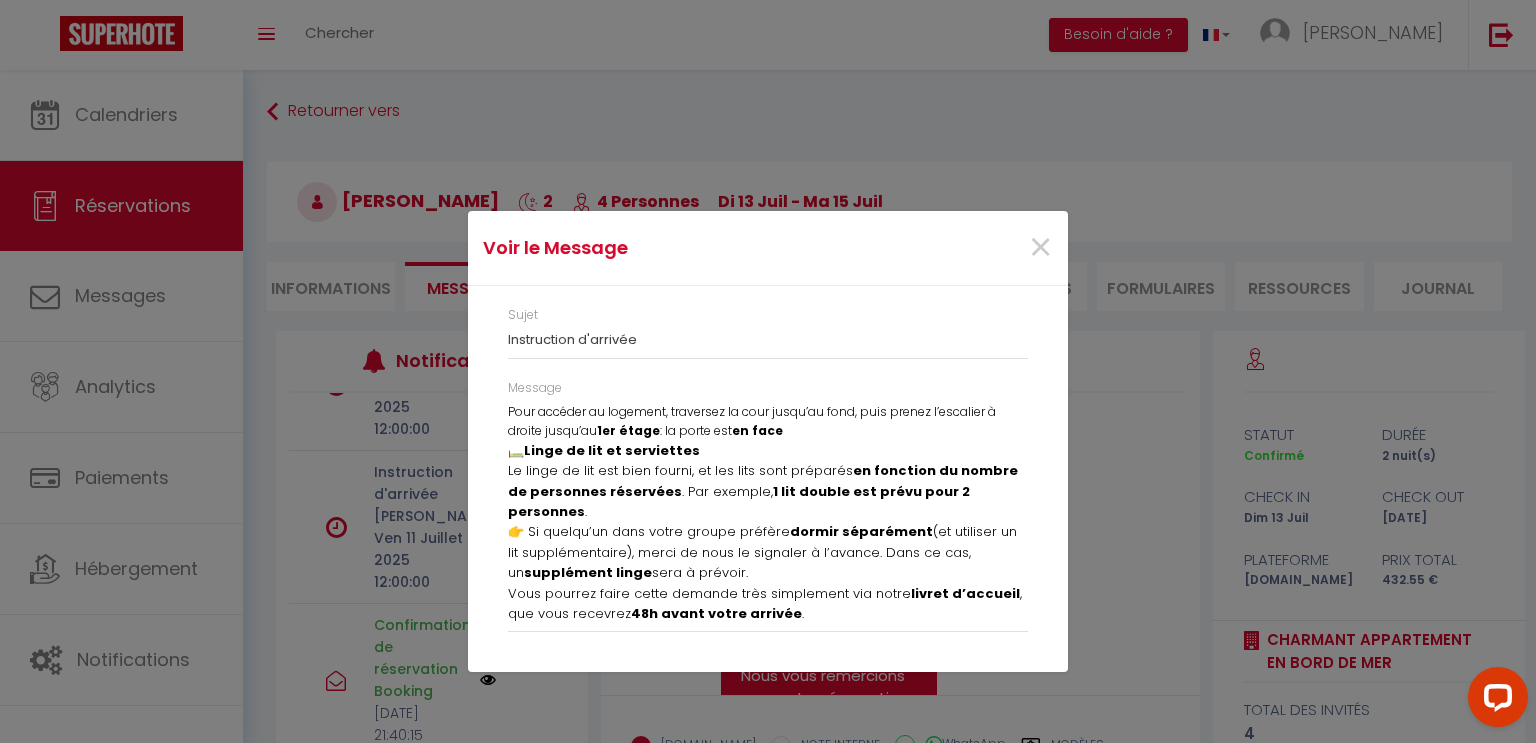 click on "👉 Si quelqu’un dans votre groupe préfère  dormir séparément  (et utiliser un lit supplémentaire), merci de nous le signaler à l’avance. Dans ce cas, un  supplément linge  sera à prévoir." at bounding box center (768, 552) 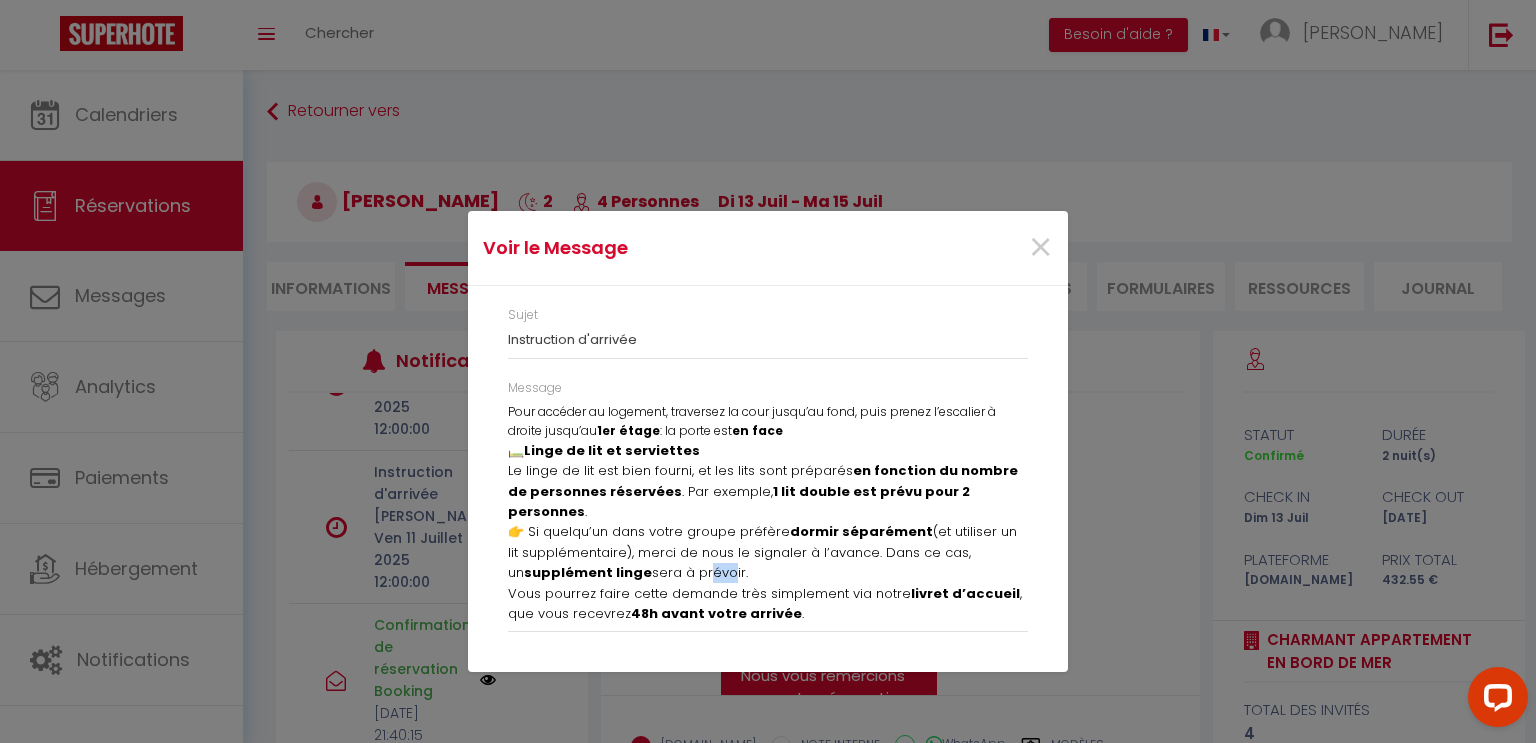 drag, startPoint x: 721, startPoint y: 531, endPoint x: 690, endPoint y: 526, distance: 31.400637 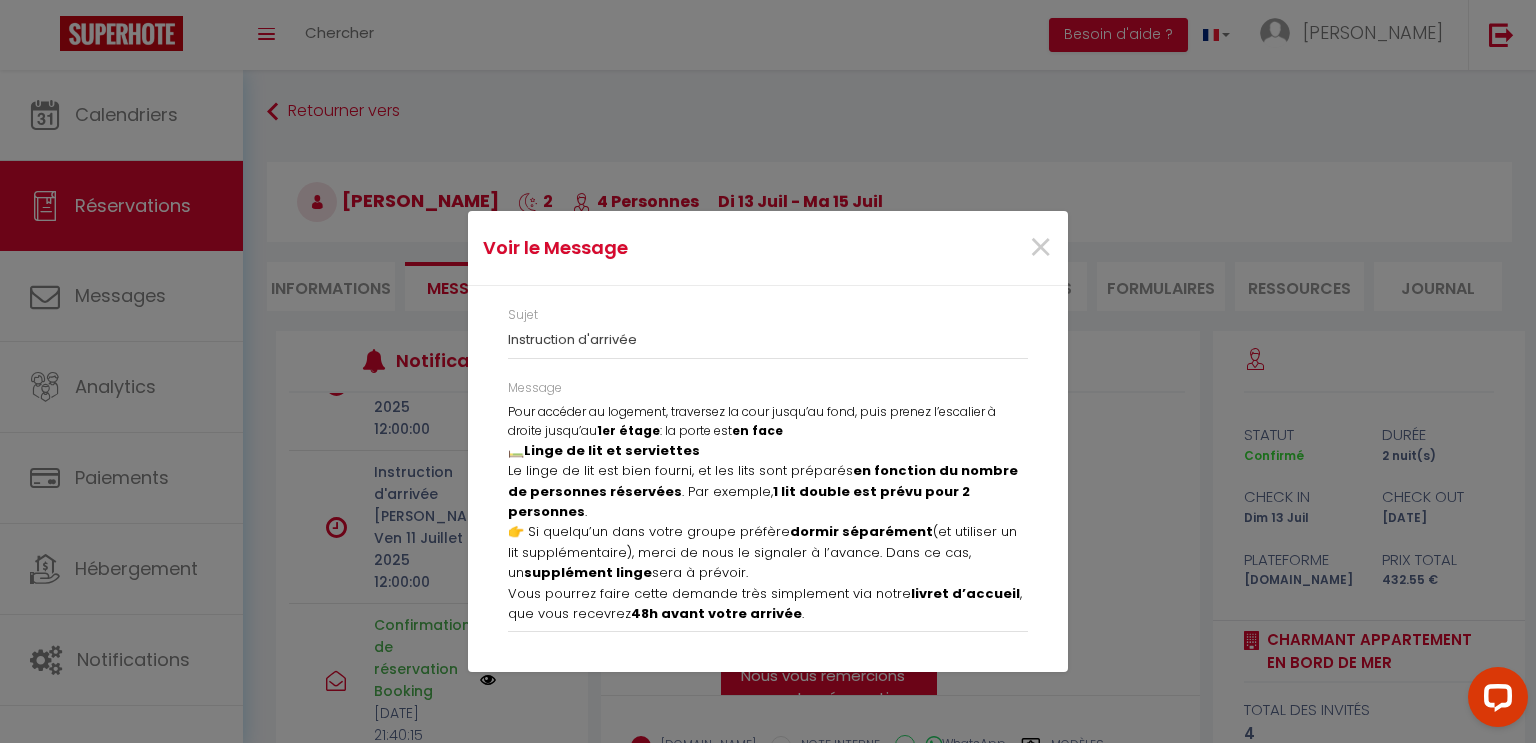 click on "👉 Si quelqu’un dans votre groupe préfère  dormir séparément  (et utiliser un lit supplémentaire), merci de nous le signaler à l’avance. Dans ce cas, un  supplément linge  sera à prévoir." at bounding box center (768, 552) 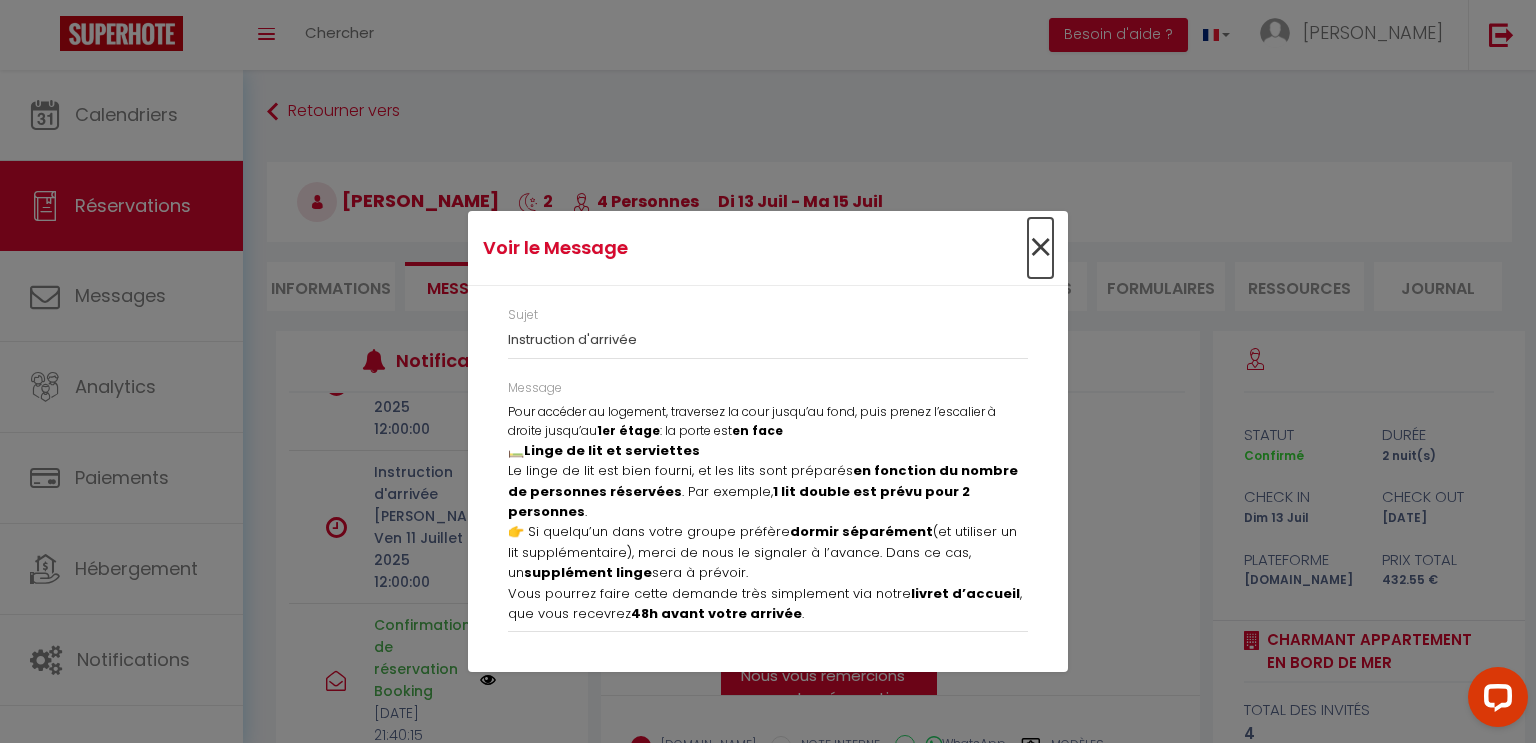 click on "×" at bounding box center (1040, 248) 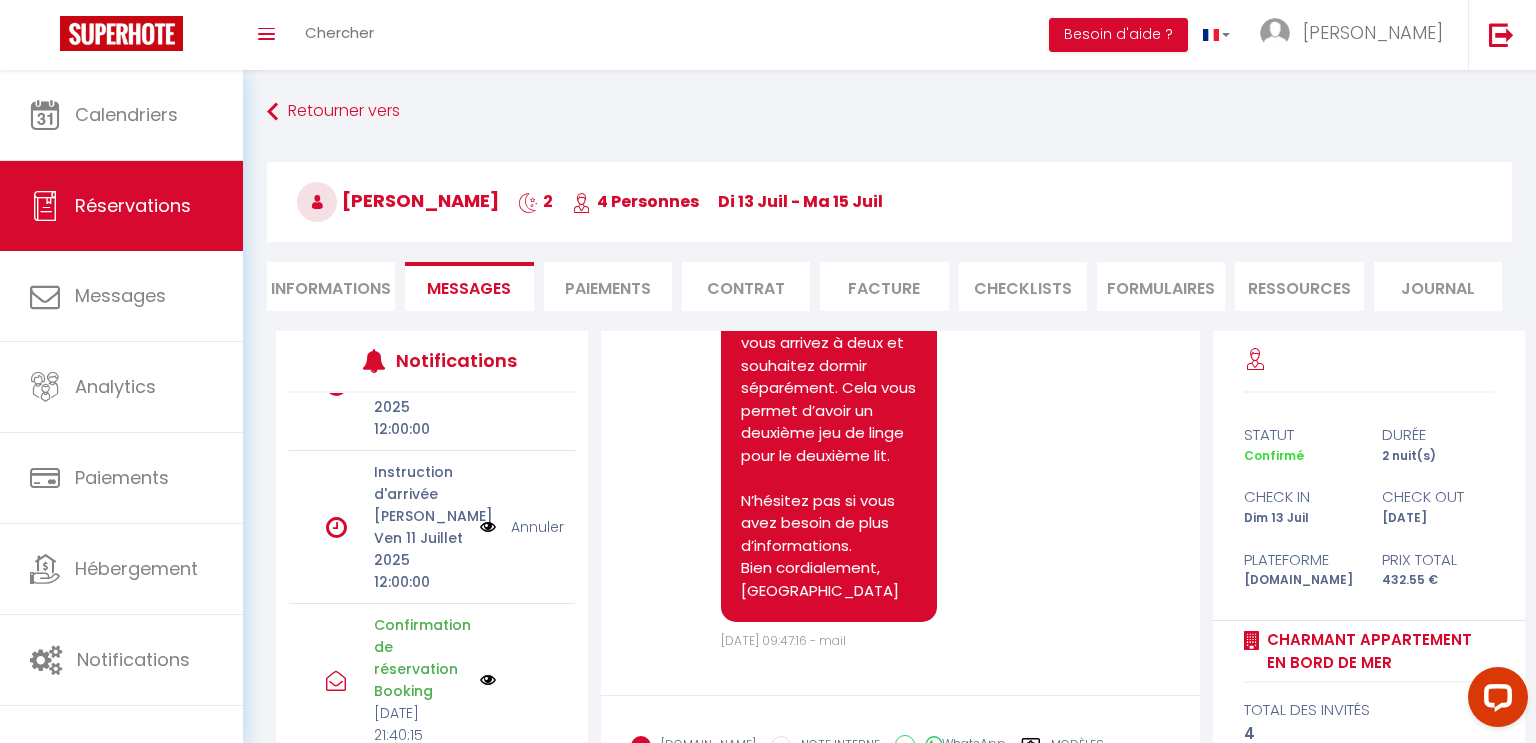scroll, scrollTop: 4746, scrollLeft: 0, axis: vertical 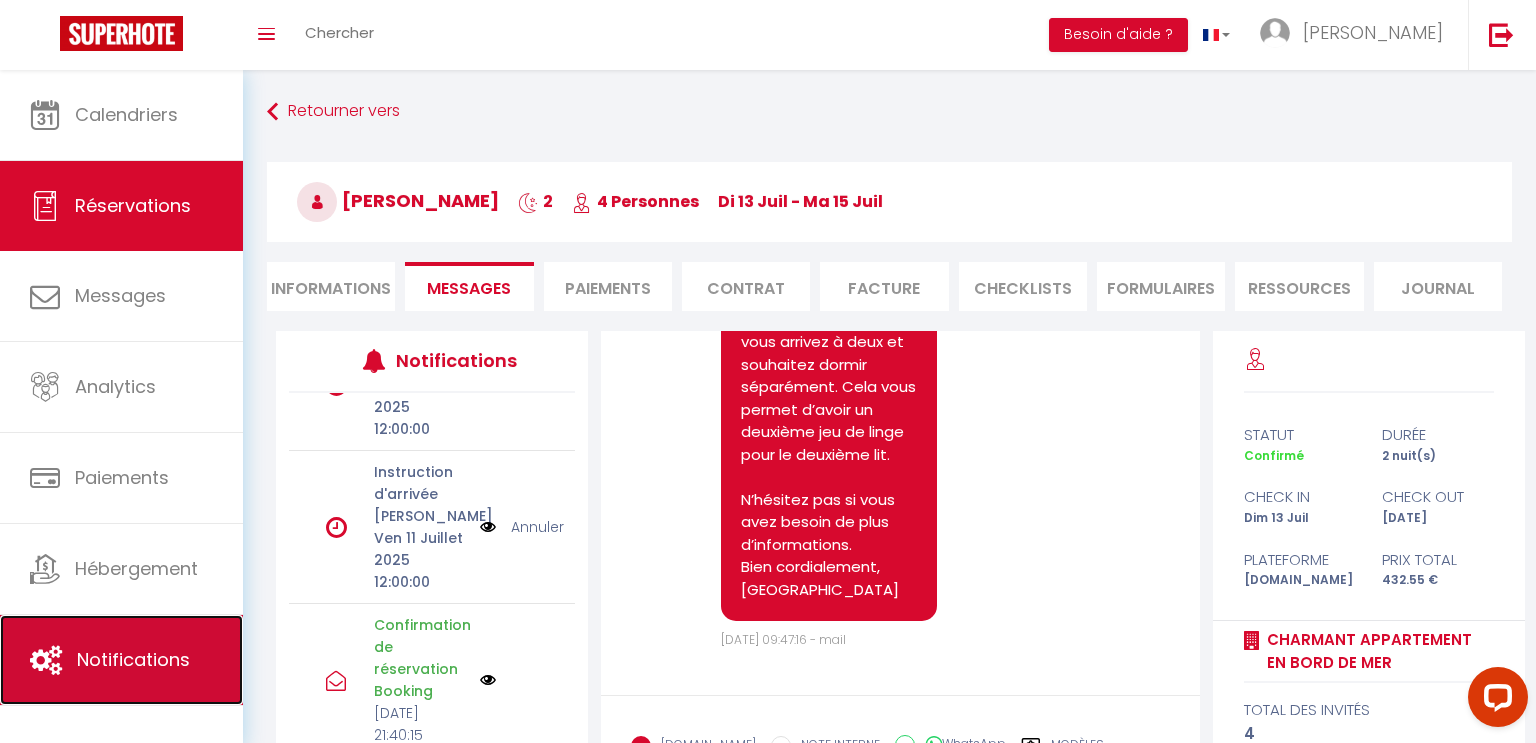 click on "Notifications" at bounding box center (133, 659) 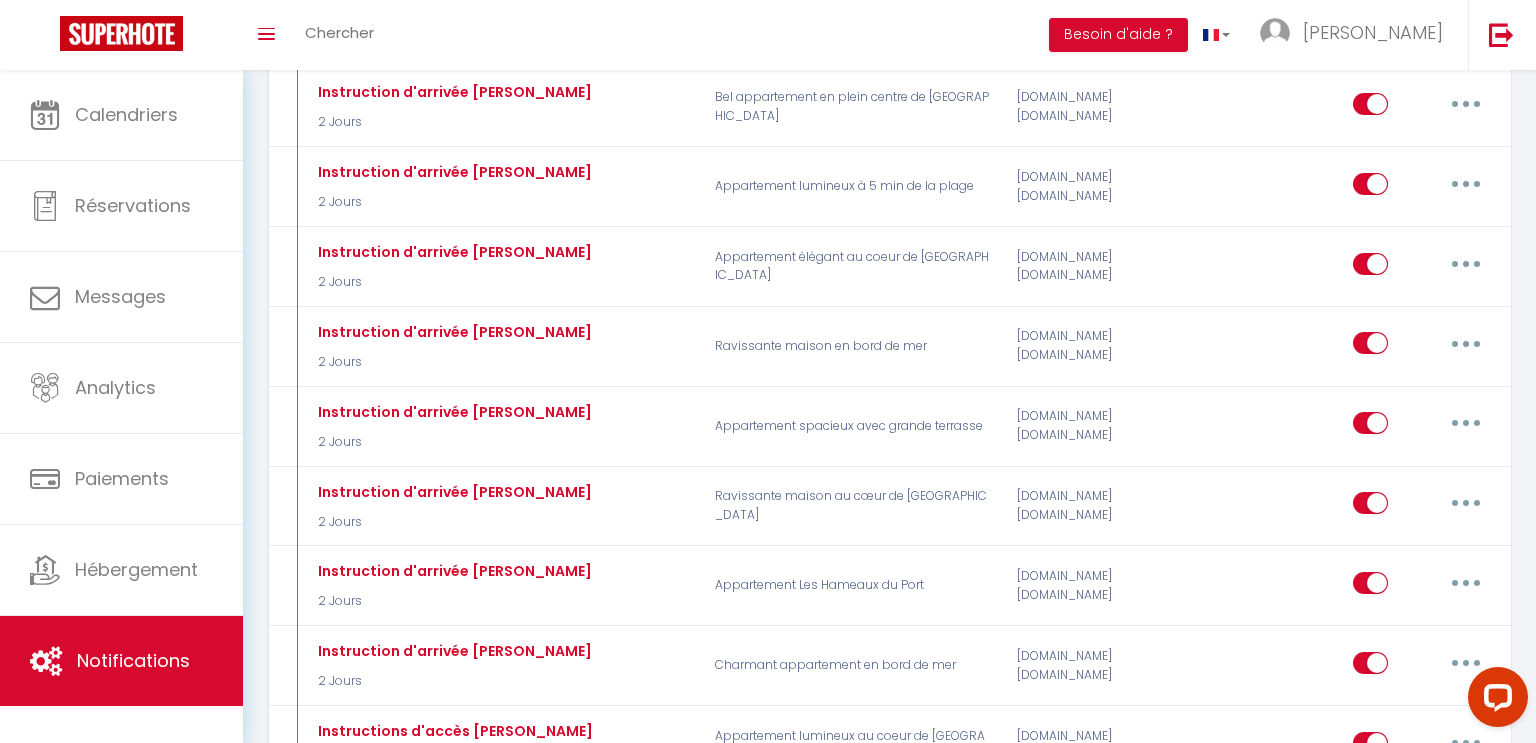 scroll, scrollTop: 1328, scrollLeft: 0, axis: vertical 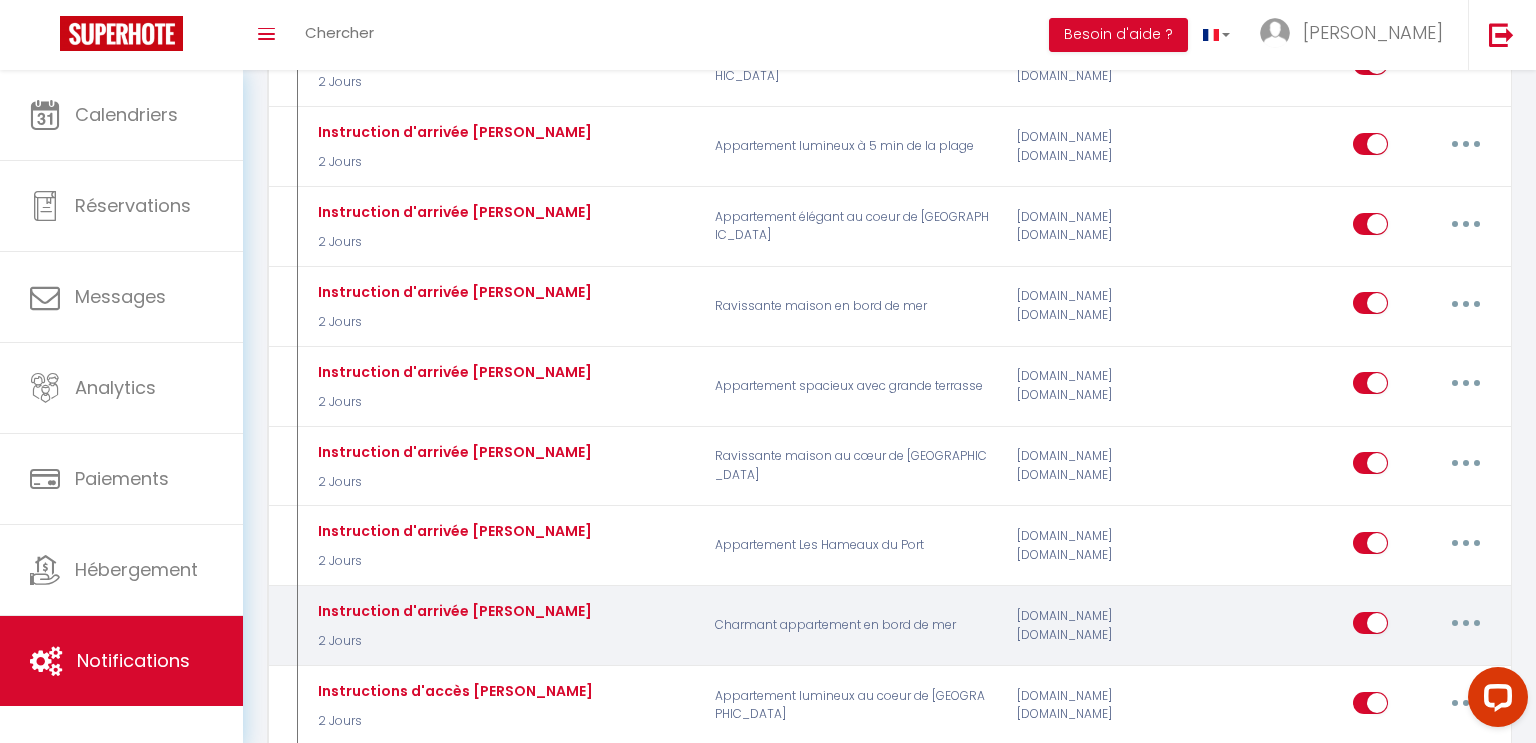 click at bounding box center [1466, 623] 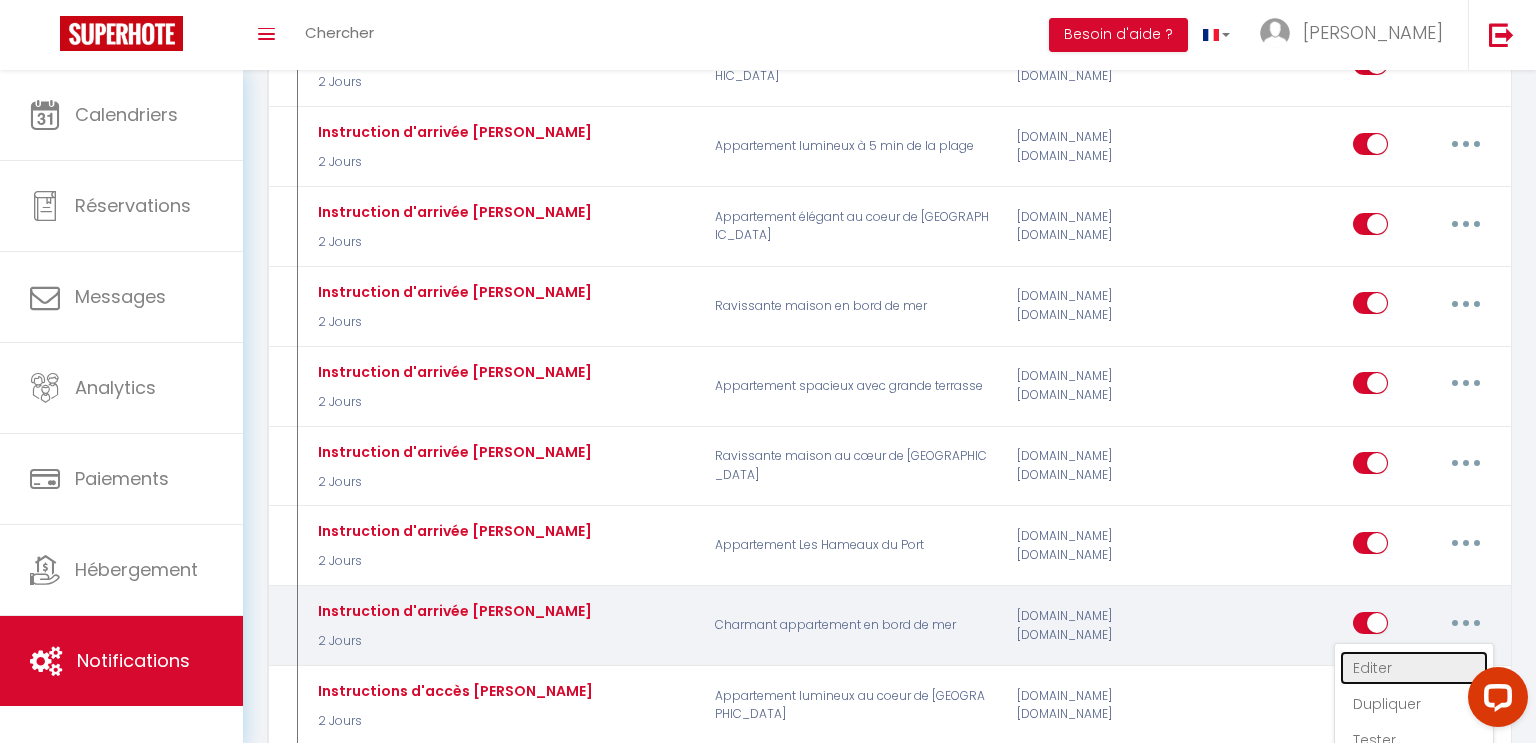 click on "Editer" at bounding box center [1414, 668] 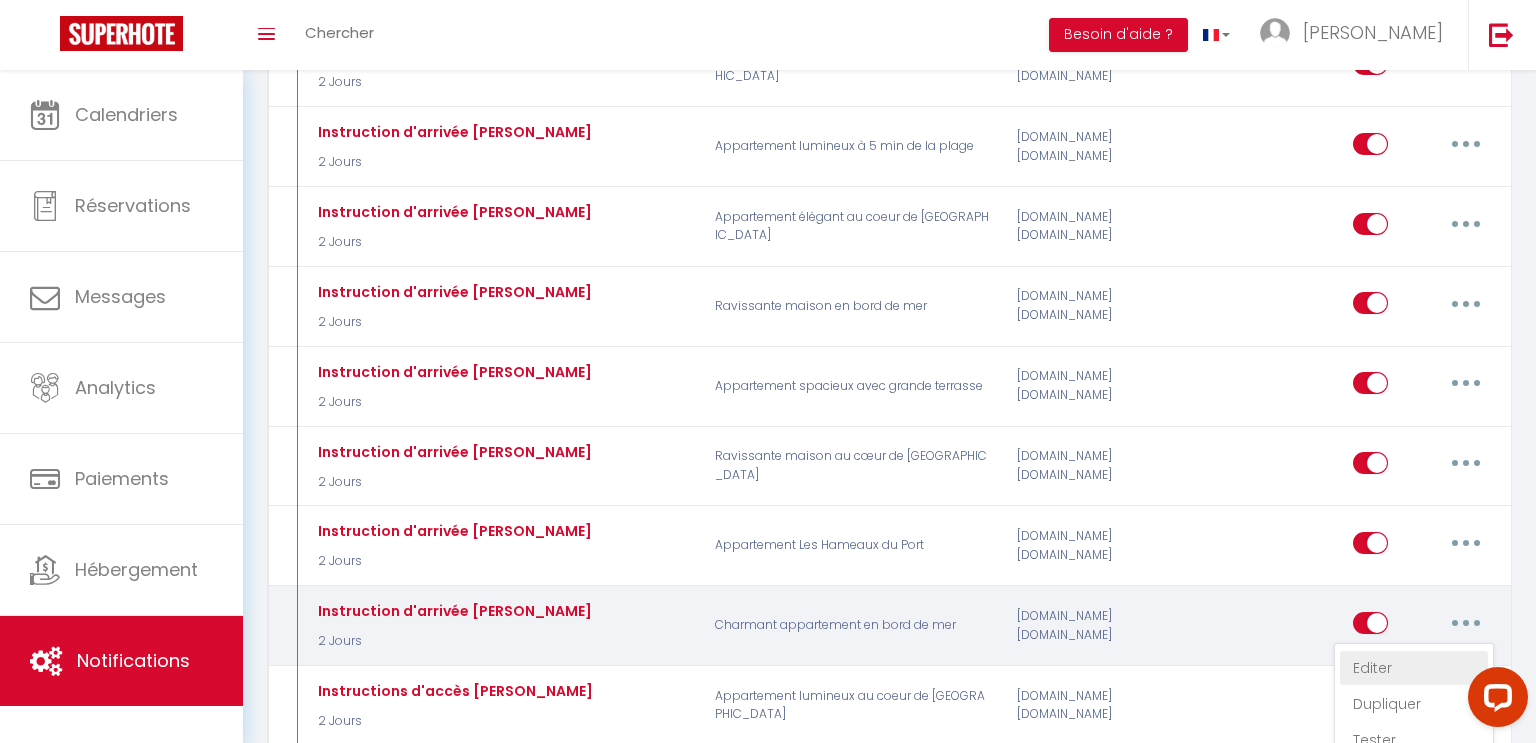 type on "Instruction d'arrivée [PERSON_NAME]" 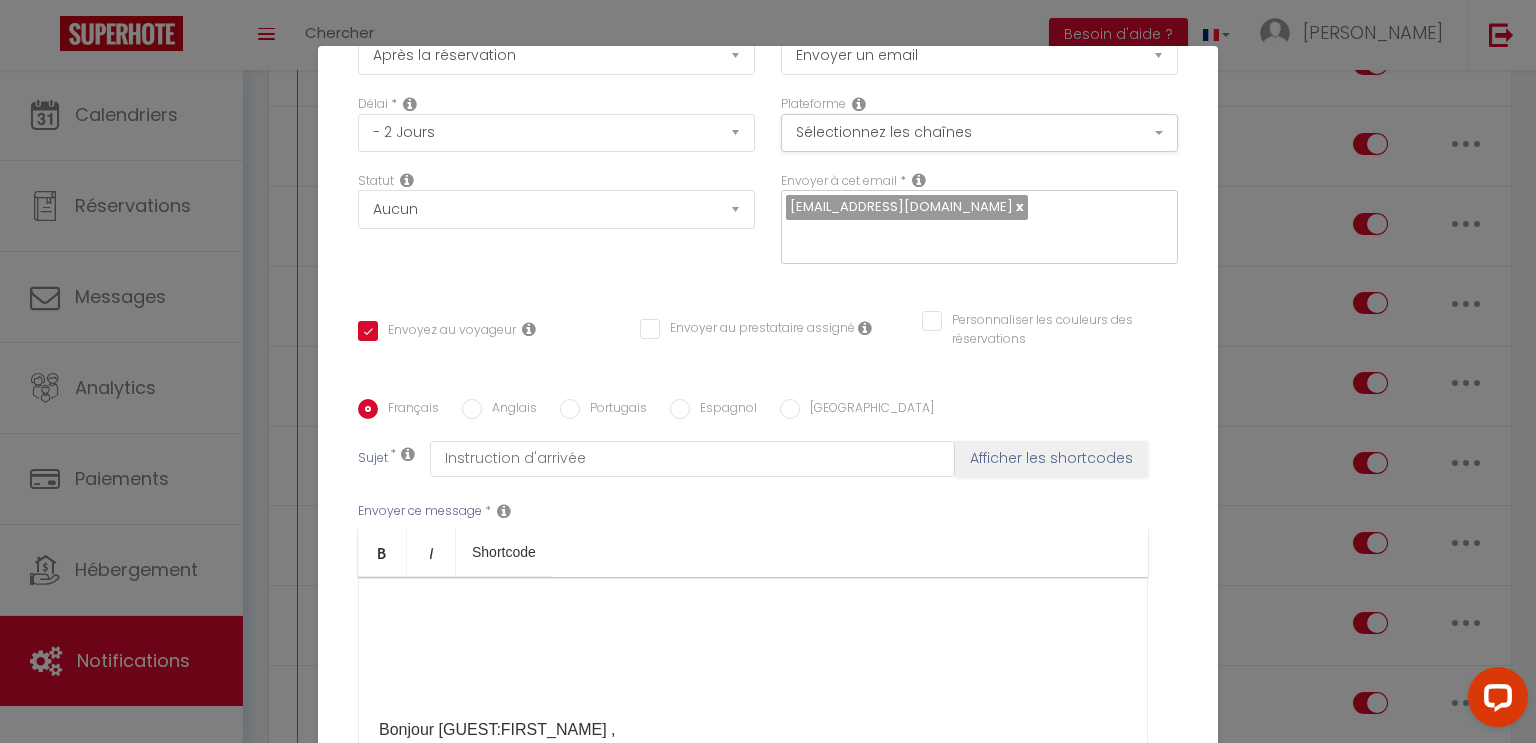 scroll, scrollTop: 346, scrollLeft: 0, axis: vertical 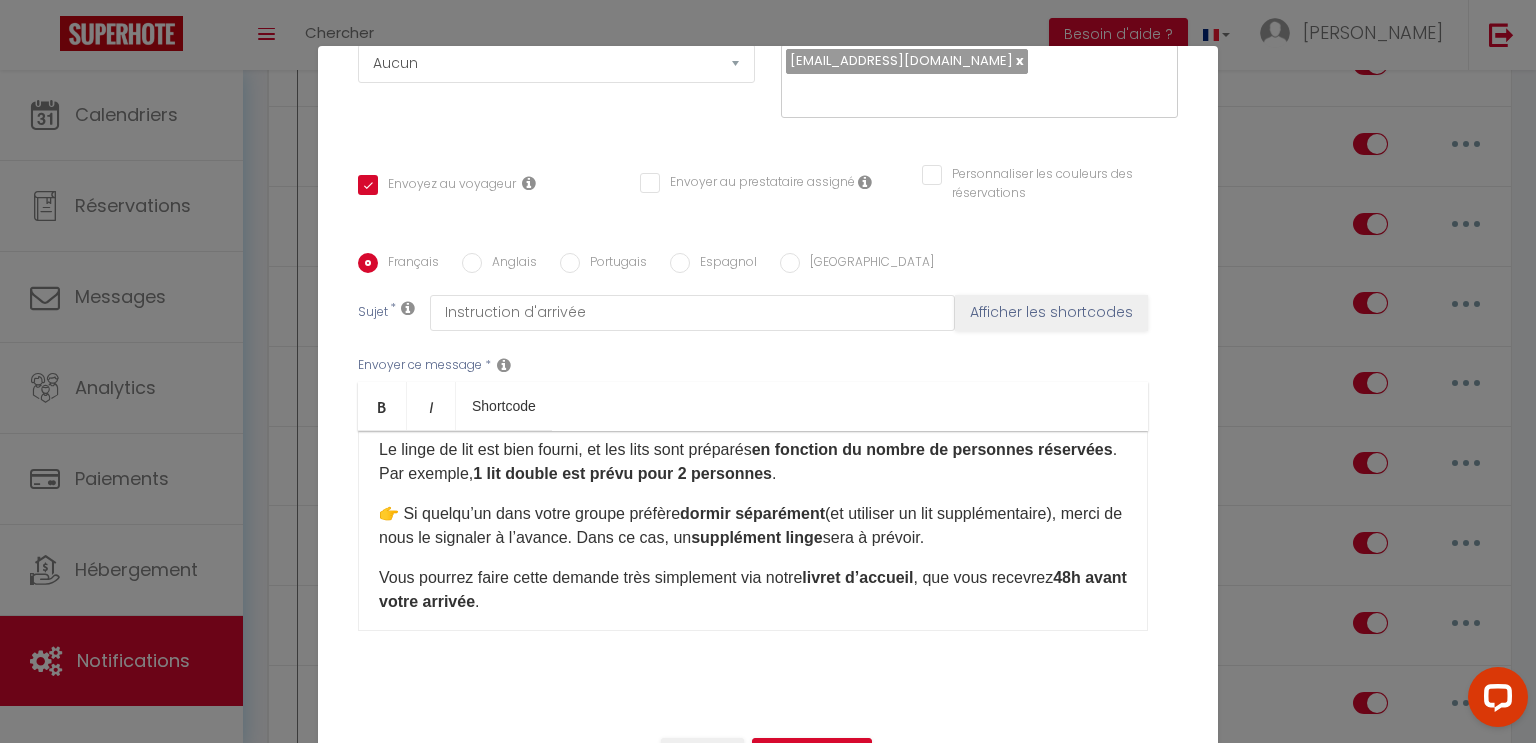 drag, startPoint x: 1000, startPoint y: 534, endPoint x: 367, endPoint y: 514, distance: 633.31586 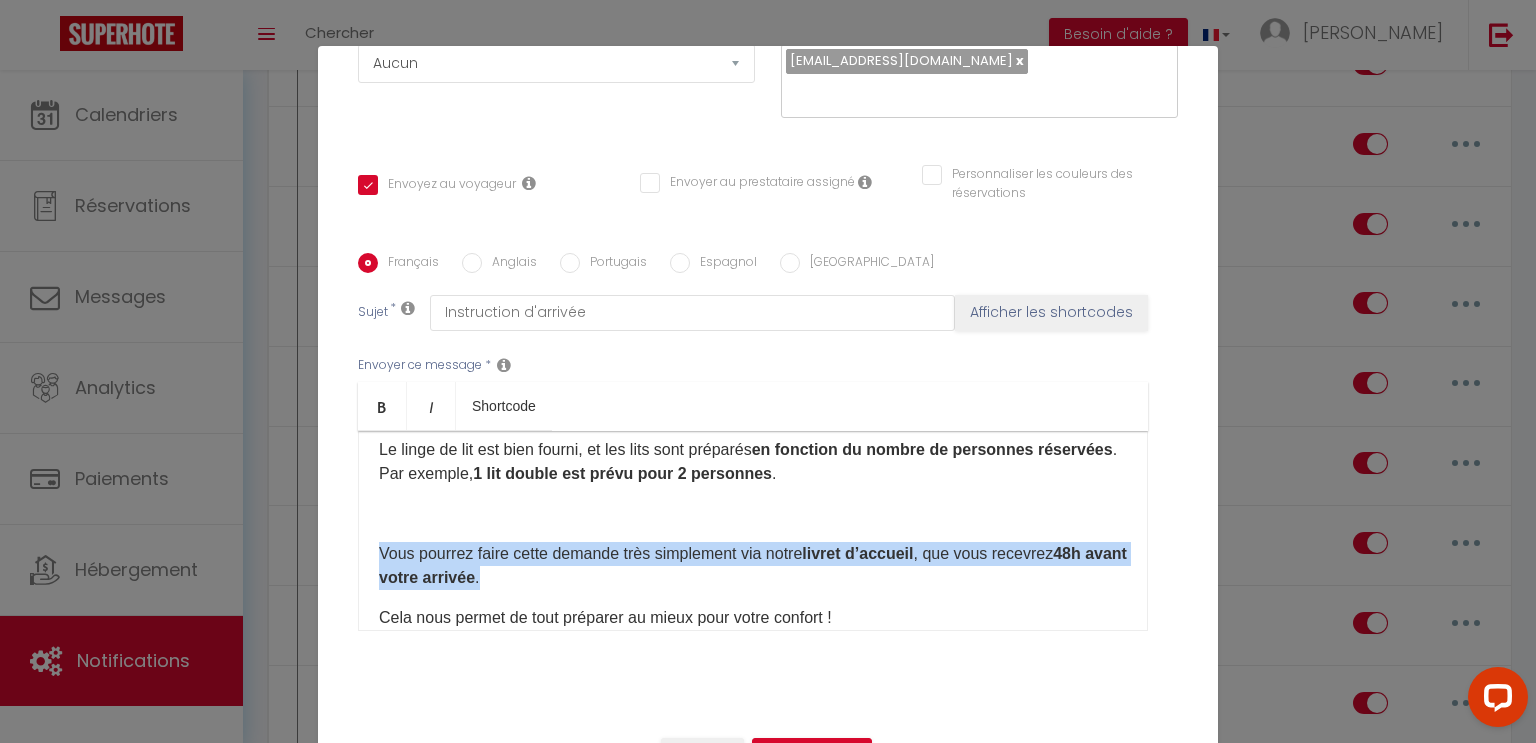 drag, startPoint x: 540, startPoint y: 584, endPoint x: 361, endPoint y: 539, distance: 184.56976 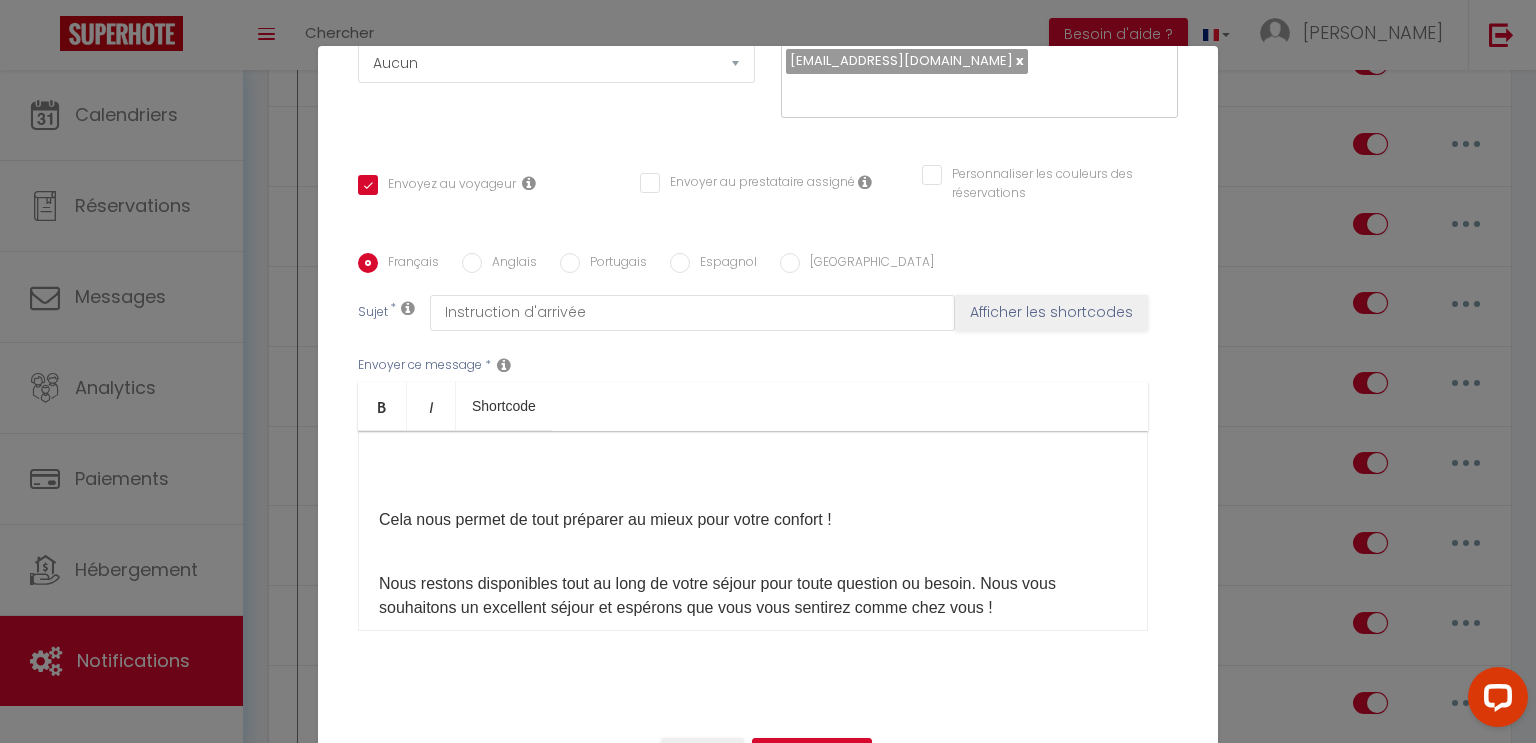 scroll, scrollTop: 872, scrollLeft: 0, axis: vertical 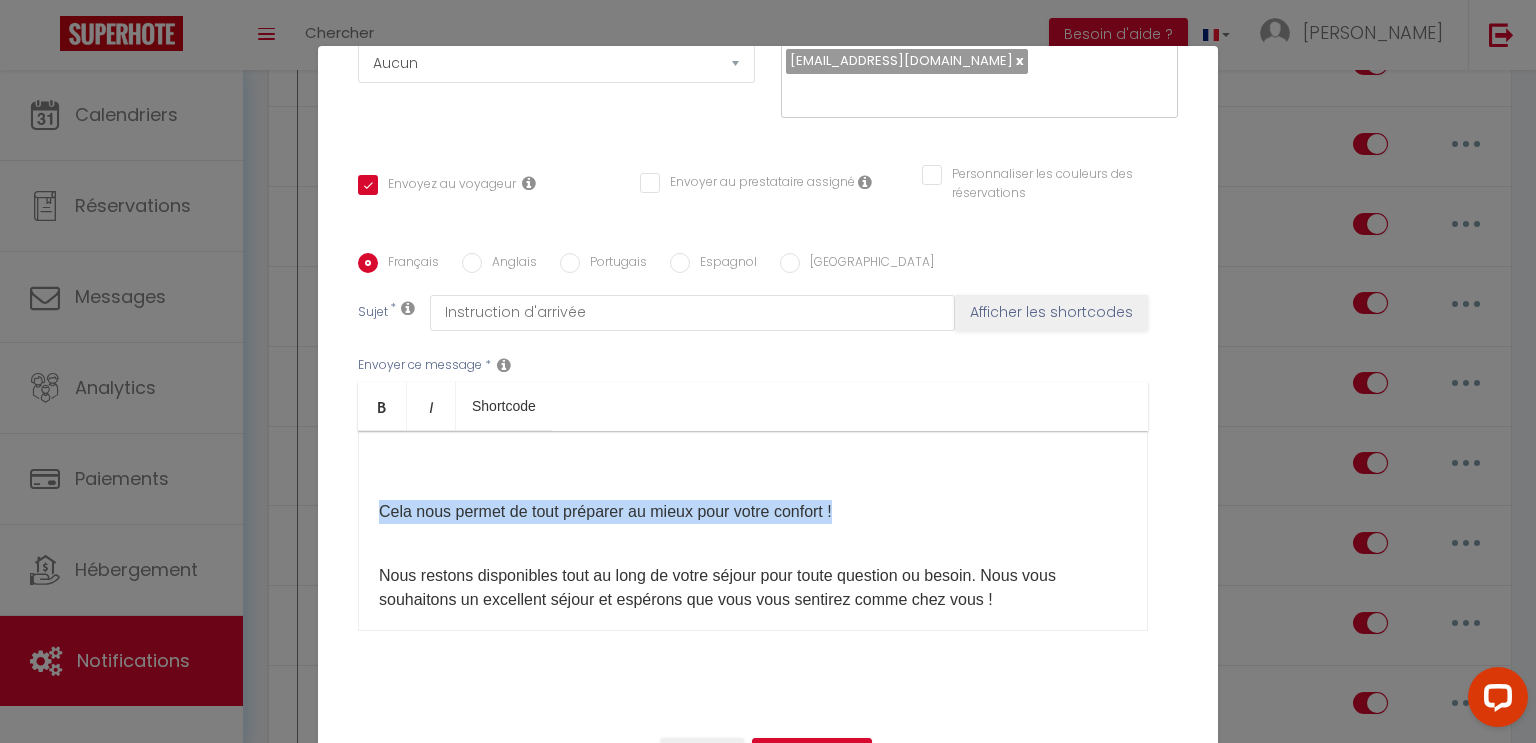 drag, startPoint x: 868, startPoint y: 507, endPoint x: 316, endPoint y: 508, distance: 552.0009 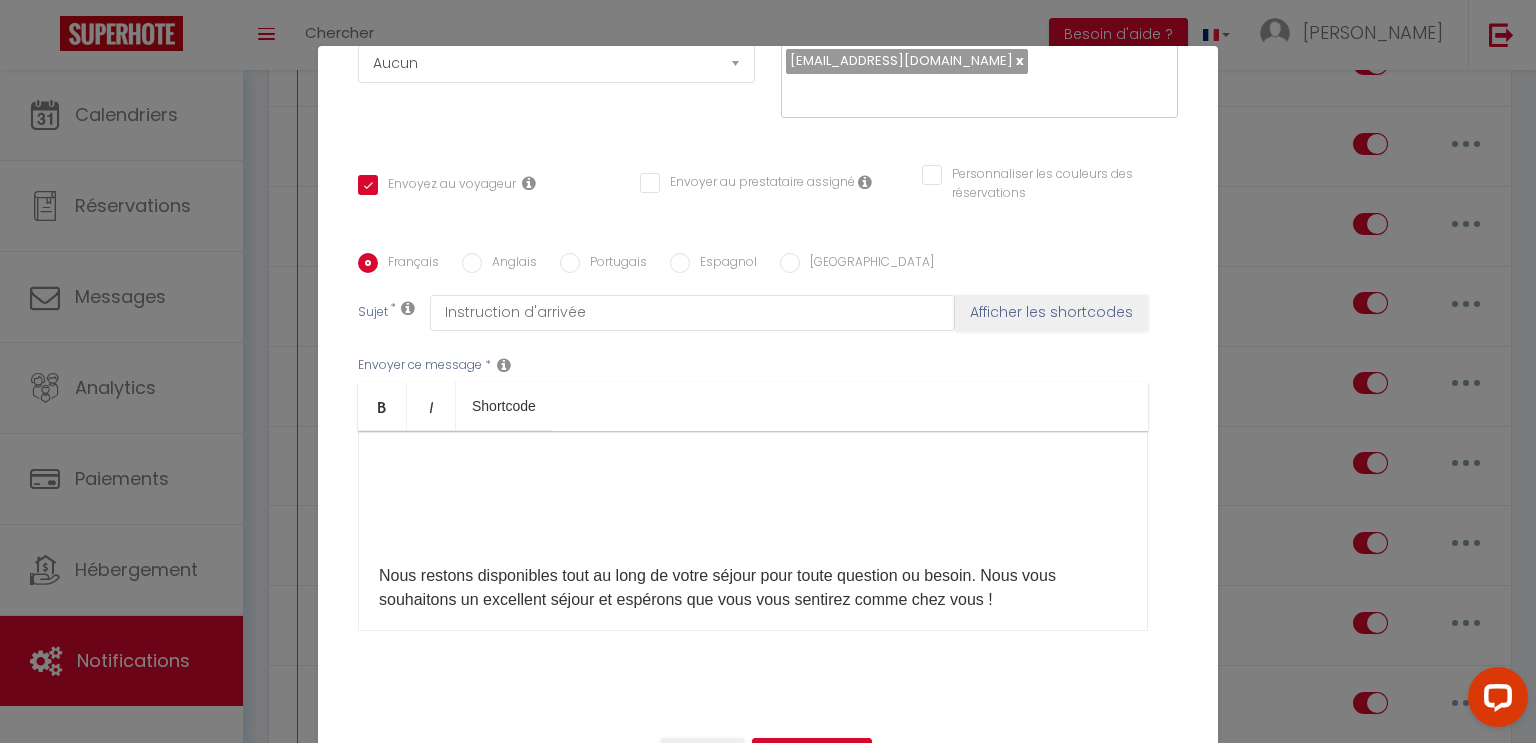 click on "Bonjour [GUEST:FIRST_NAME] ,​
Nous sommes ravis de vous accueillir prochainement dans notre logement [RENTAL:NAME].
Voici les instructions d'arrivée concernant votre logement :
📍 L'entrée de l'appartement se trouve au [STREET_ADDRESS][PERSON_NAME].
[GEOGRAPHIC_DATA] sur la [GEOGRAPHIC_DATA][PERSON_NAME] ou devant l’immeuble.
🛎️  Accueil sur place
Un membre de notre équipe vous accueillera en personne à votre arrivée pour vous remettre les clés et vous faire une brève visite du logement.
📅 Afin de garantir un accueil optimal, merci de bien vouloir nous communiquer votre heure d’arrivée prévue et de nous prévenir au moins une heure à l’avance en cas de retard.
🌙  Arrivée tardive
L'accueil sur place est assuré jusqu’à  18h00 .
Au-delà de cet horaire, les  clés seront à récupérer à la conciergerie .
L’adresse de la conciergerie vous sera communiquée  48 heures avant votre arrivée . 1er étage  : la porte est  en face ​ 🛏️  . ." at bounding box center [753, 531] 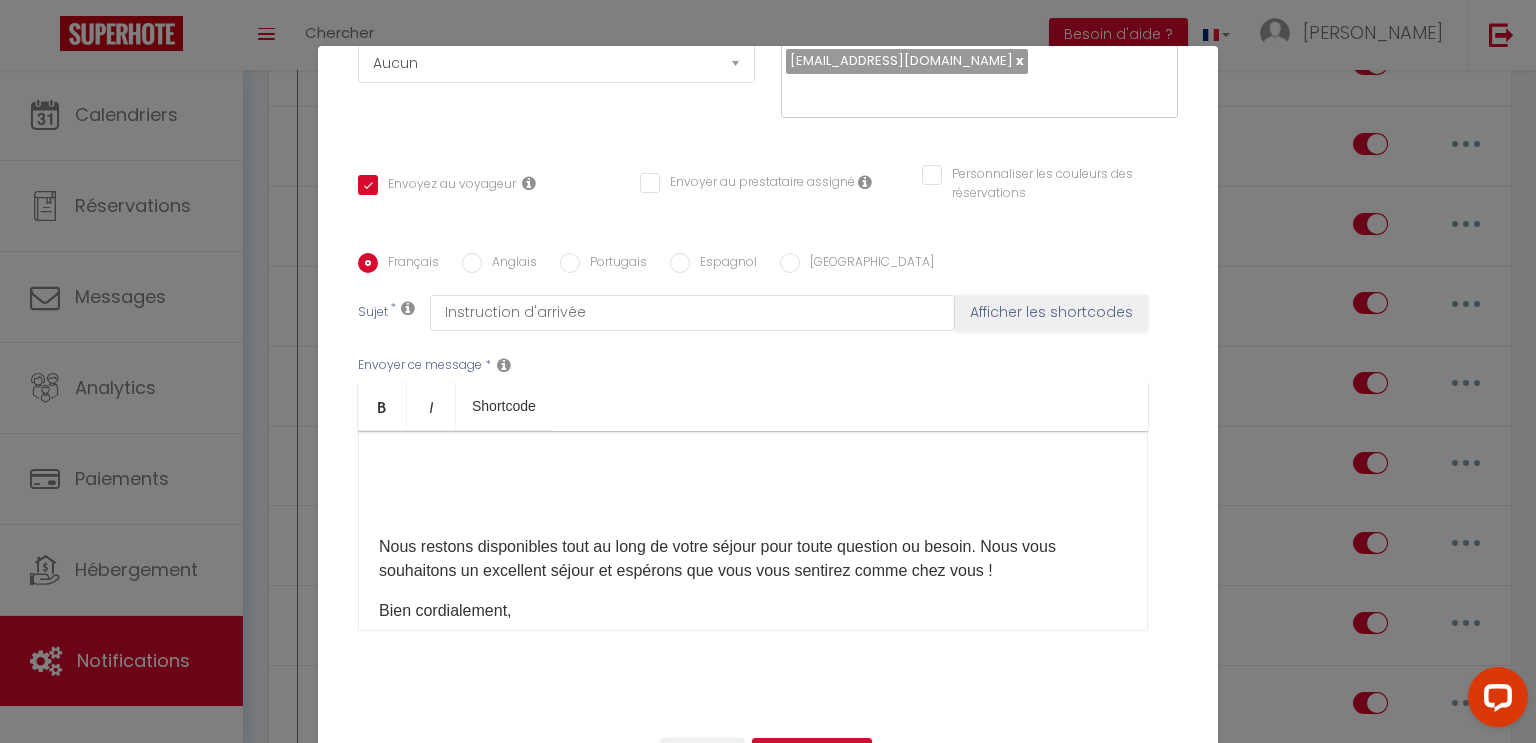 scroll, scrollTop: 821, scrollLeft: 0, axis: vertical 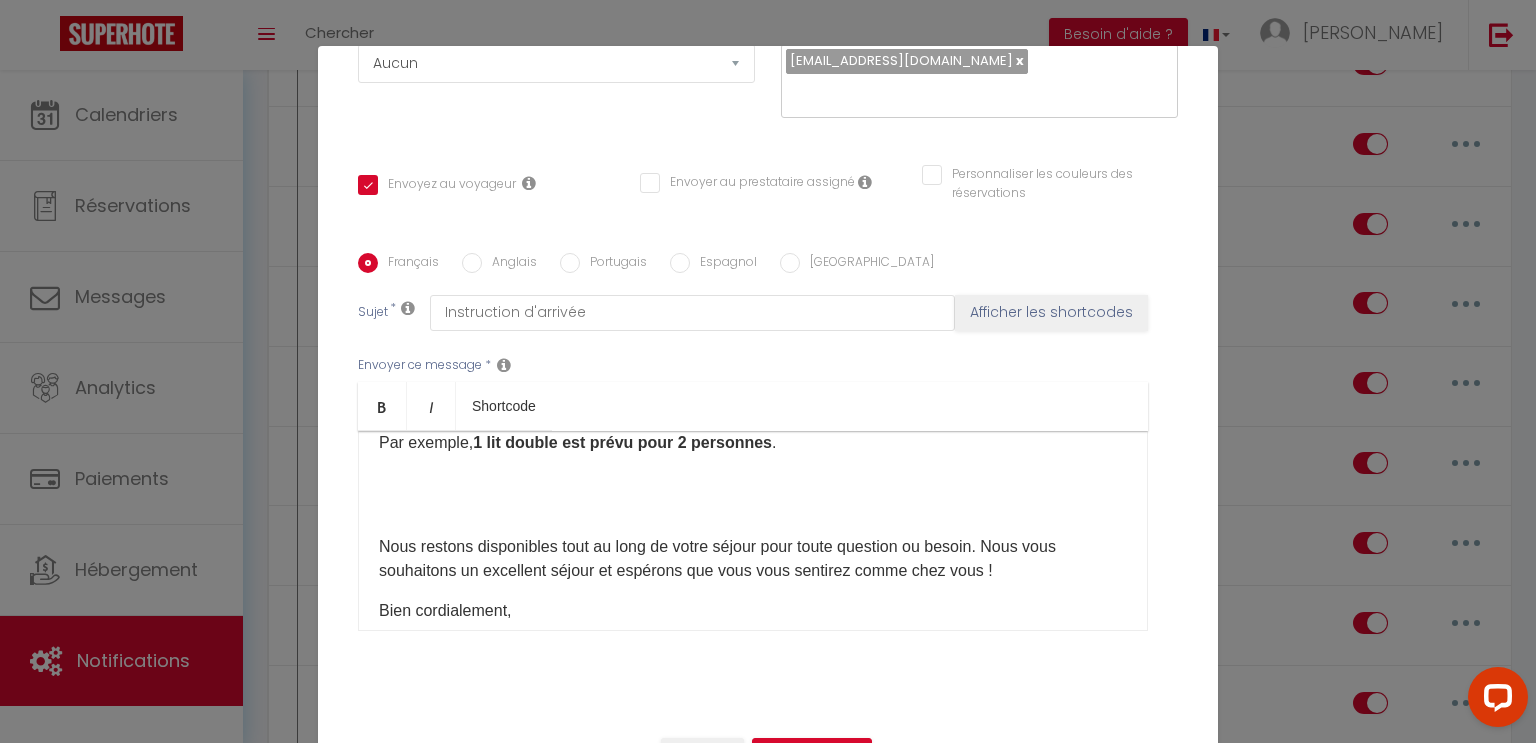click on "Bonjour [GUEST:FIRST_NAME] ,​
Nous sommes ravis de vous accueillir prochainement dans notre logement [RENTAL:NAME].
Voici les instructions d'arrivée concernant votre logement :
📍 L'entrée de l'appartement se trouve au [STREET_ADDRESS][PERSON_NAME].
[GEOGRAPHIC_DATA] sur la [GEOGRAPHIC_DATA][PERSON_NAME] ou devant l’immeuble.
🛎️  Accueil sur place
Un membre de notre équipe vous accueillera en personne à votre arrivée pour vous remettre les clés et vous faire une brève visite du logement.
📅 Afin de garantir un accueil optimal, merci de bien vouloir nous communiquer votre heure d’arrivée prévue et de nous prévenir au moins une heure à l’avance en cas de retard.
🌙  Arrivée tardive
L'accueil sur place est assuré jusqu’à  18h00 .
Au-delà de cet horaire, les  clés seront à récupérer à la conciergerie .
L’adresse de la conciergerie vous sera communiquée  48 heures avant votre arrivée . 1er étage  : la porte est  en face ​ 🛏️  . ." at bounding box center [753, 531] 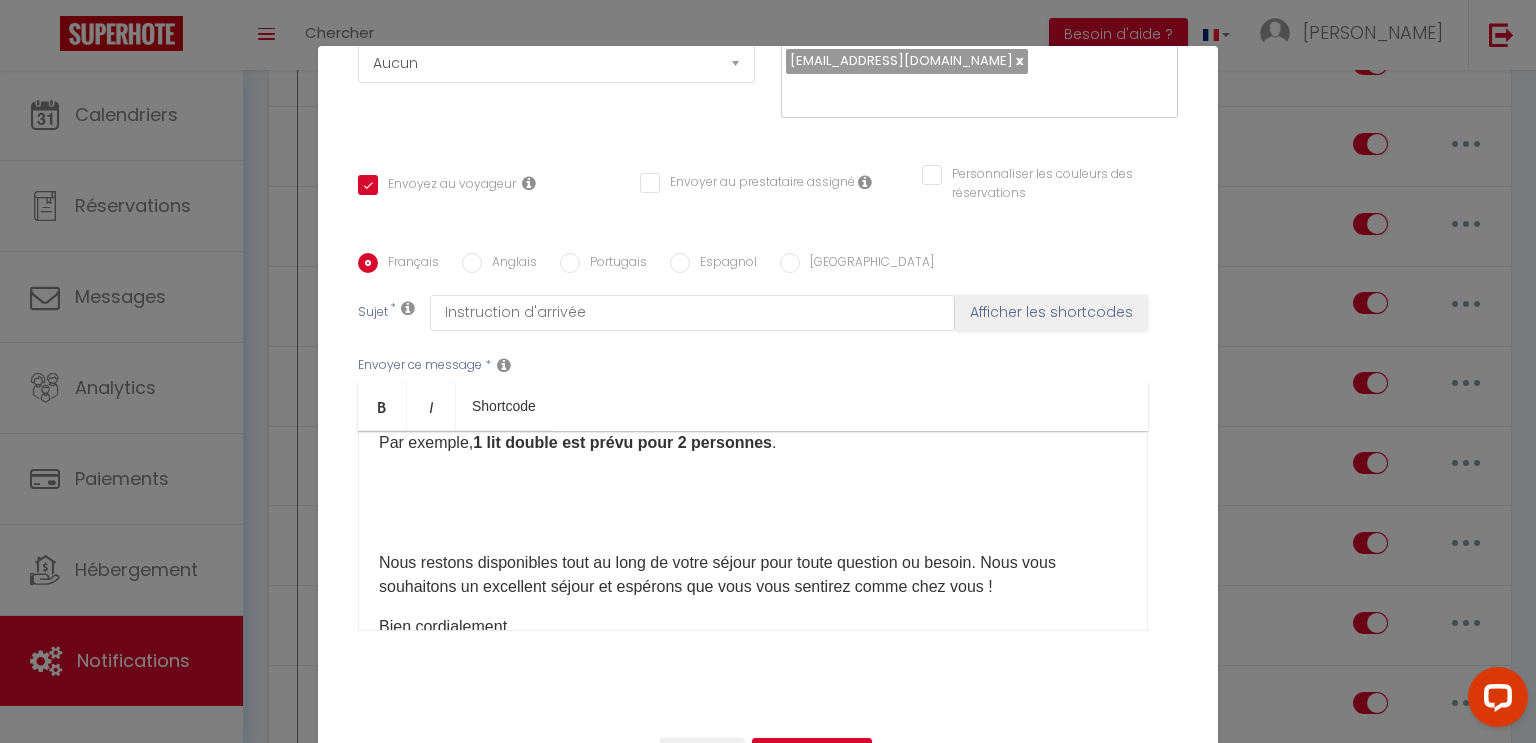click at bounding box center [753, 483] 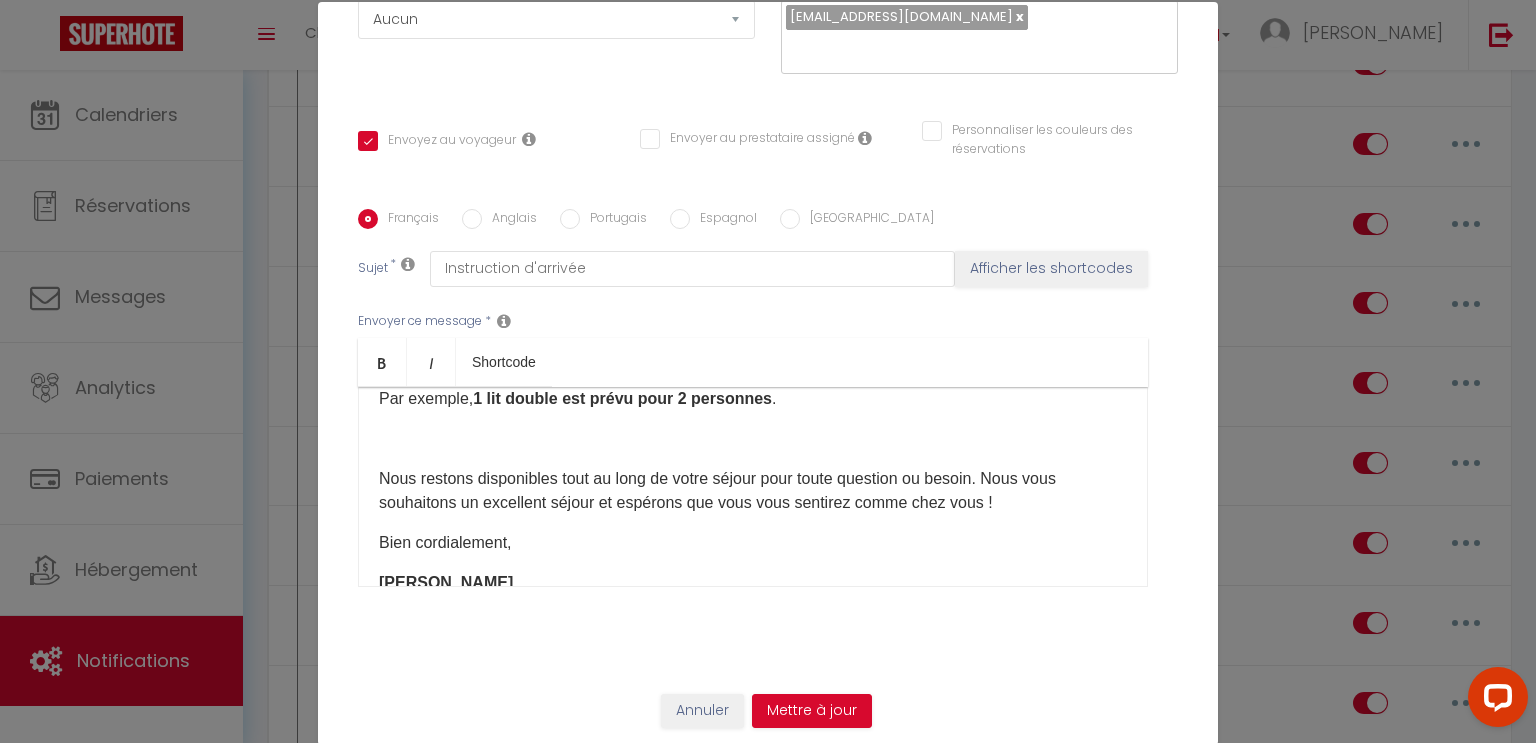 scroll, scrollTop: 92, scrollLeft: 0, axis: vertical 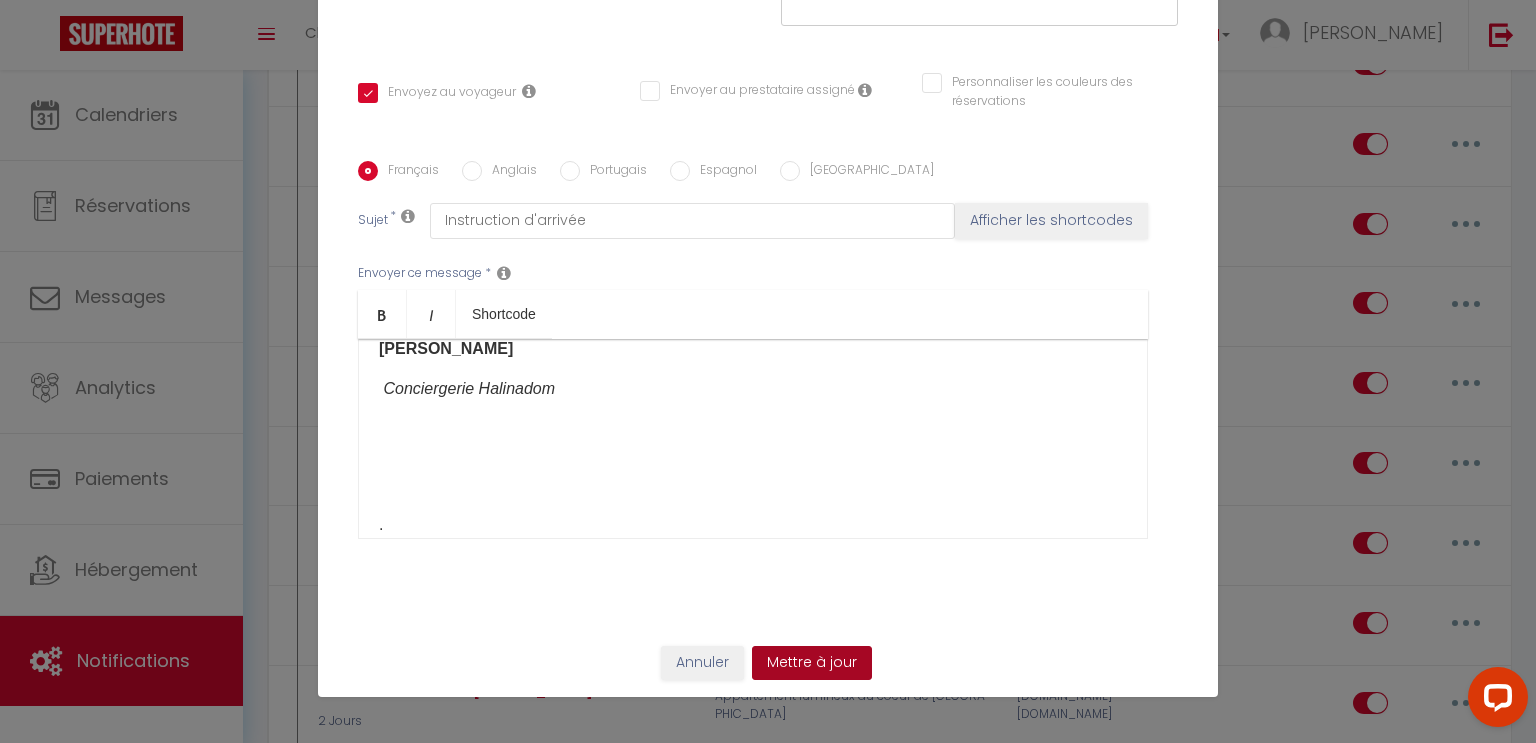 click on "Mettre à jour" at bounding box center (812, 663) 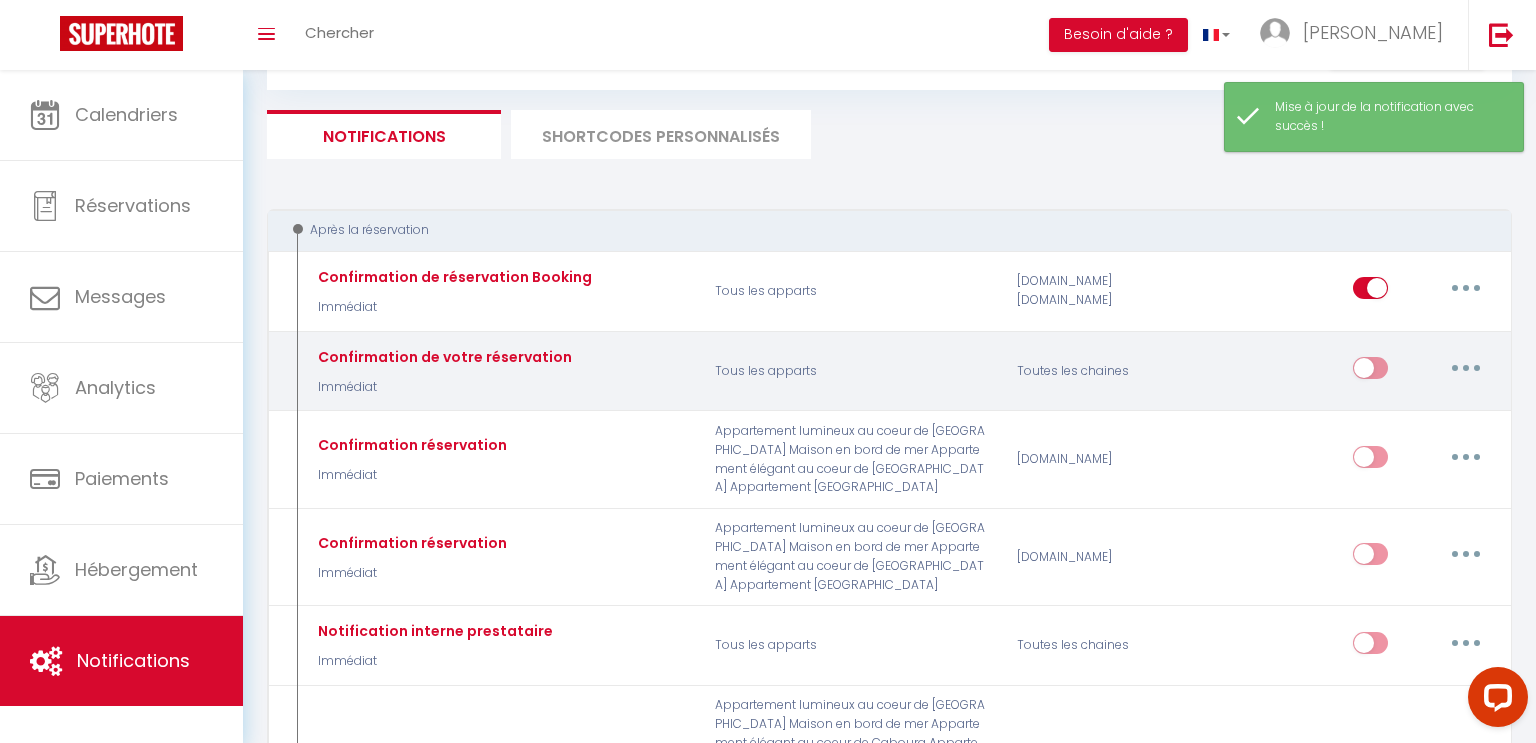 scroll, scrollTop: 0, scrollLeft: 0, axis: both 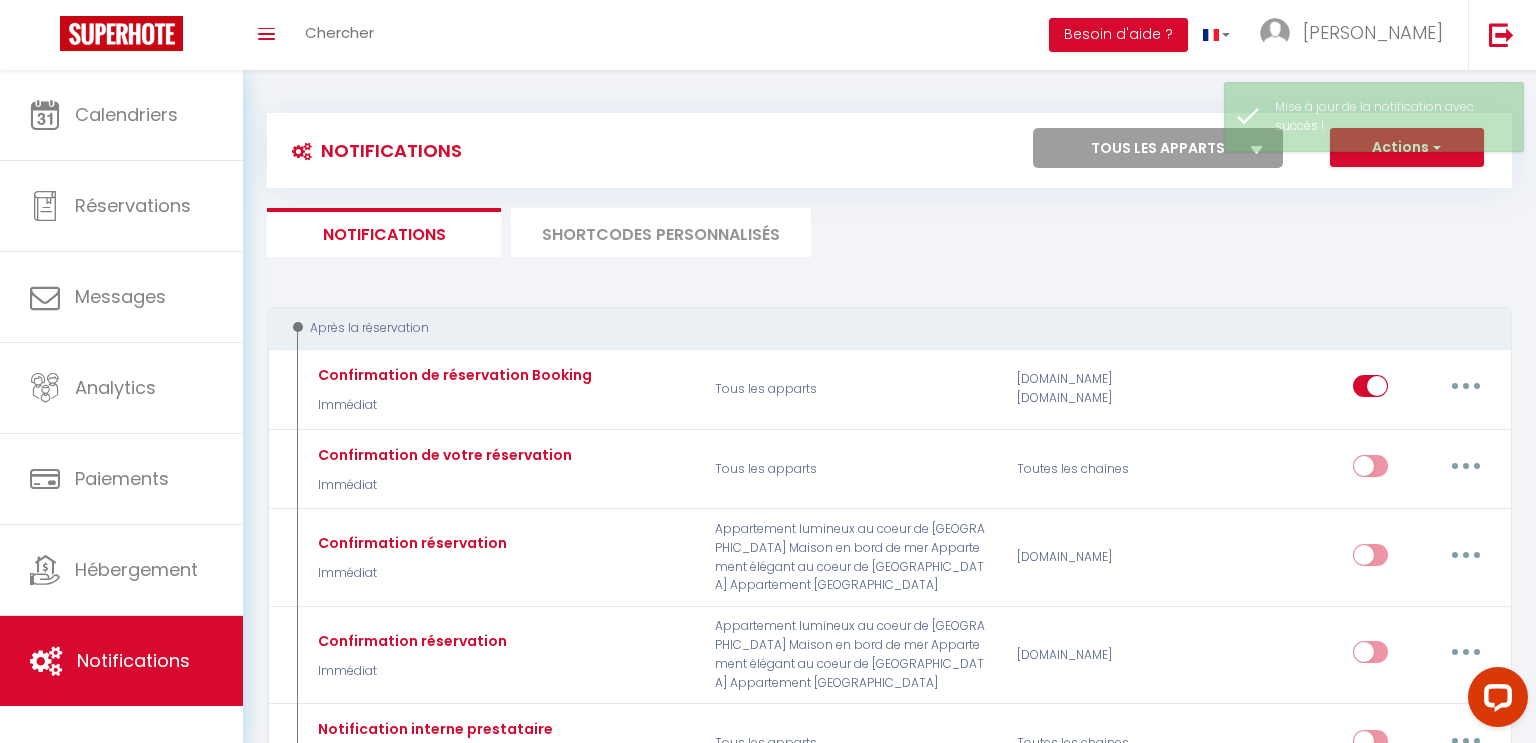 click on "SHORTCODES PERSONNALISÉS" at bounding box center [661, 232] 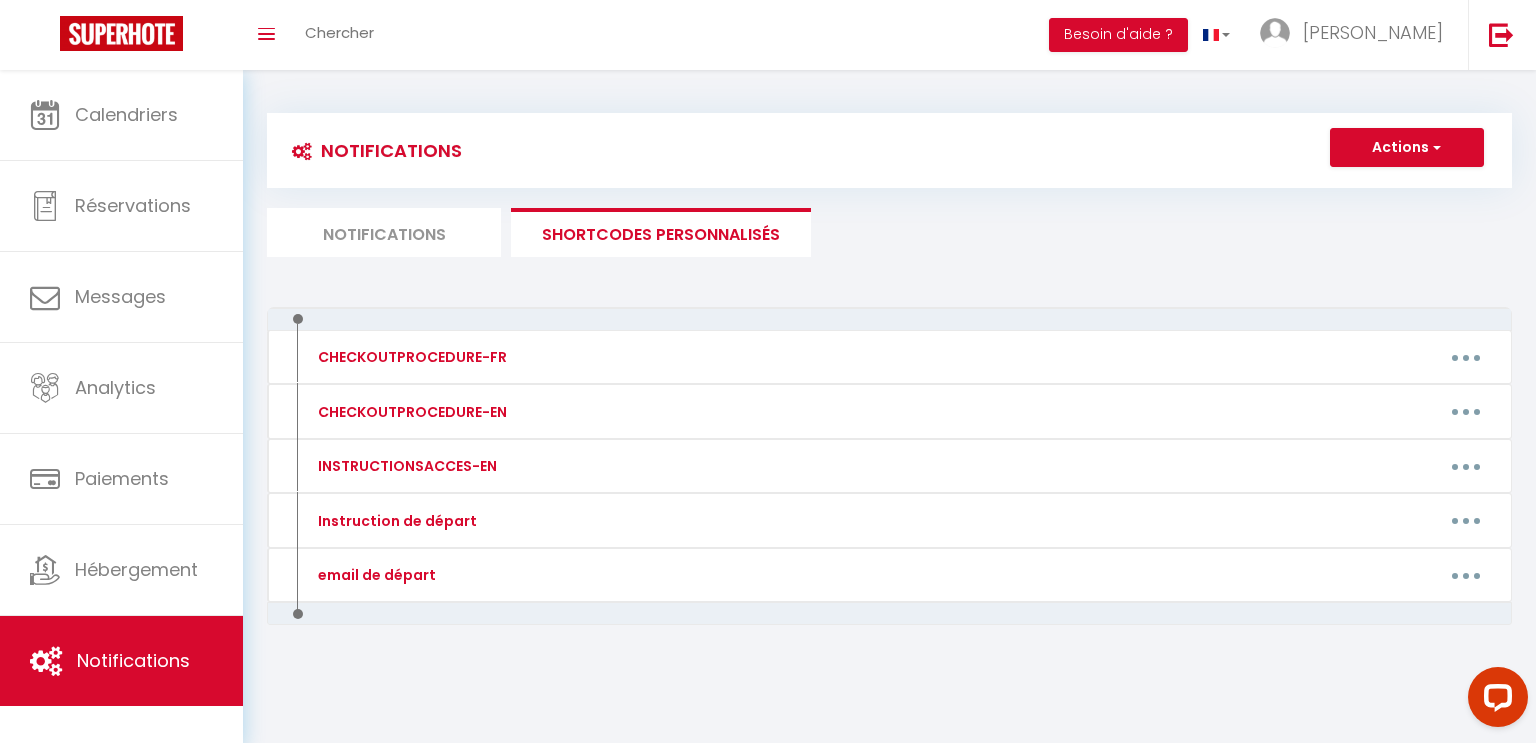 click on "Notifications" at bounding box center [384, 232] 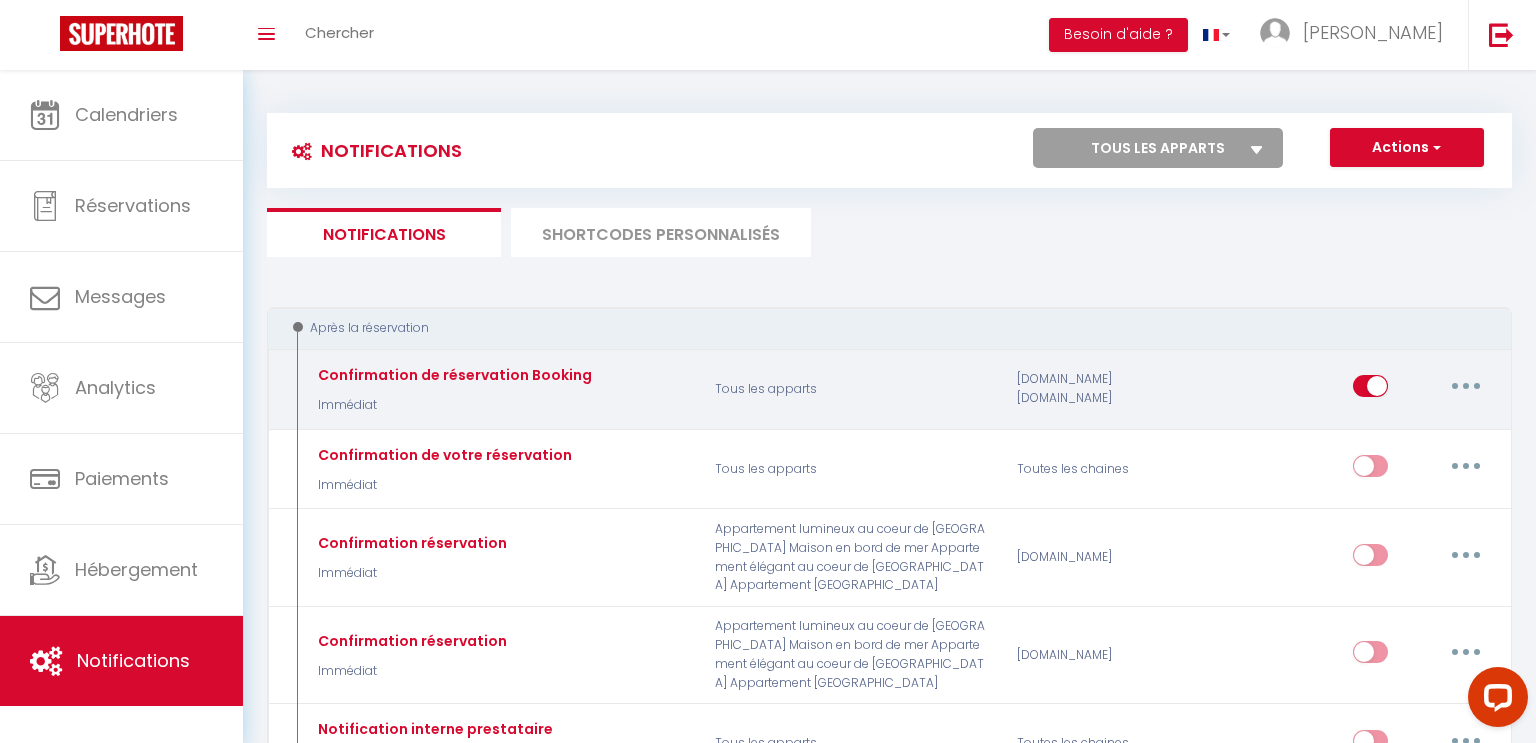 click at bounding box center [1466, 386] 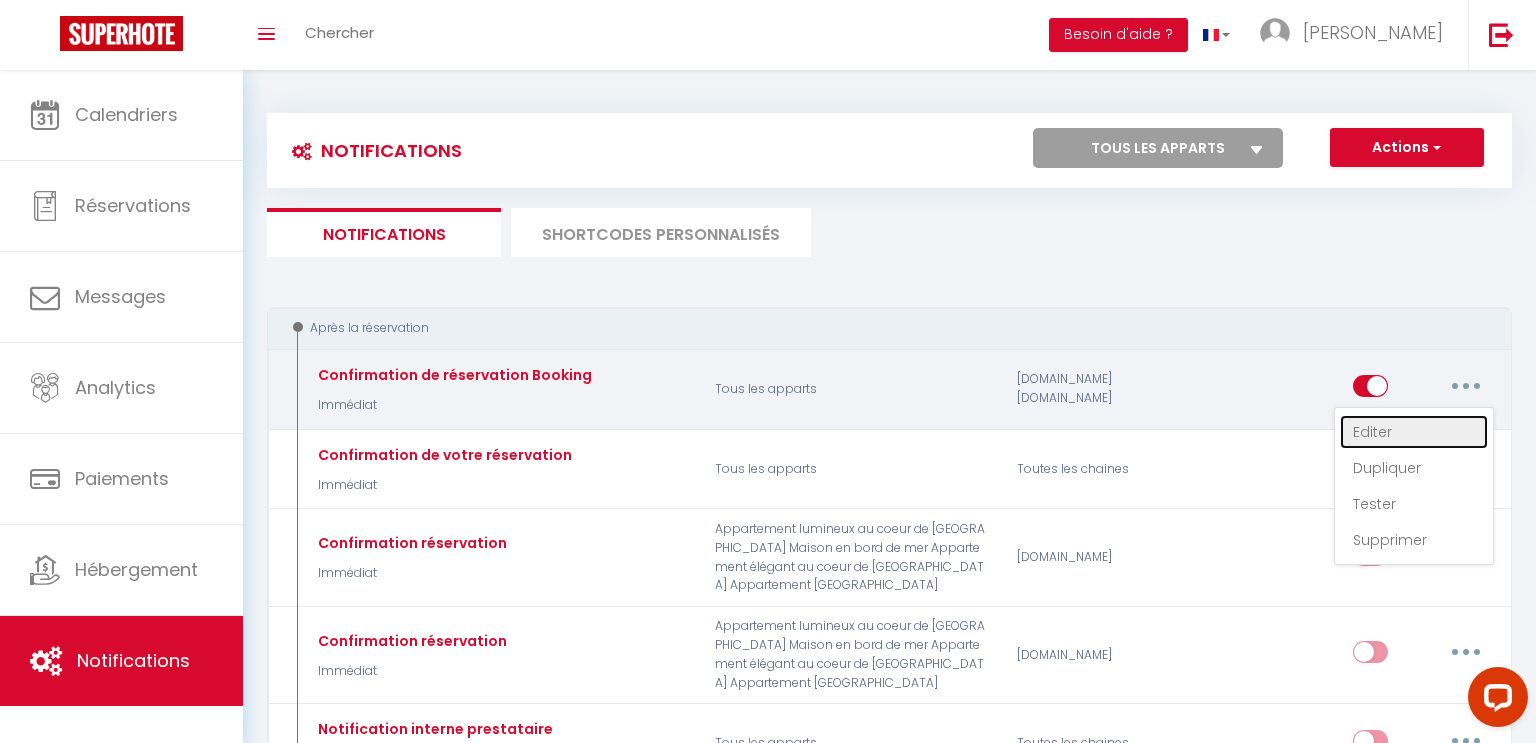 click on "Editer" at bounding box center [1414, 432] 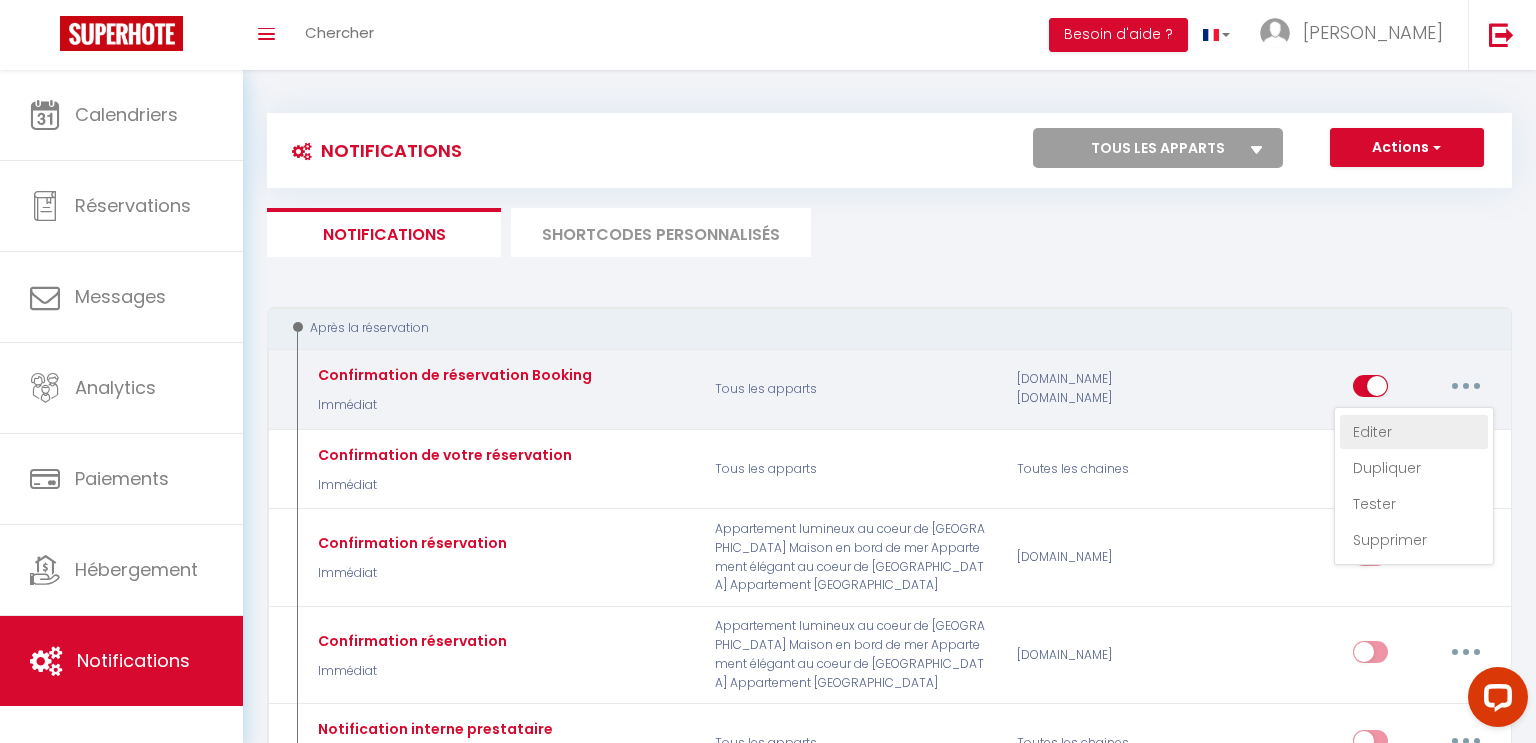 type on "Confirmation de réservation Booking" 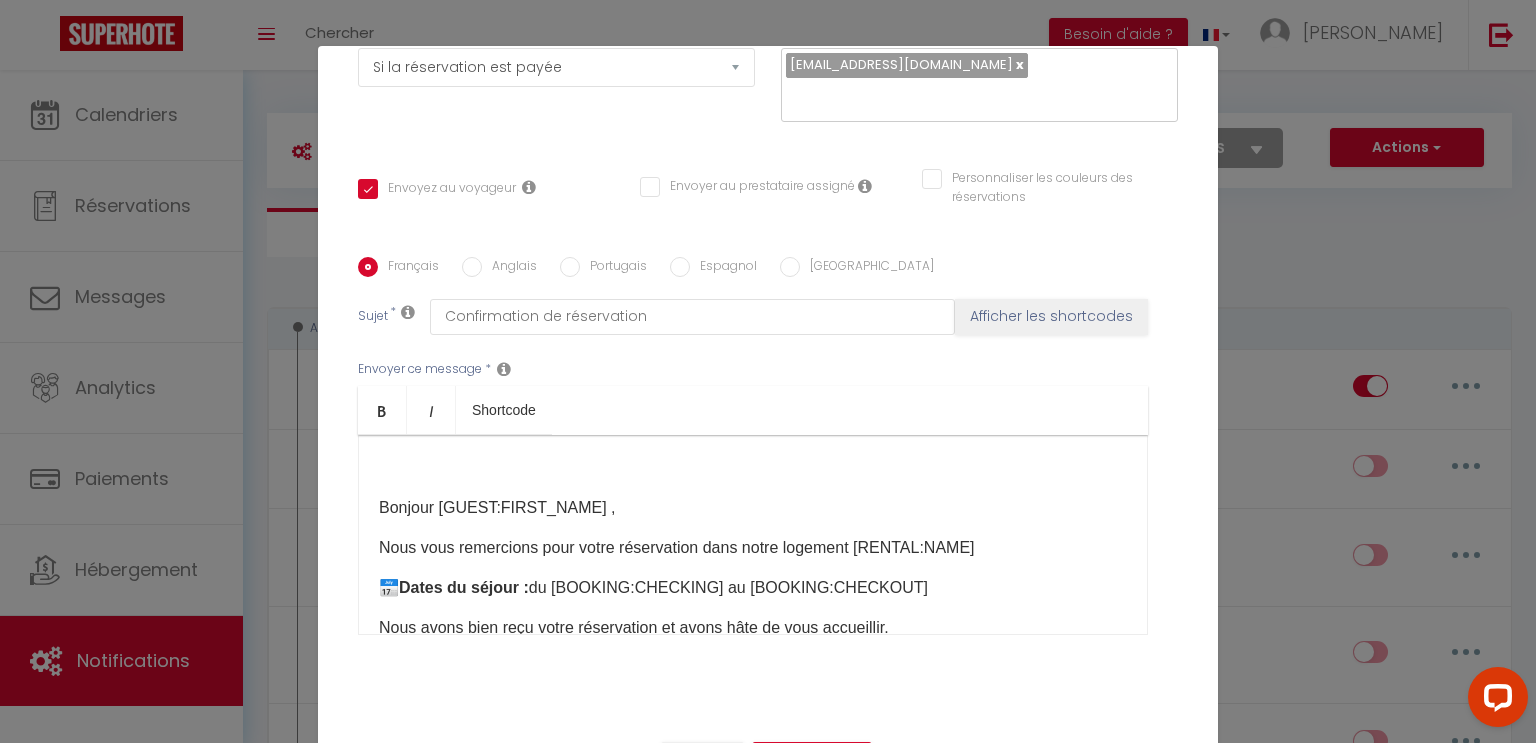 scroll, scrollTop: 346, scrollLeft: 0, axis: vertical 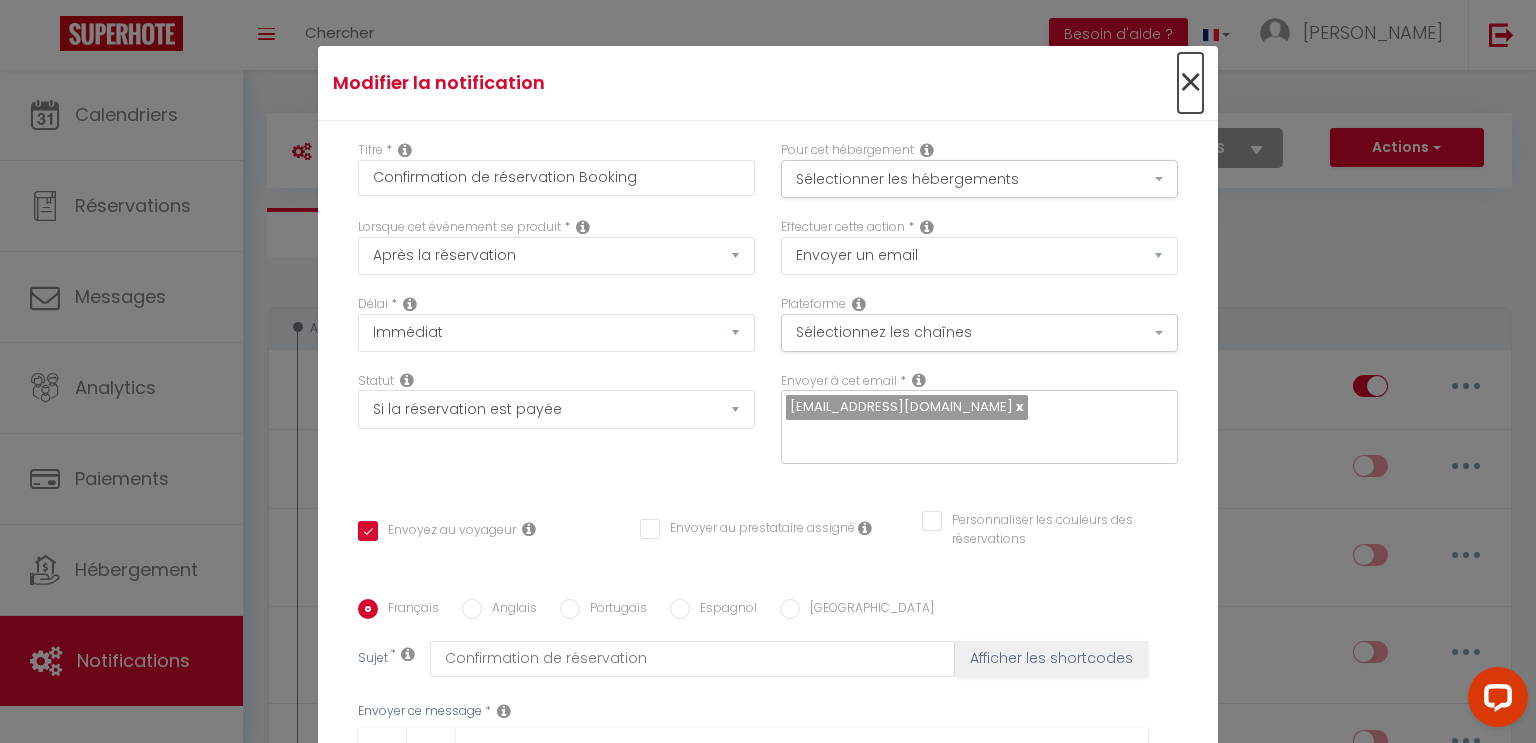 click on "×" at bounding box center (1190, 83) 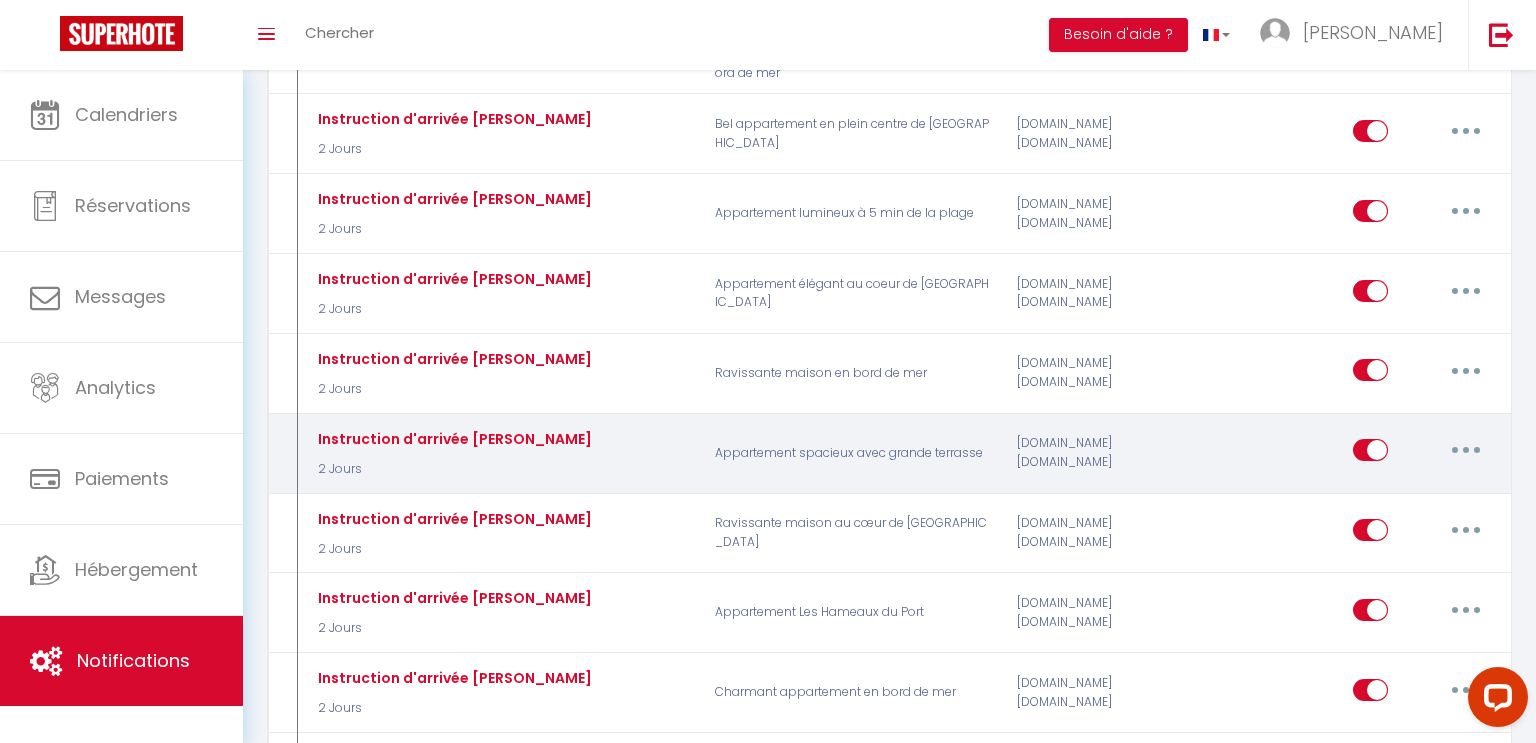 scroll, scrollTop: 1306, scrollLeft: 0, axis: vertical 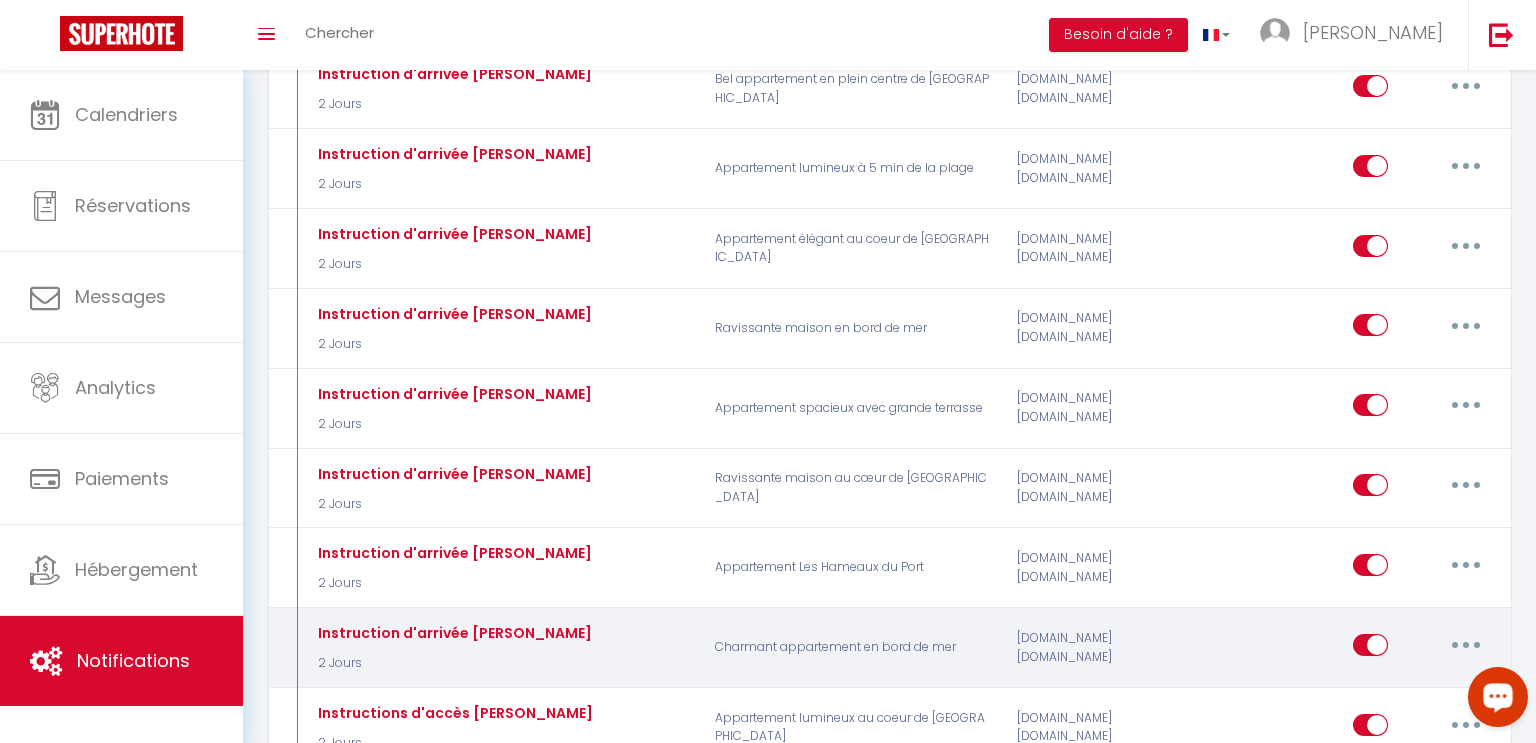 click at bounding box center [1466, 645] 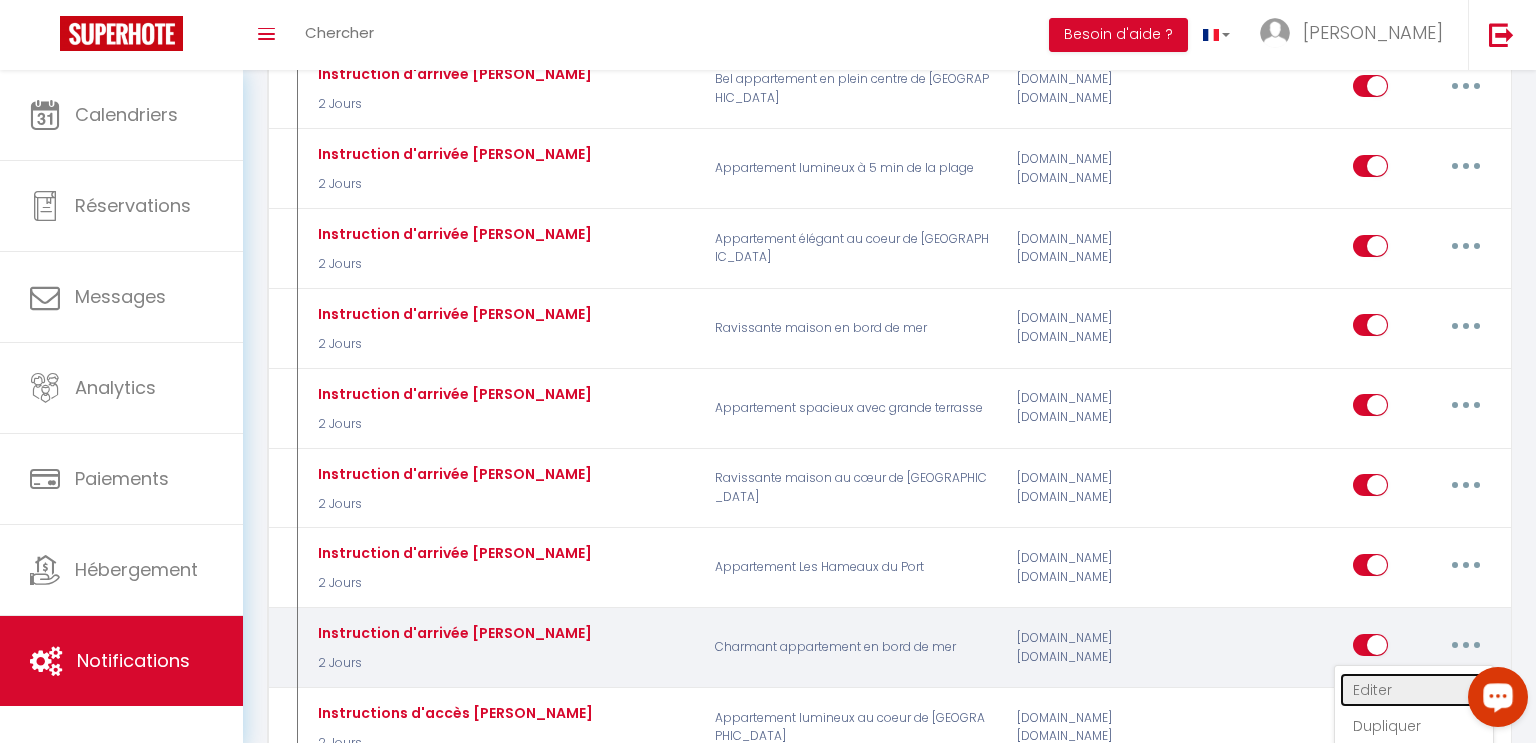 click on "Editer" at bounding box center (1414, 690) 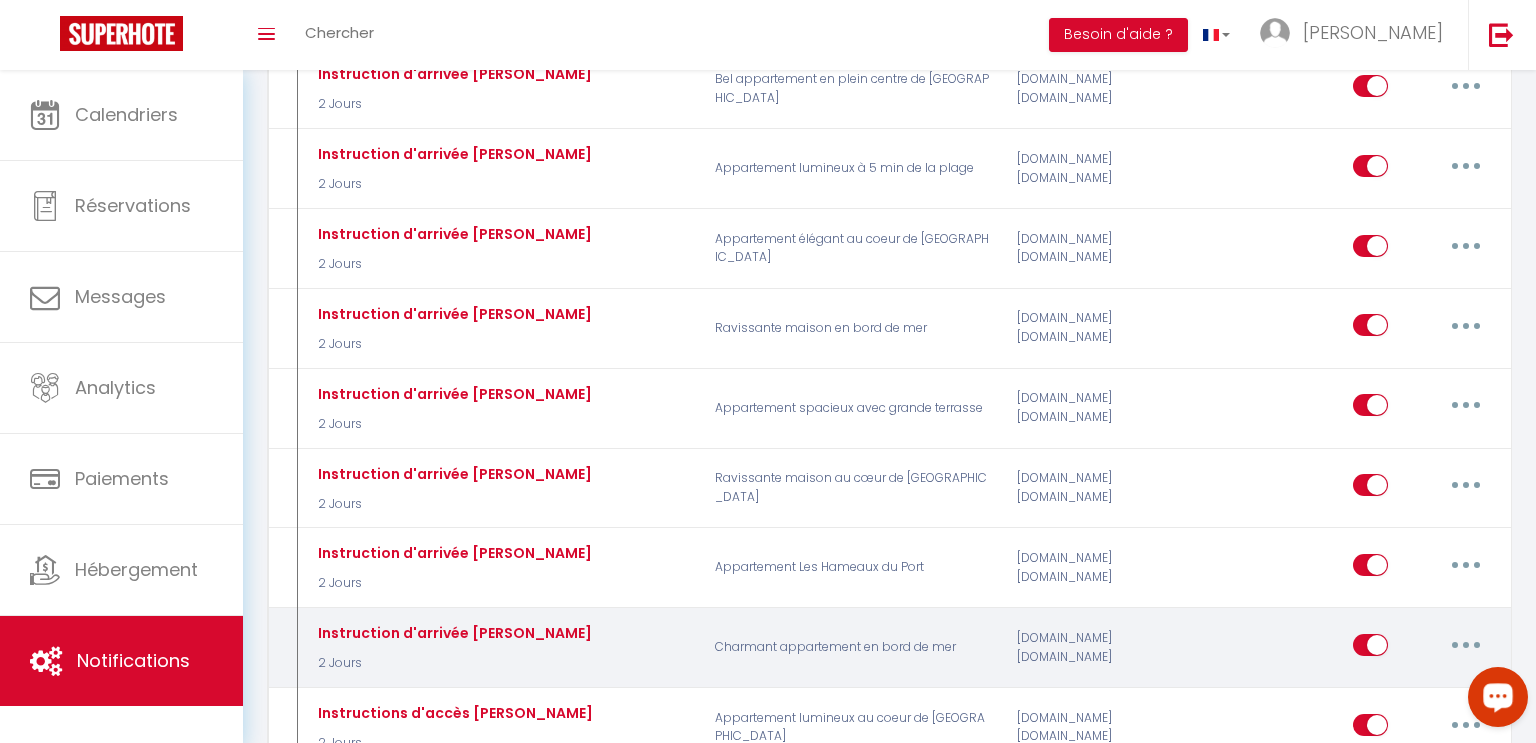 type 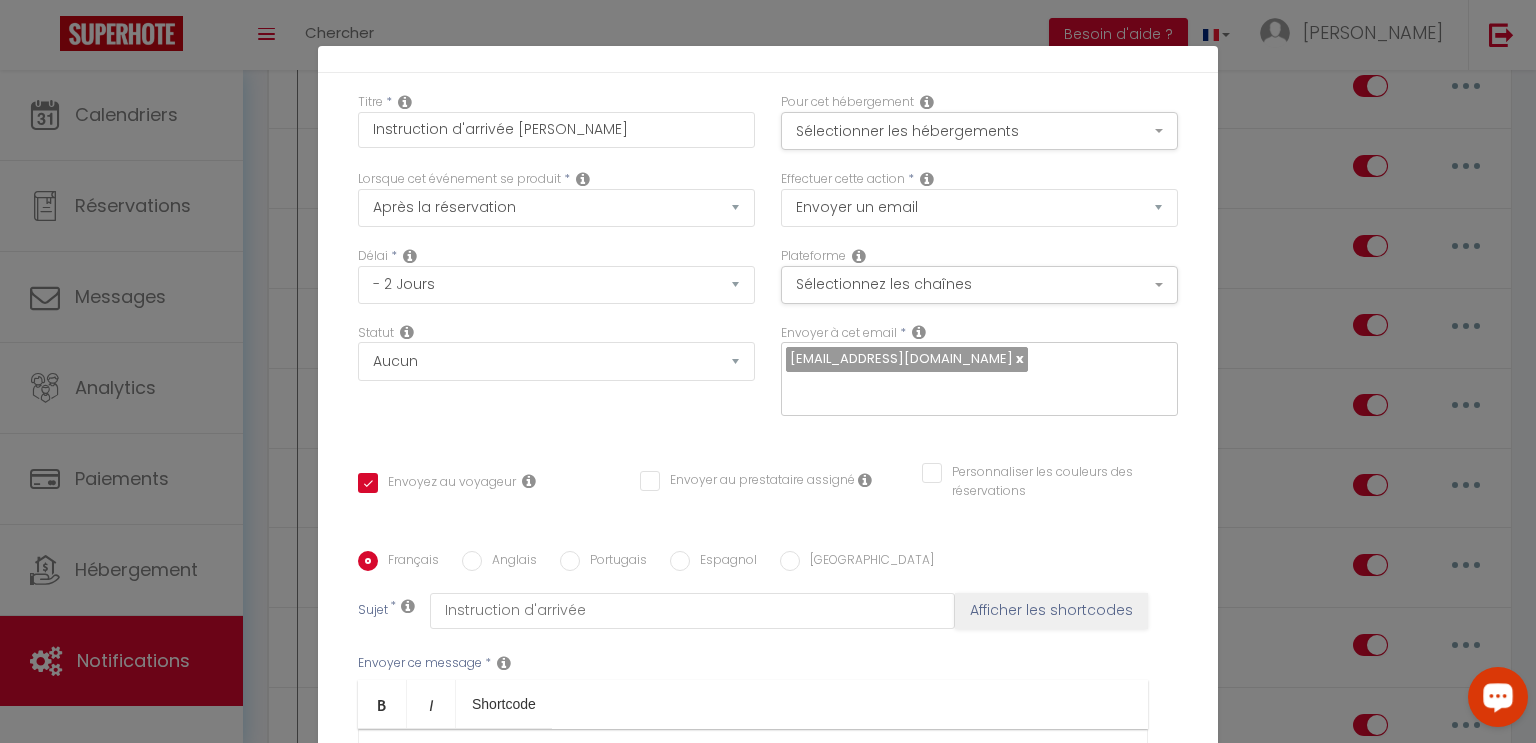 scroll, scrollTop: 346, scrollLeft: 0, axis: vertical 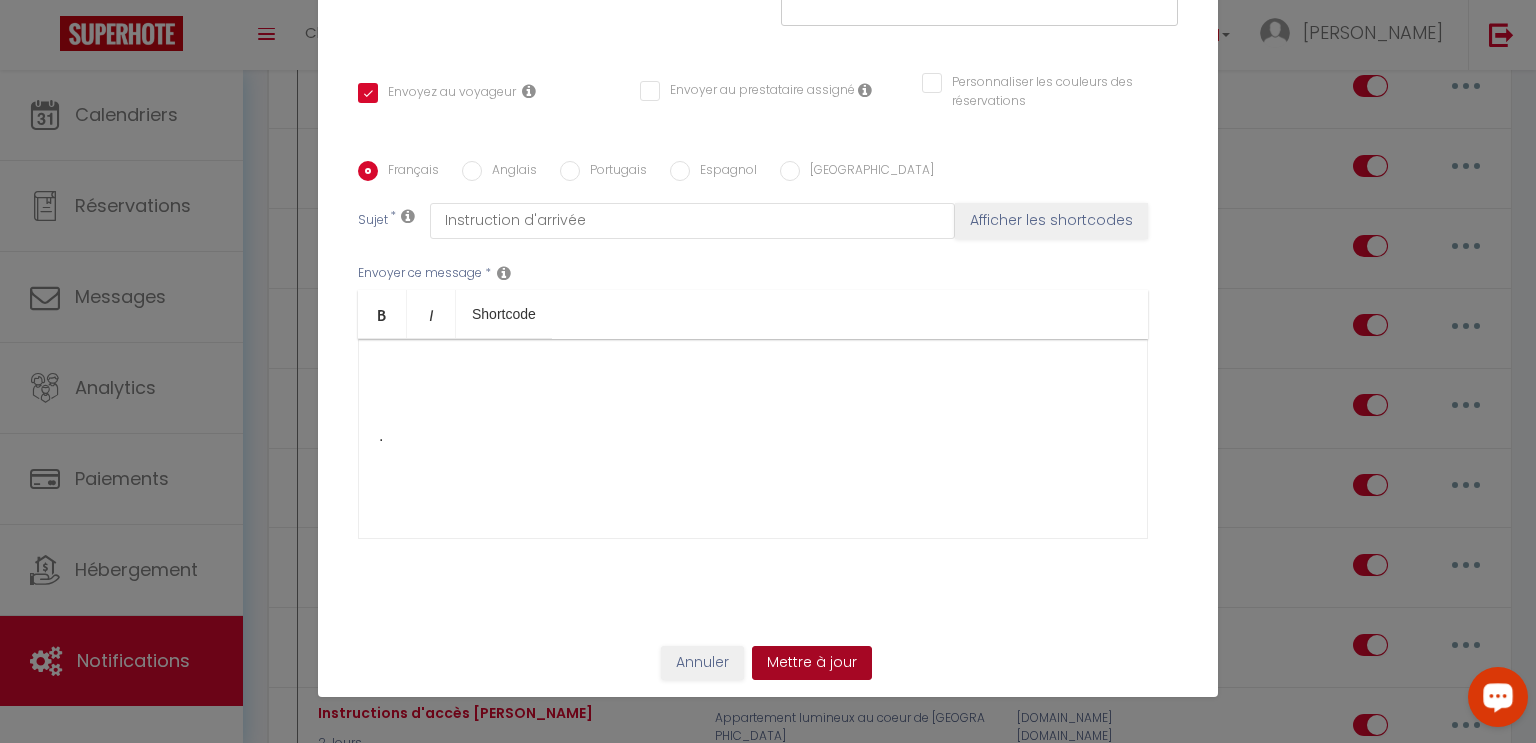click on "Mettre à jour" at bounding box center (812, 663) 